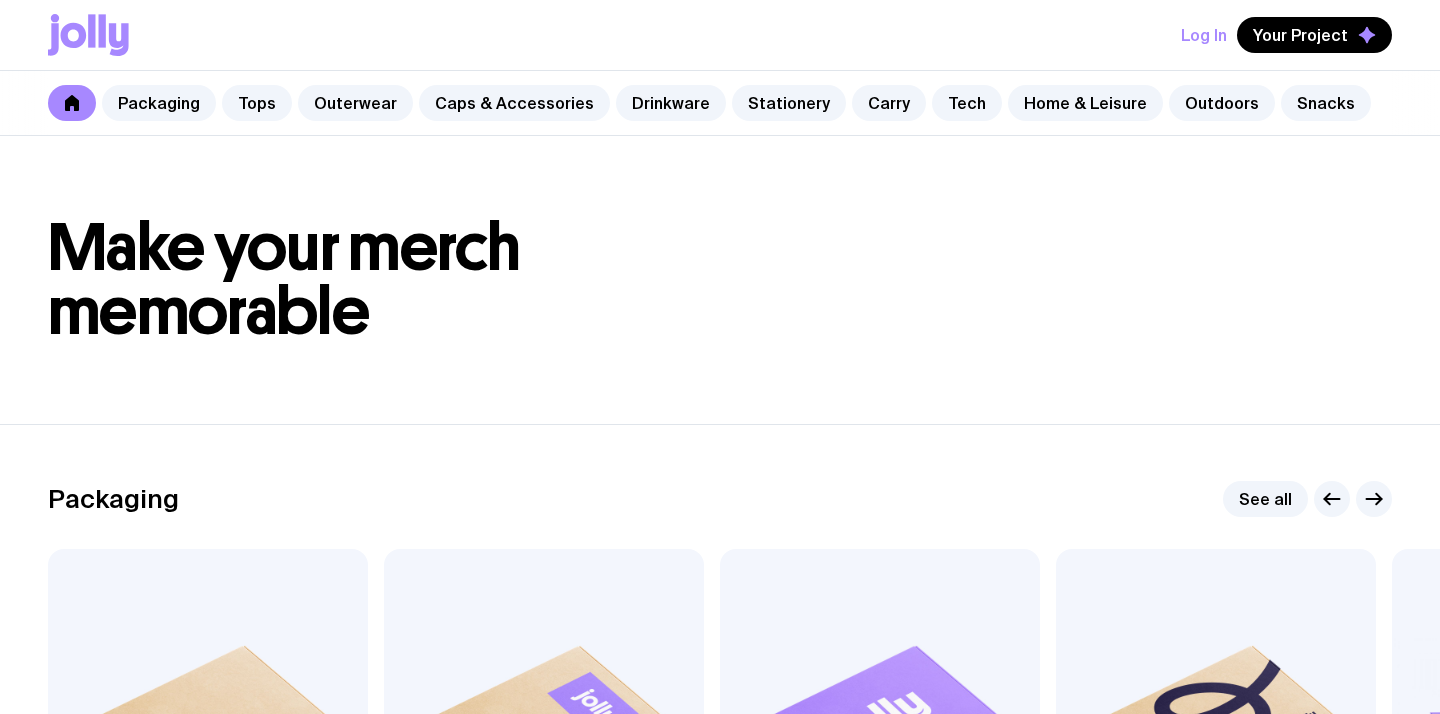 scroll, scrollTop: 423, scrollLeft: 0, axis: vertical 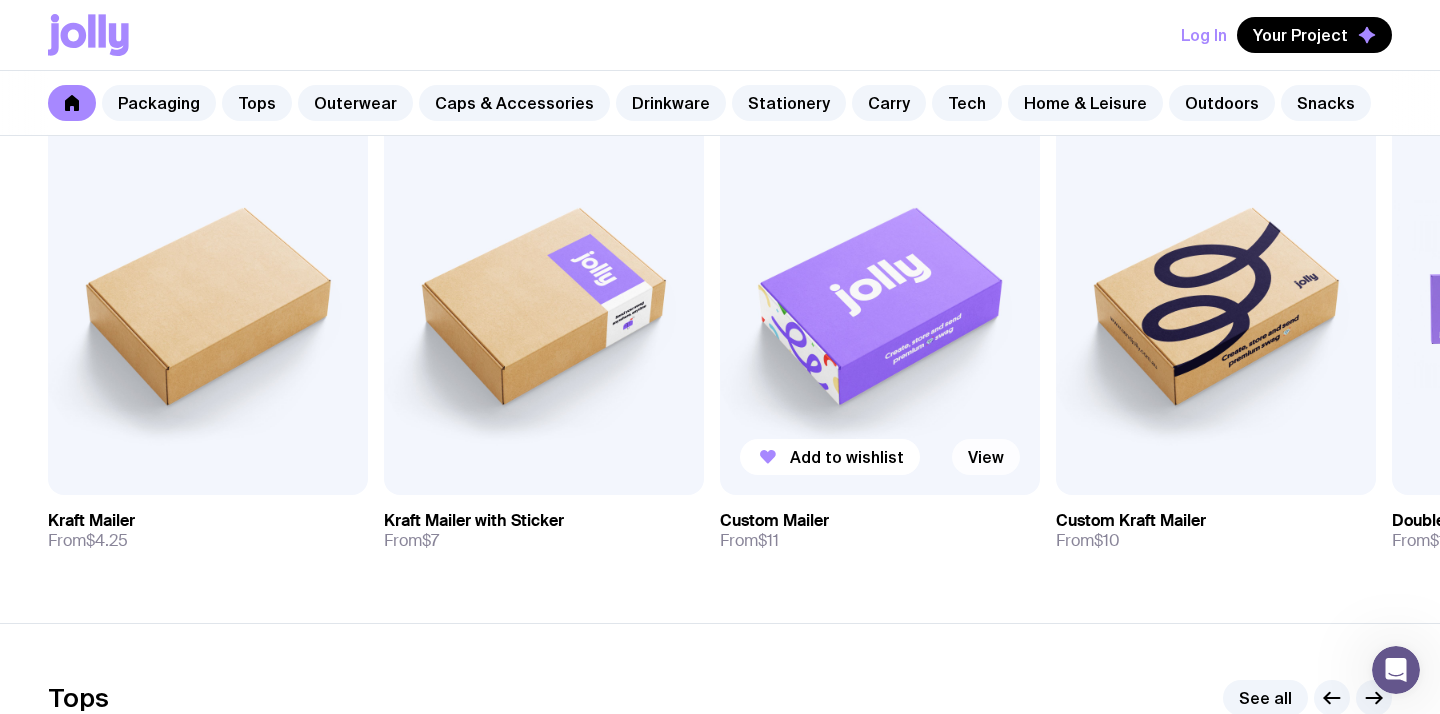 click on "View" at bounding box center [986, 457] 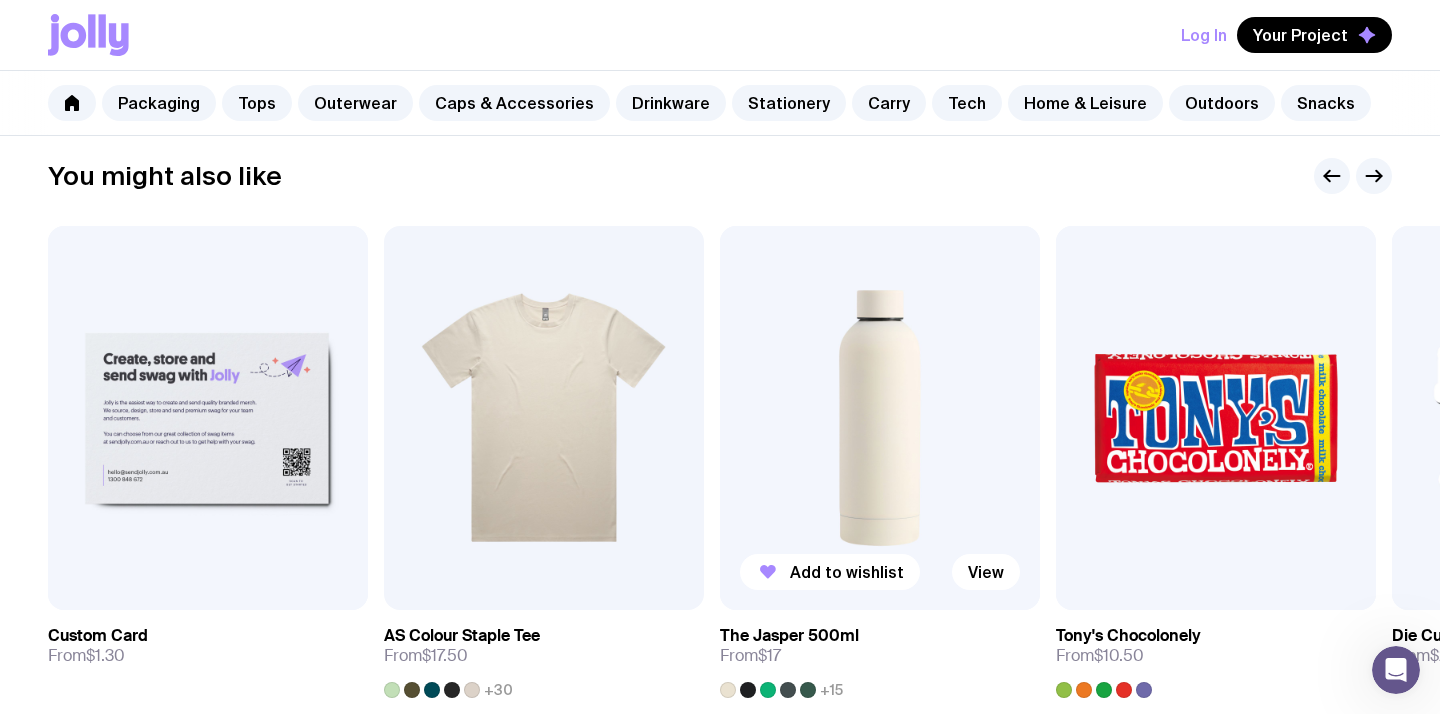 scroll, scrollTop: 1101, scrollLeft: 0, axis: vertical 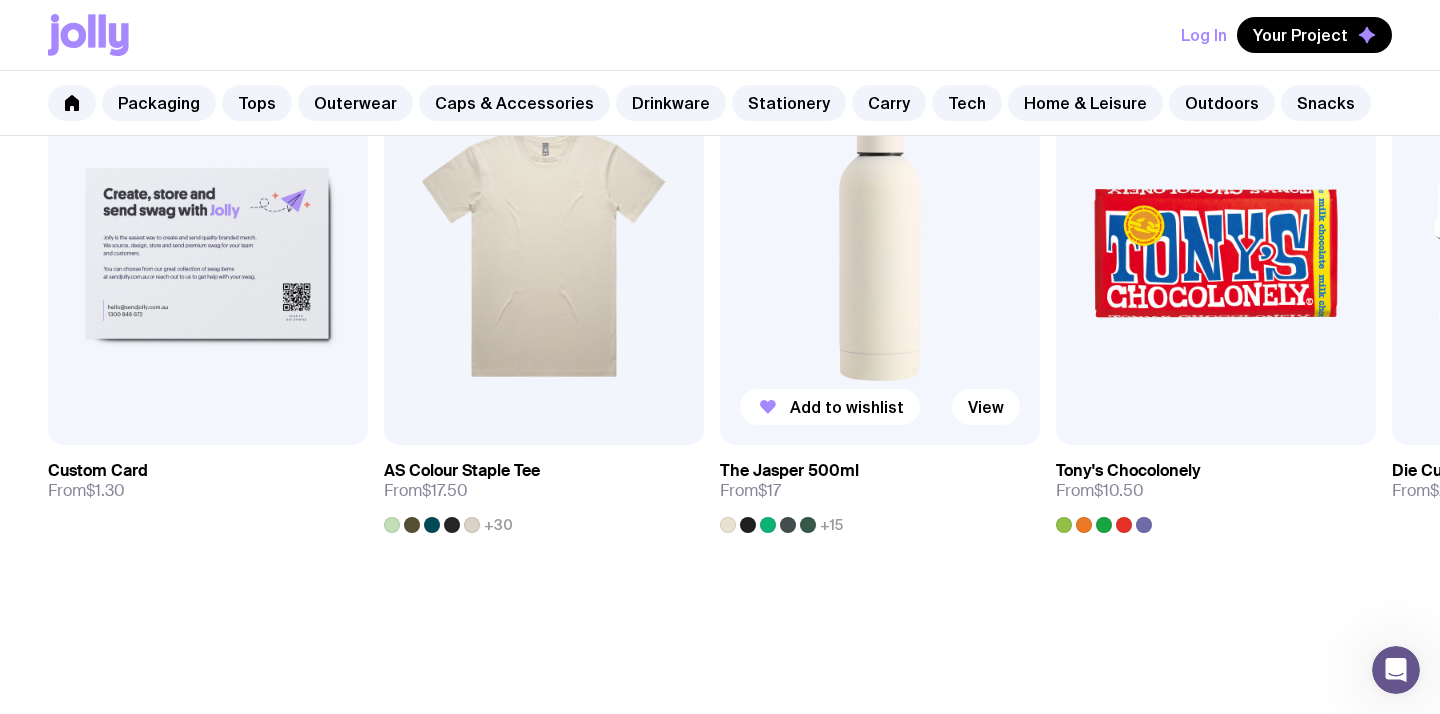 click at bounding box center (880, 253) 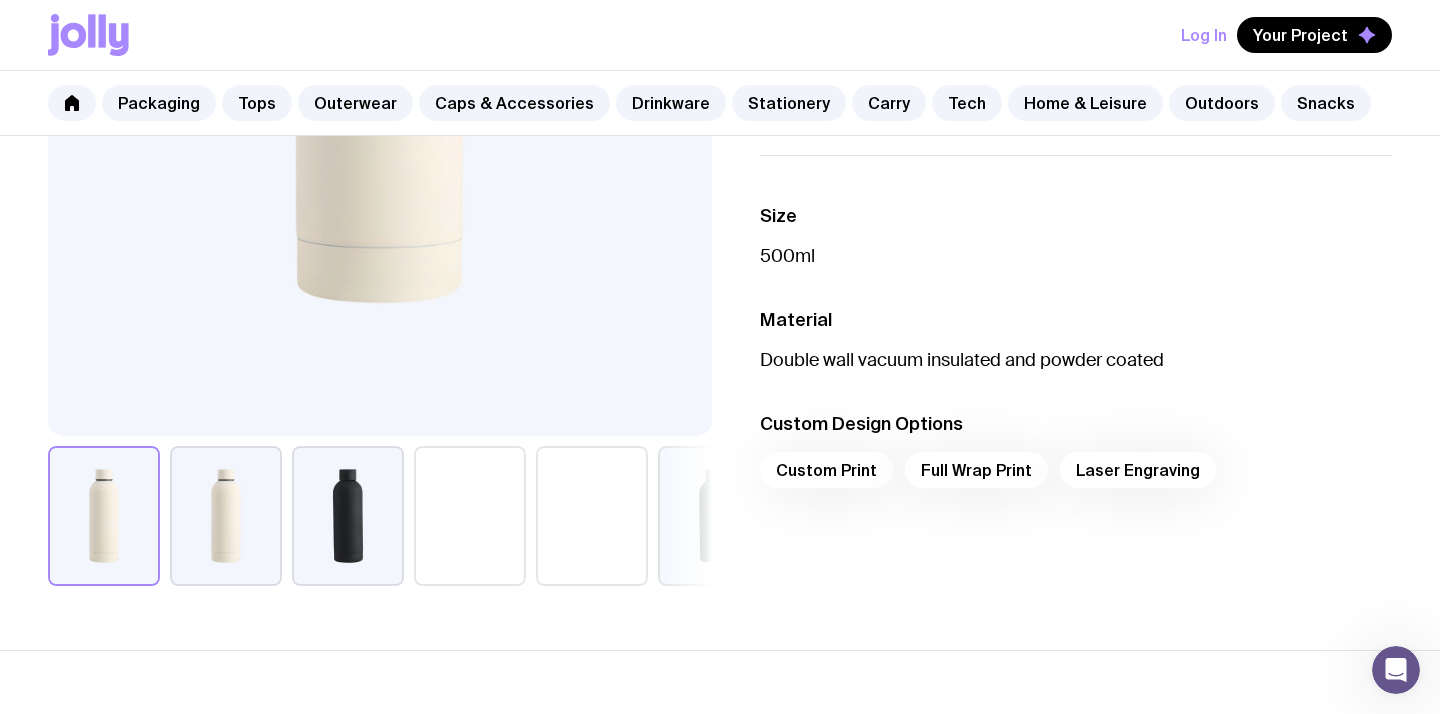 scroll, scrollTop: 528, scrollLeft: 0, axis: vertical 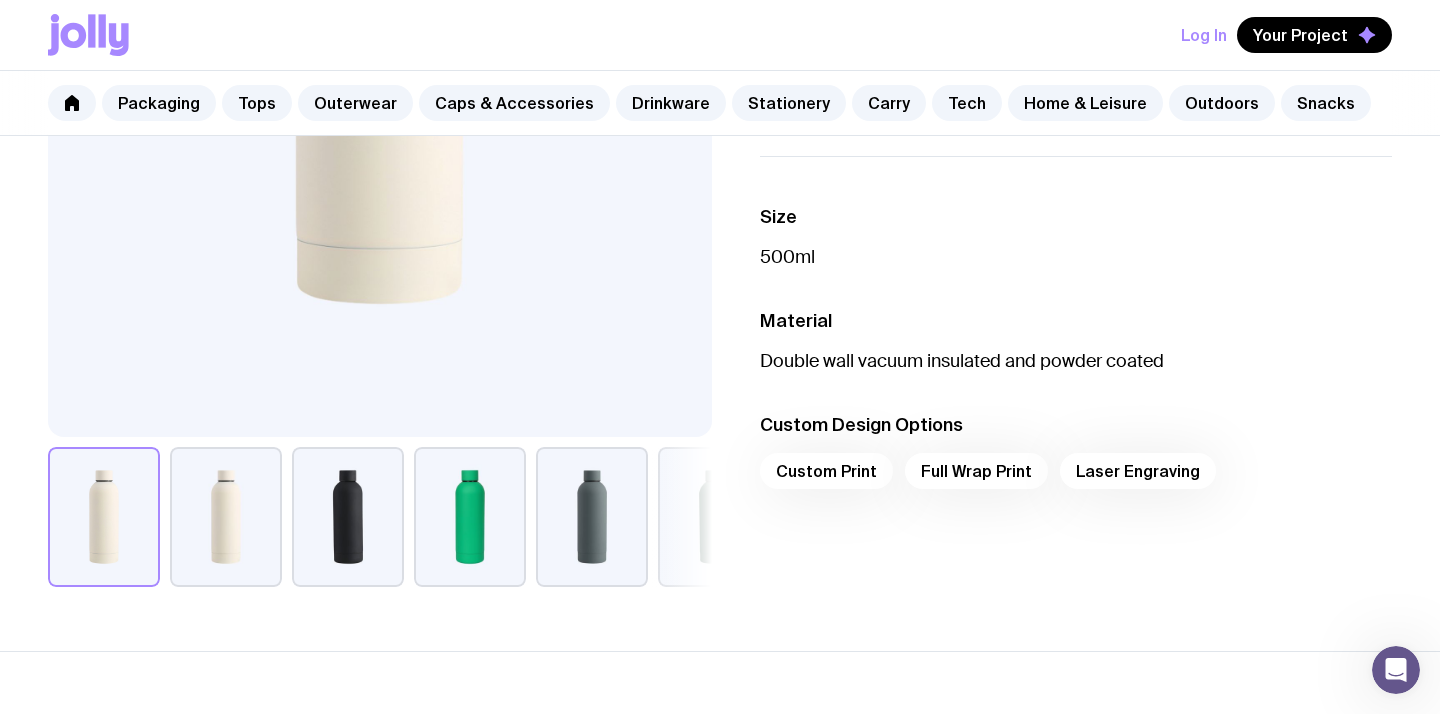 click on "Custom Print Full Wrap Print Laser Engraving" at bounding box center (1076, 477) 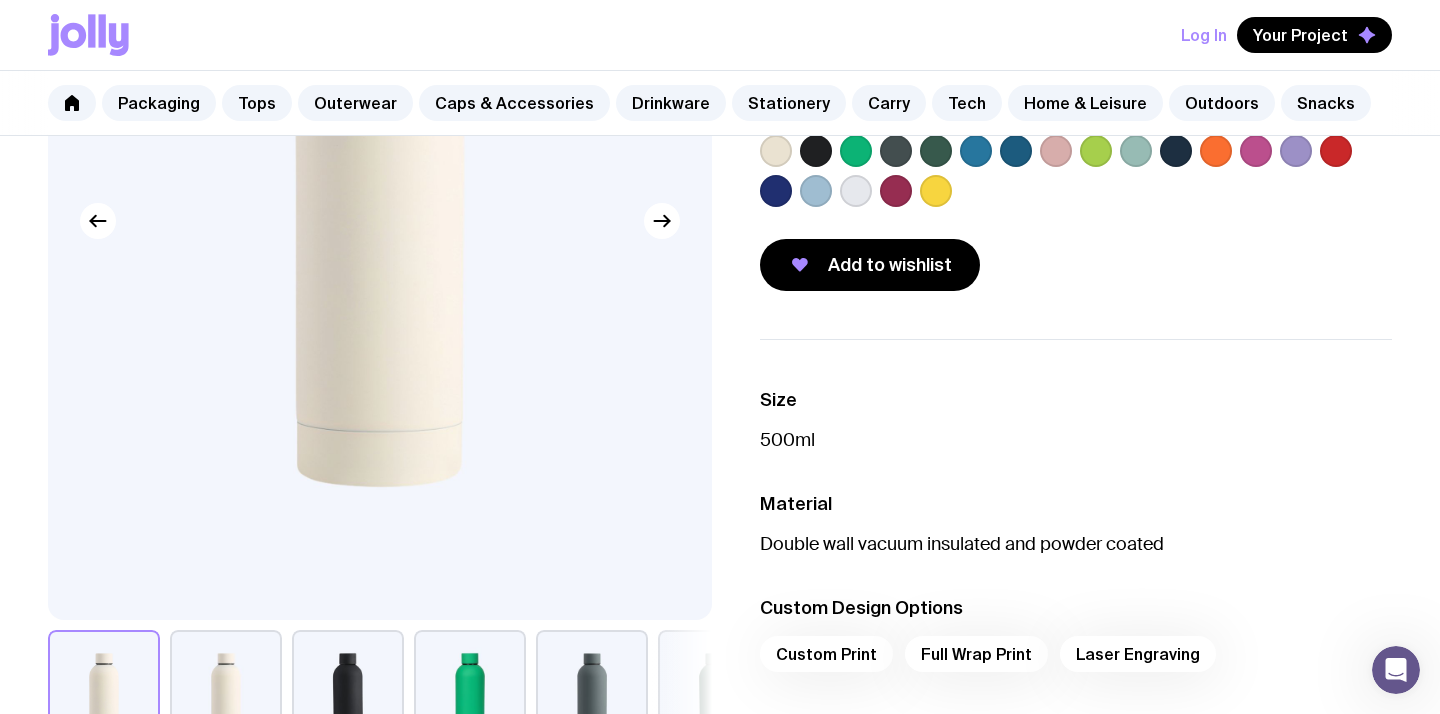 scroll, scrollTop: 382, scrollLeft: 0, axis: vertical 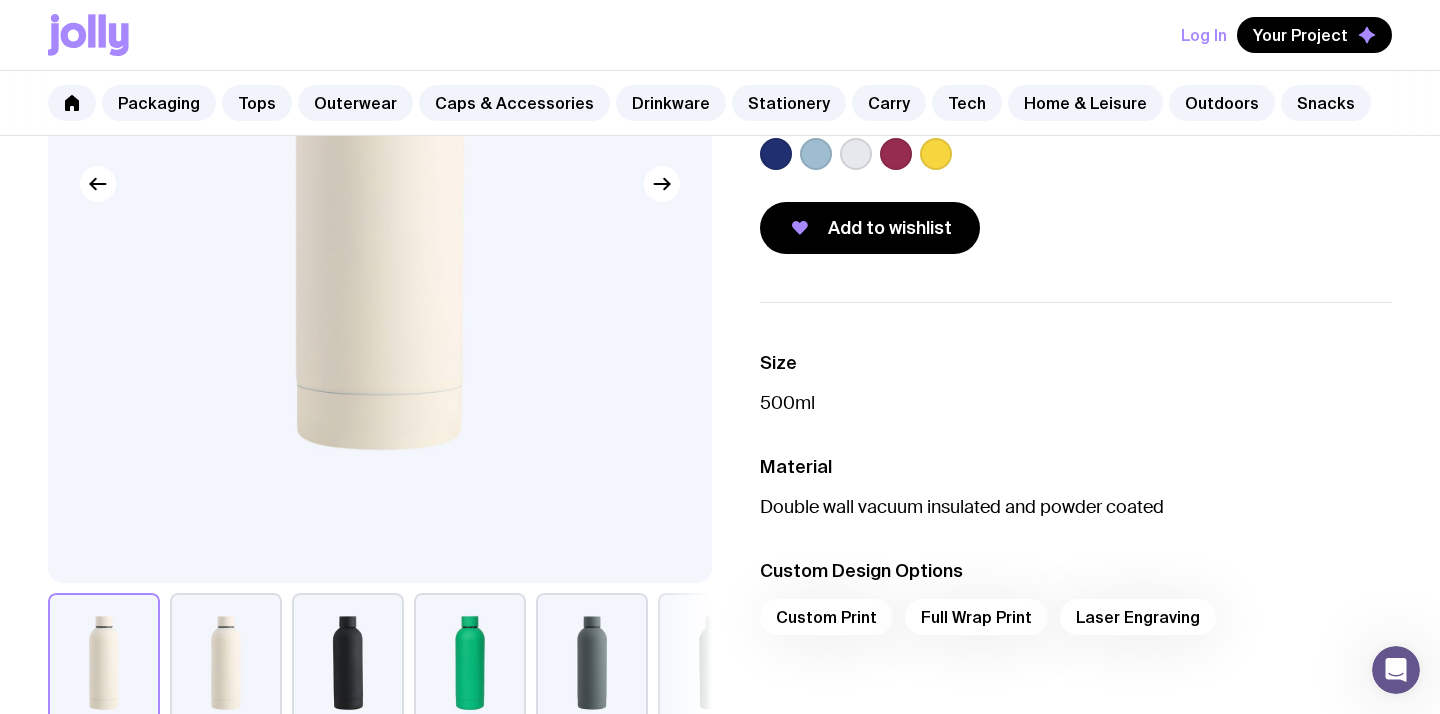 click on "Custom Print Full Wrap Print Laser Engraving" at bounding box center (1076, 623) 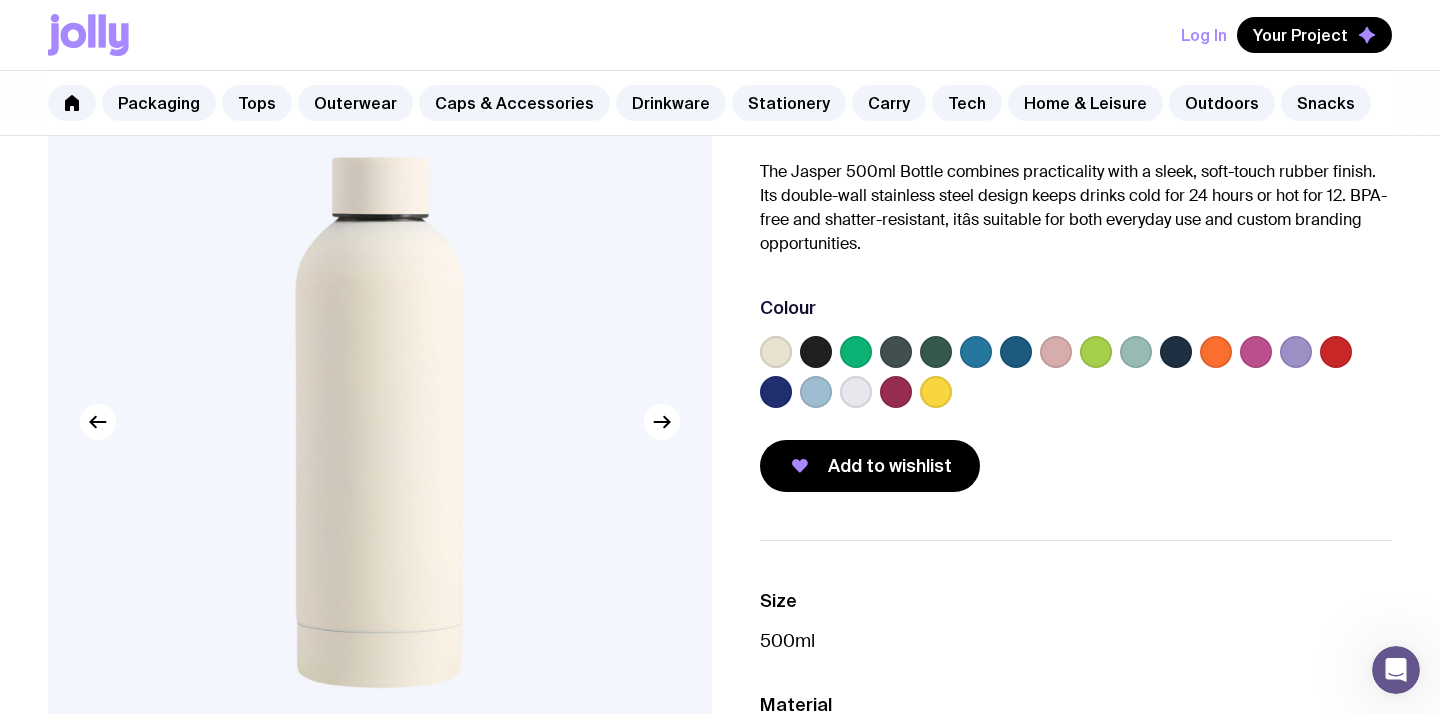 scroll, scrollTop: 140, scrollLeft: 0, axis: vertical 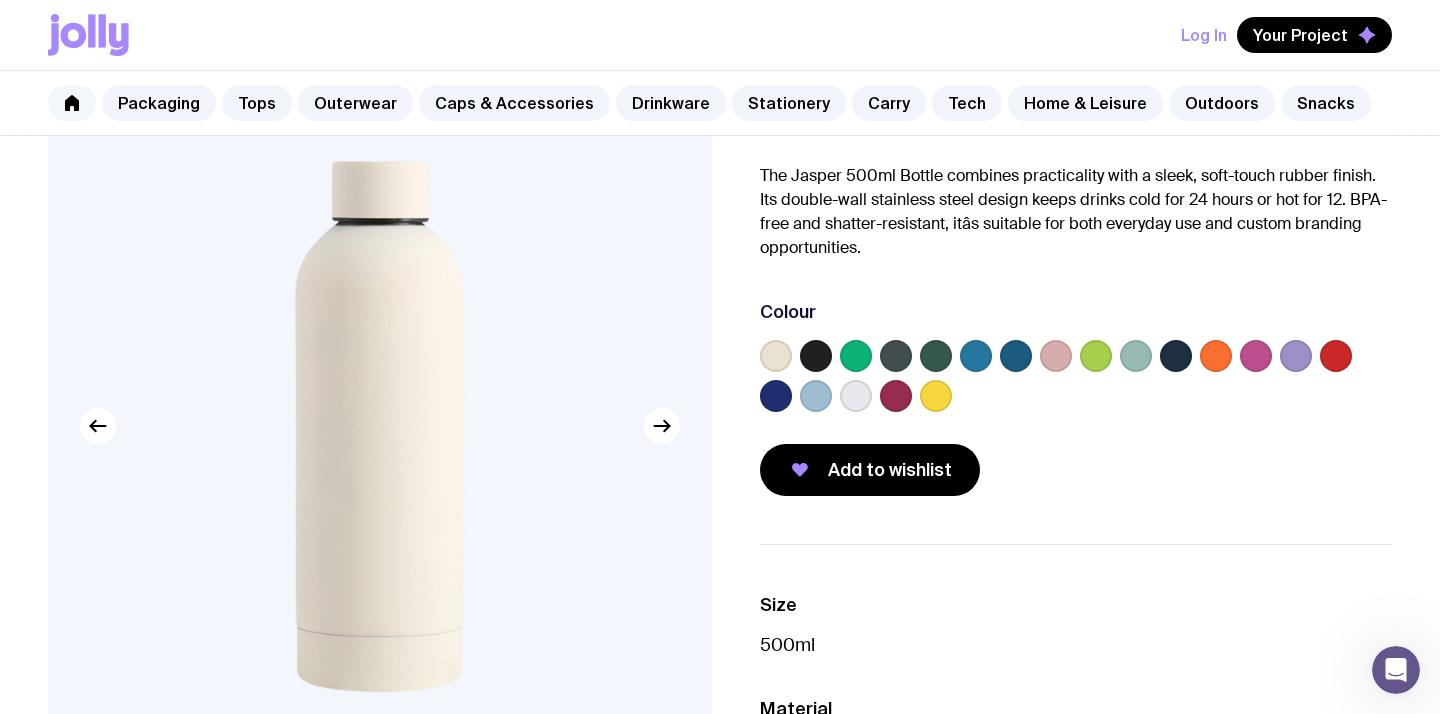 click 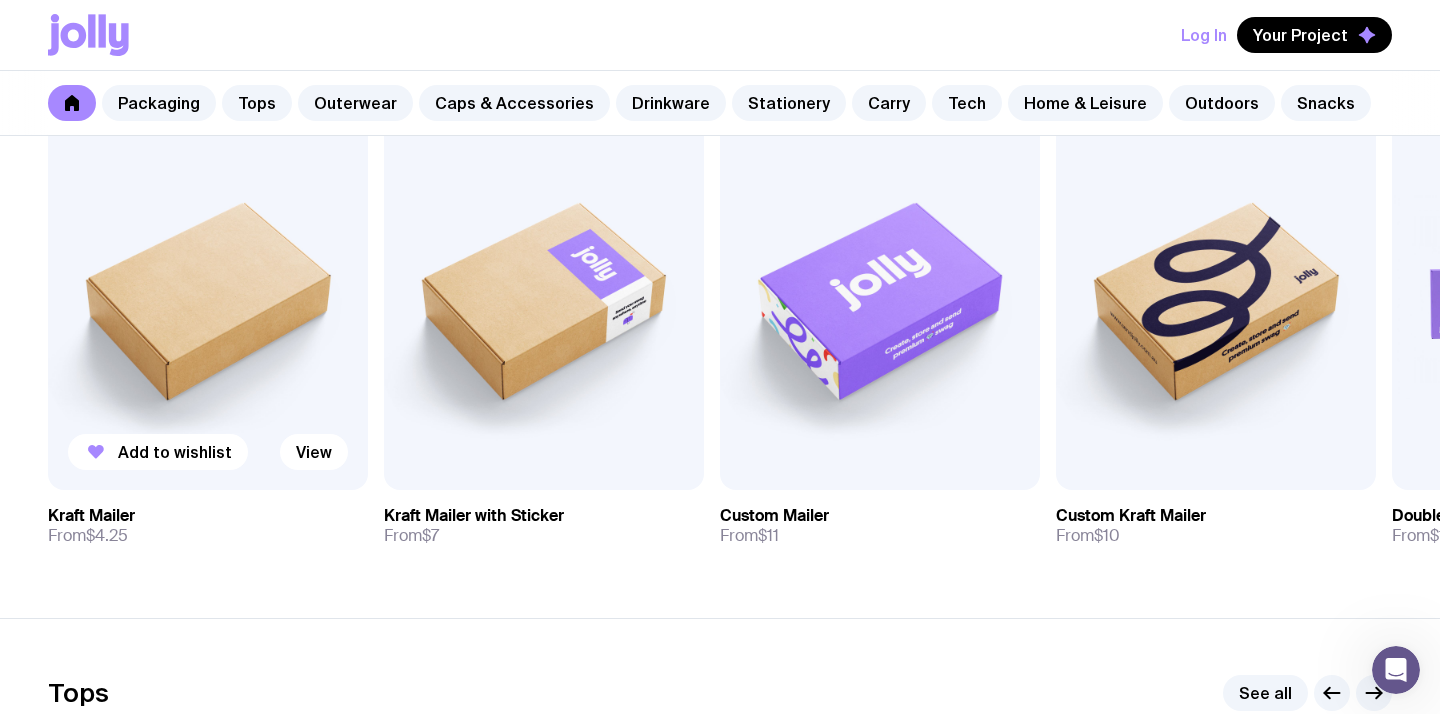 scroll, scrollTop: 377, scrollLeft: 0, axis: vertical 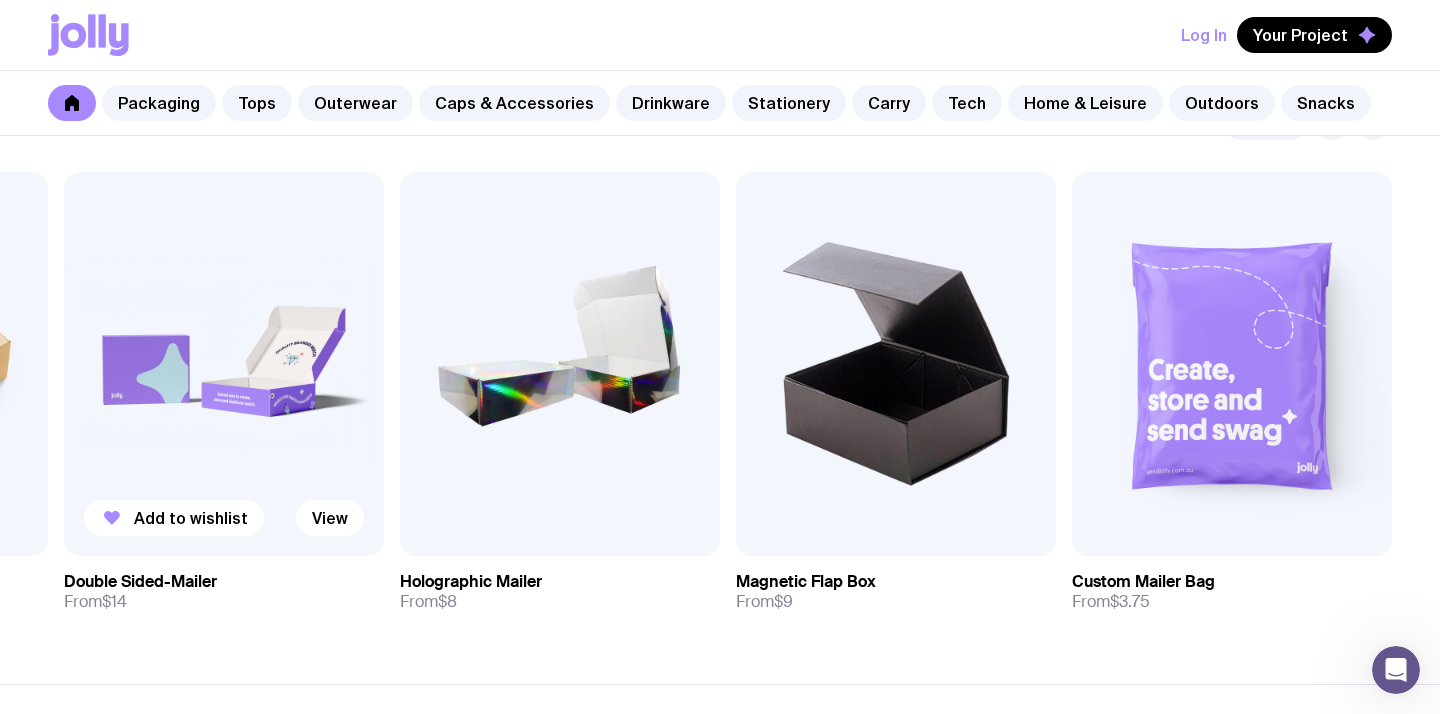 click at bounding box center (224, 364) 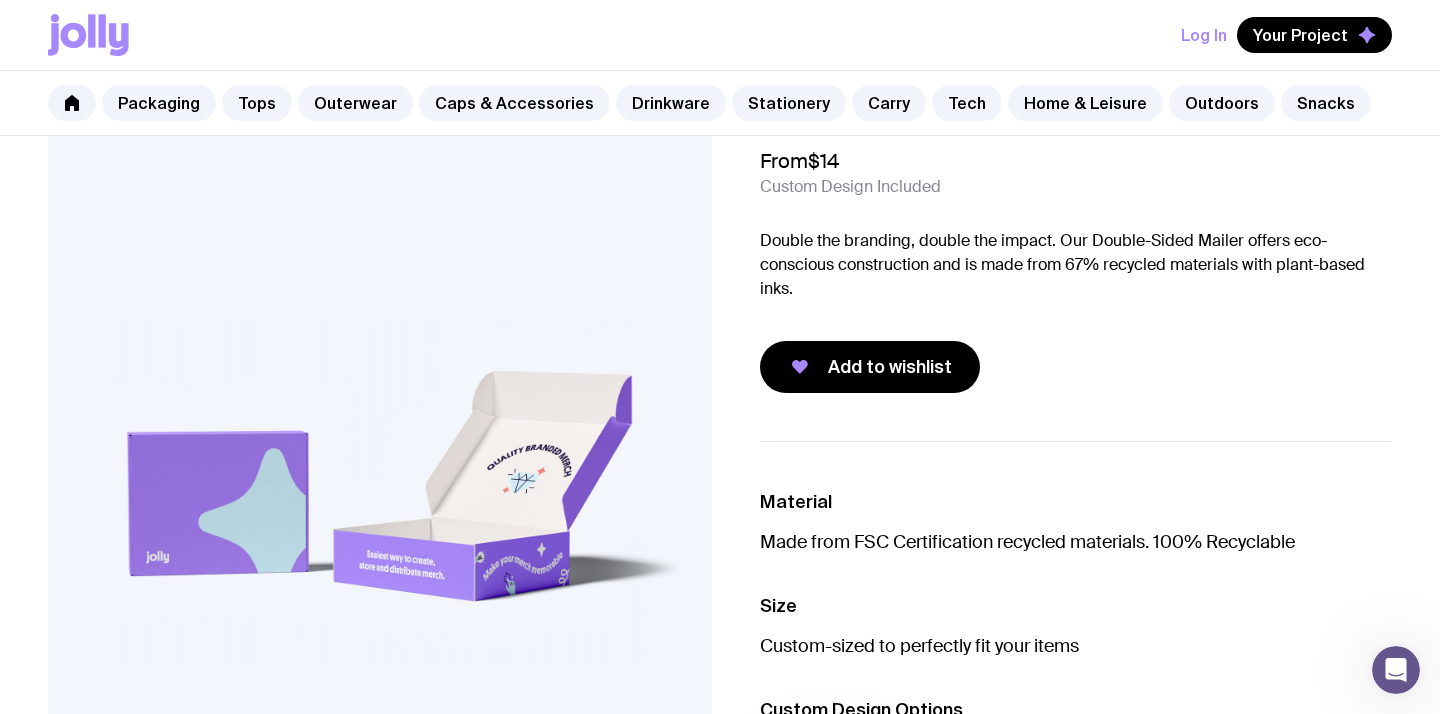 scroll, scrollTop: 0, scrollLeft: 0, axis: both 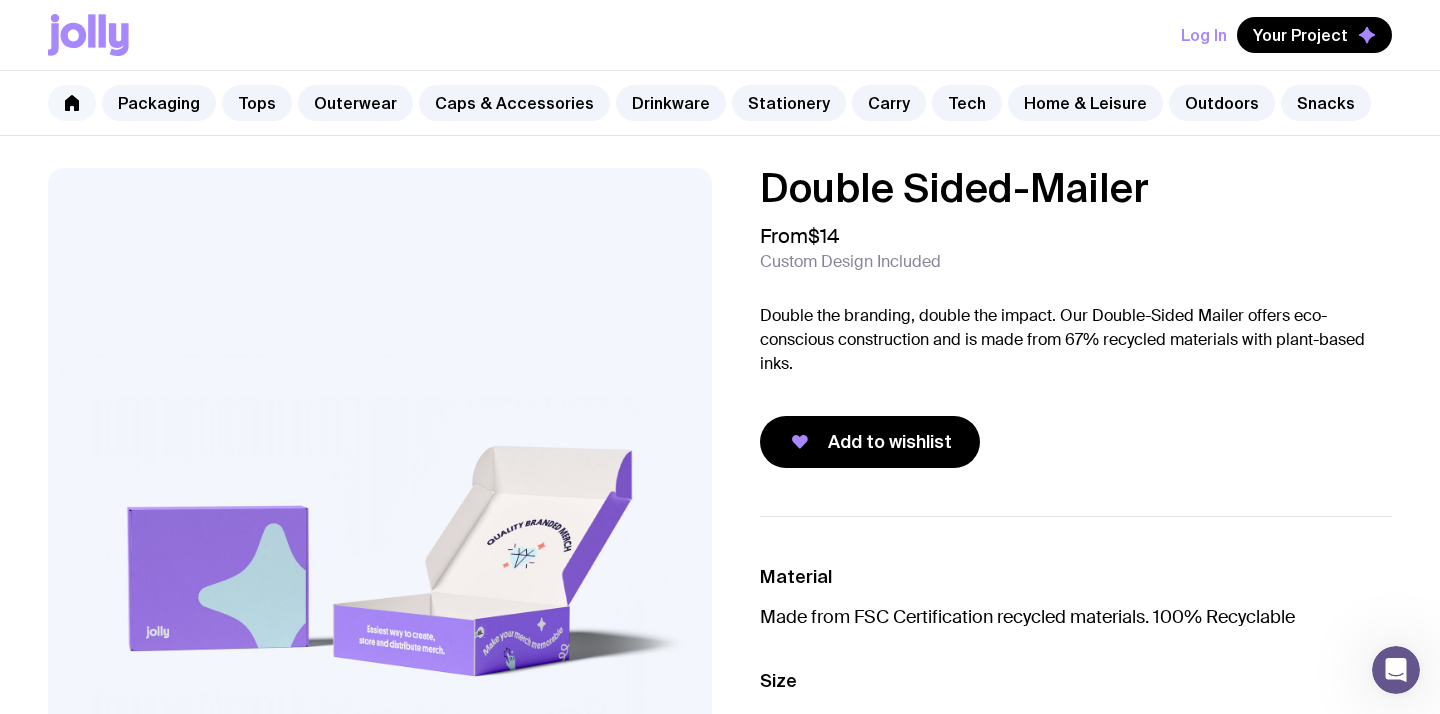 click 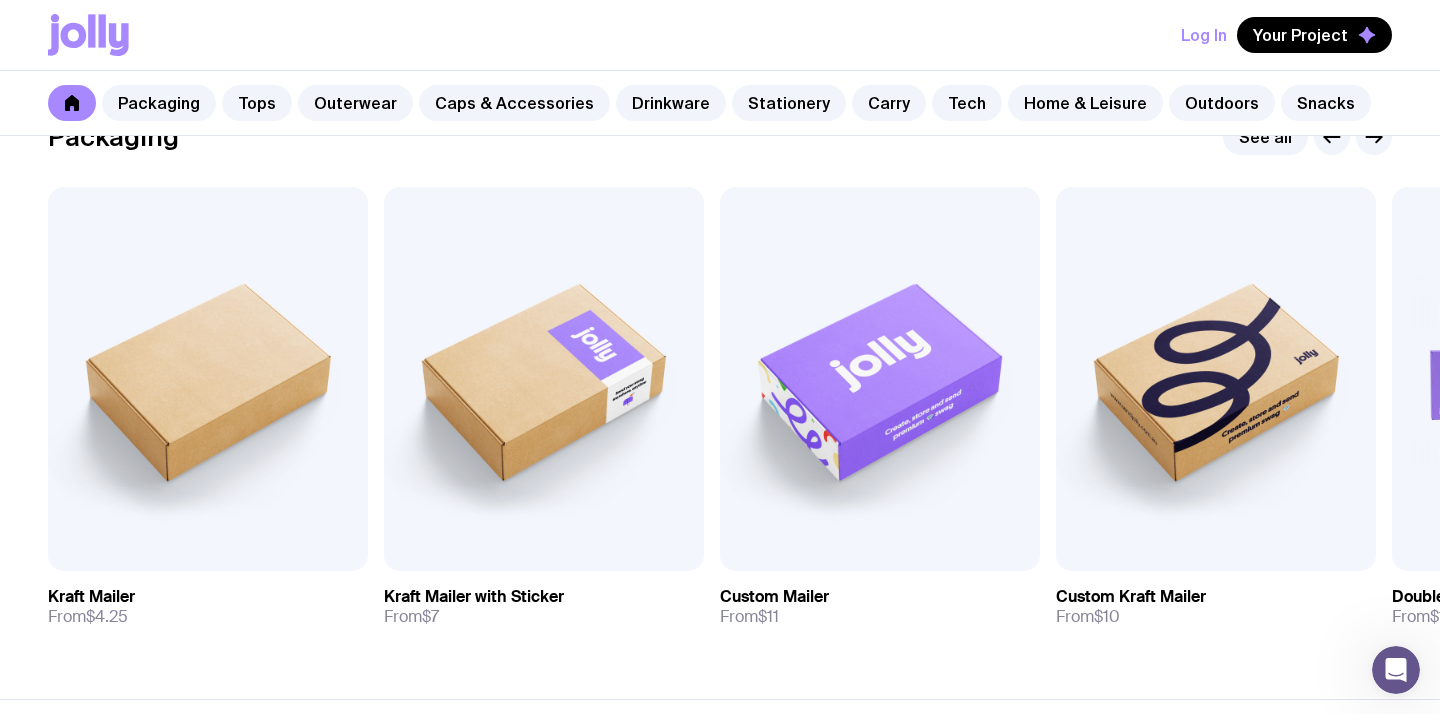 scroll, scrollTop: 372, scrollLeft: 0, axis: vertical 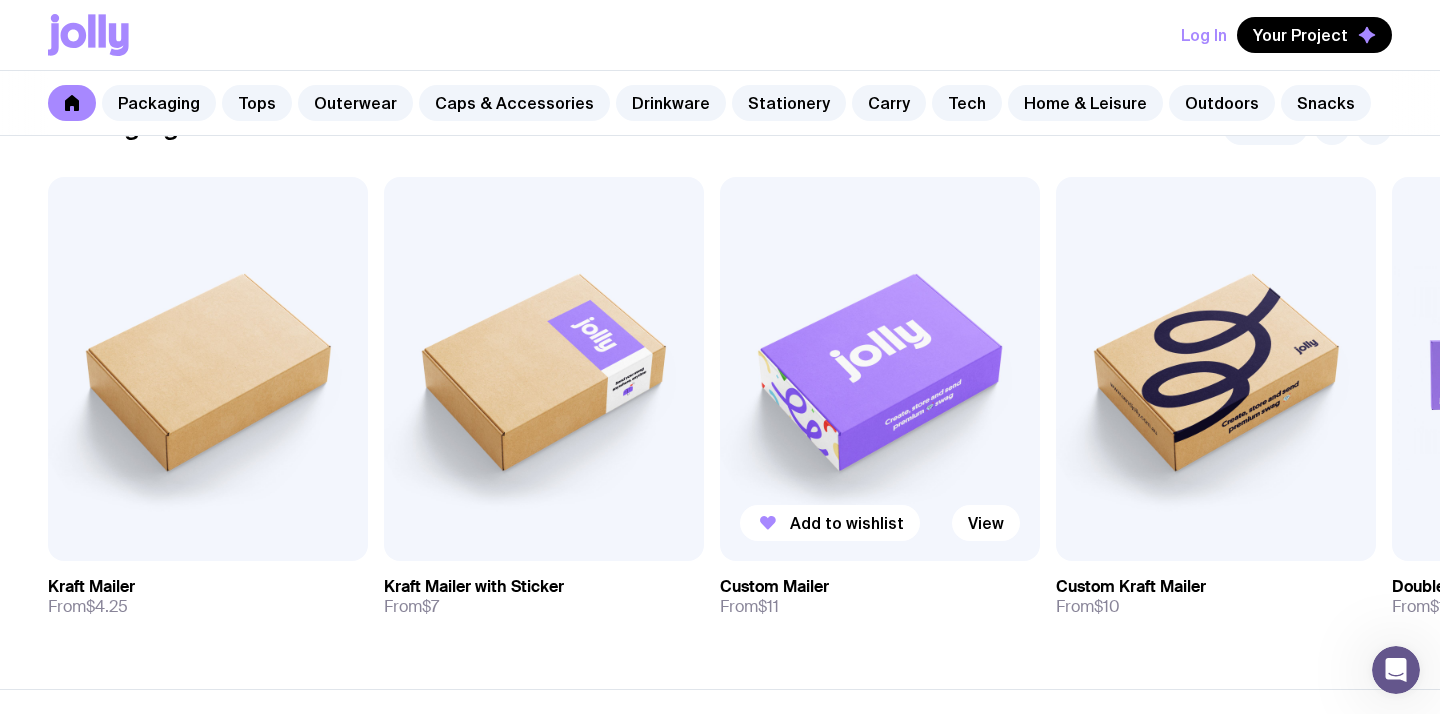 click at bounding box center [880, 369] 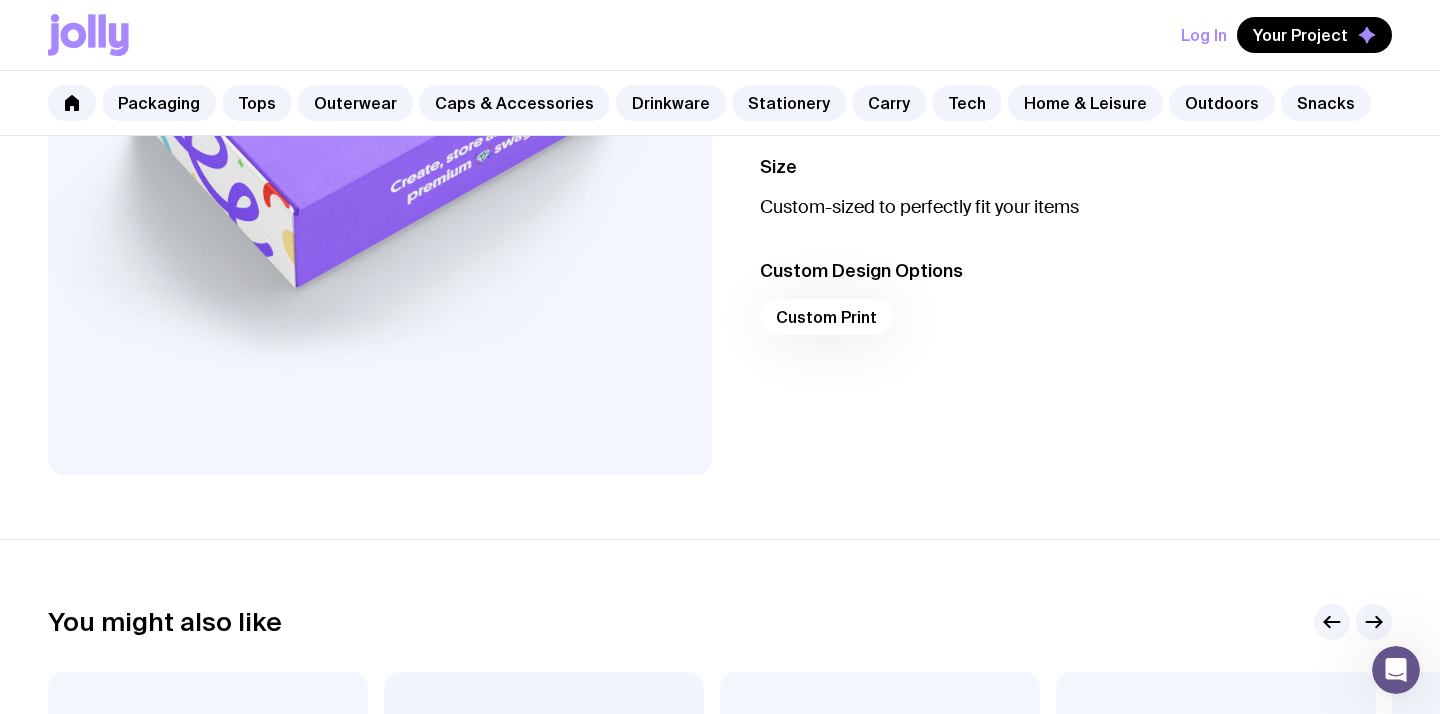 scroll, scrollTop: 418, scrollLeft: 0, axis: vertical 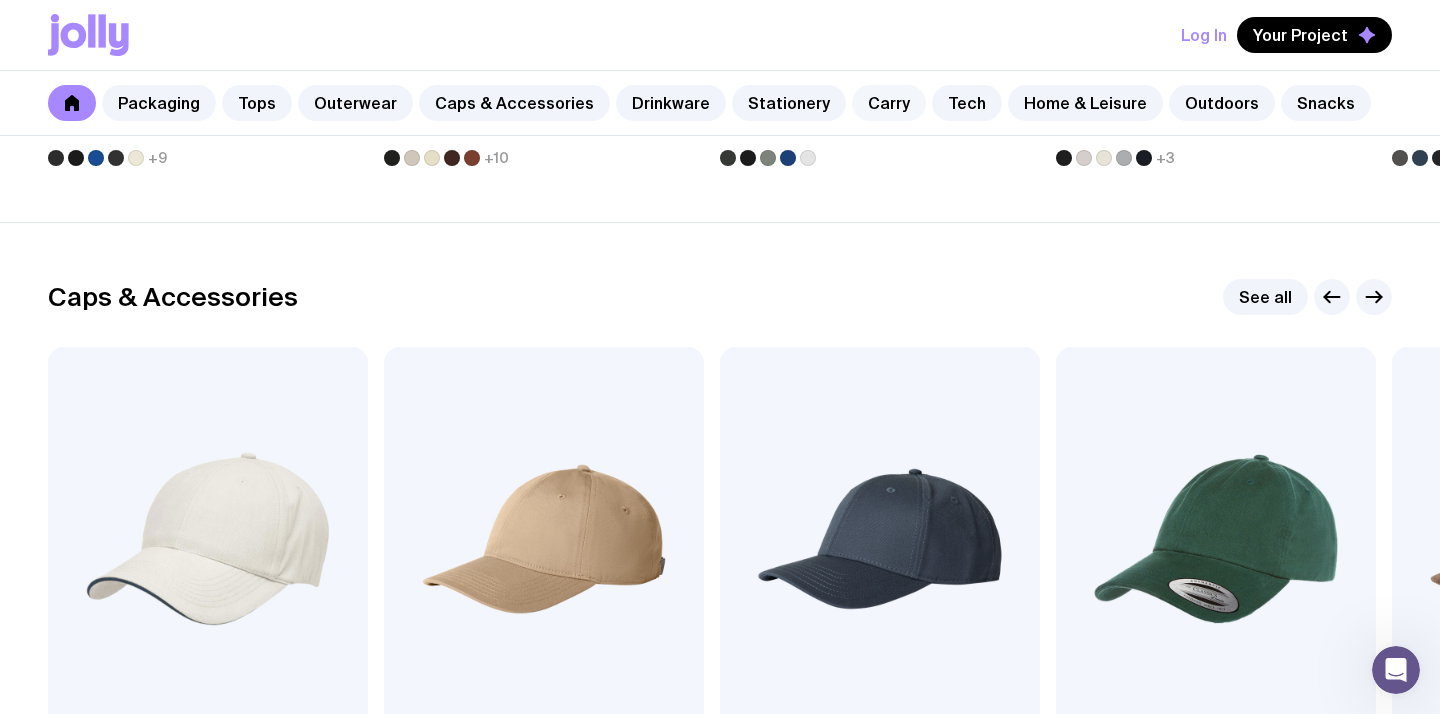 click on "Carry" 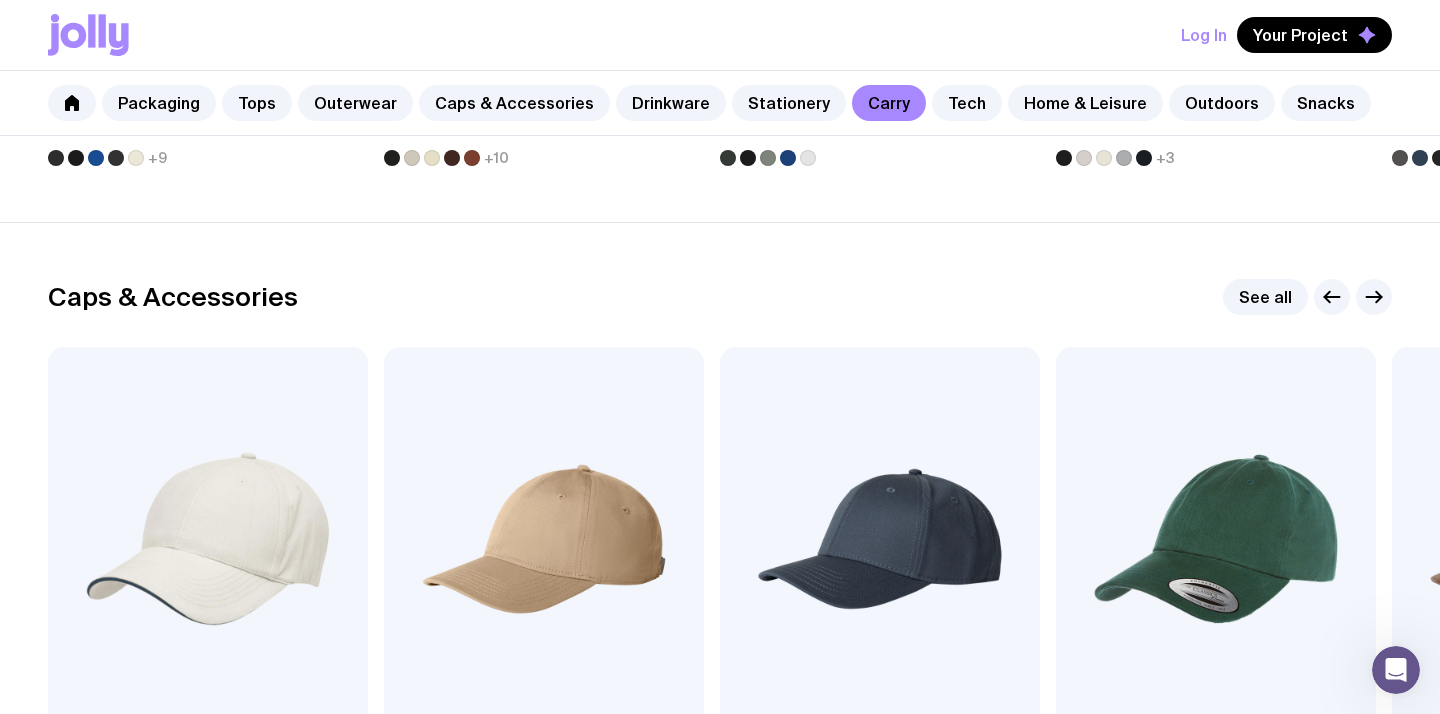 scroll, scrollTop: 0, scrollLeft: 0, axis: both 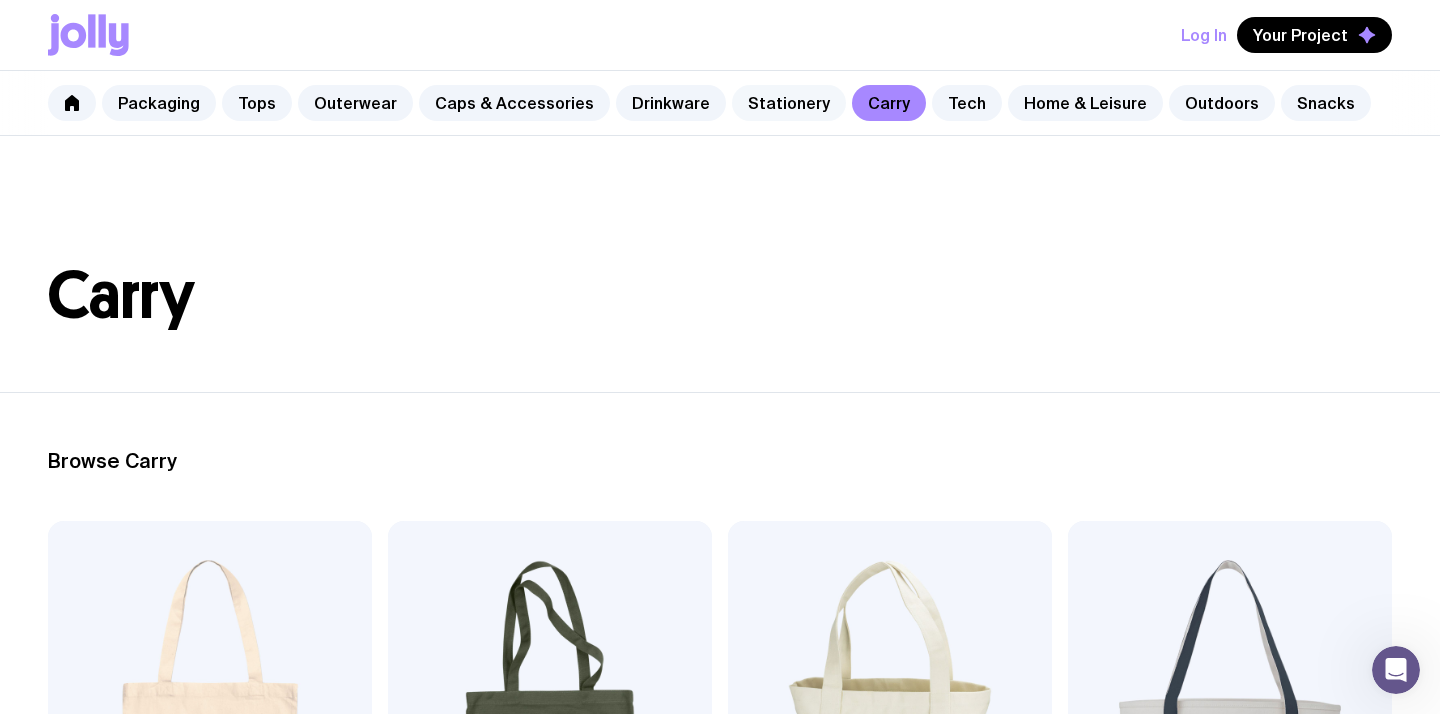 click on "Stationery" 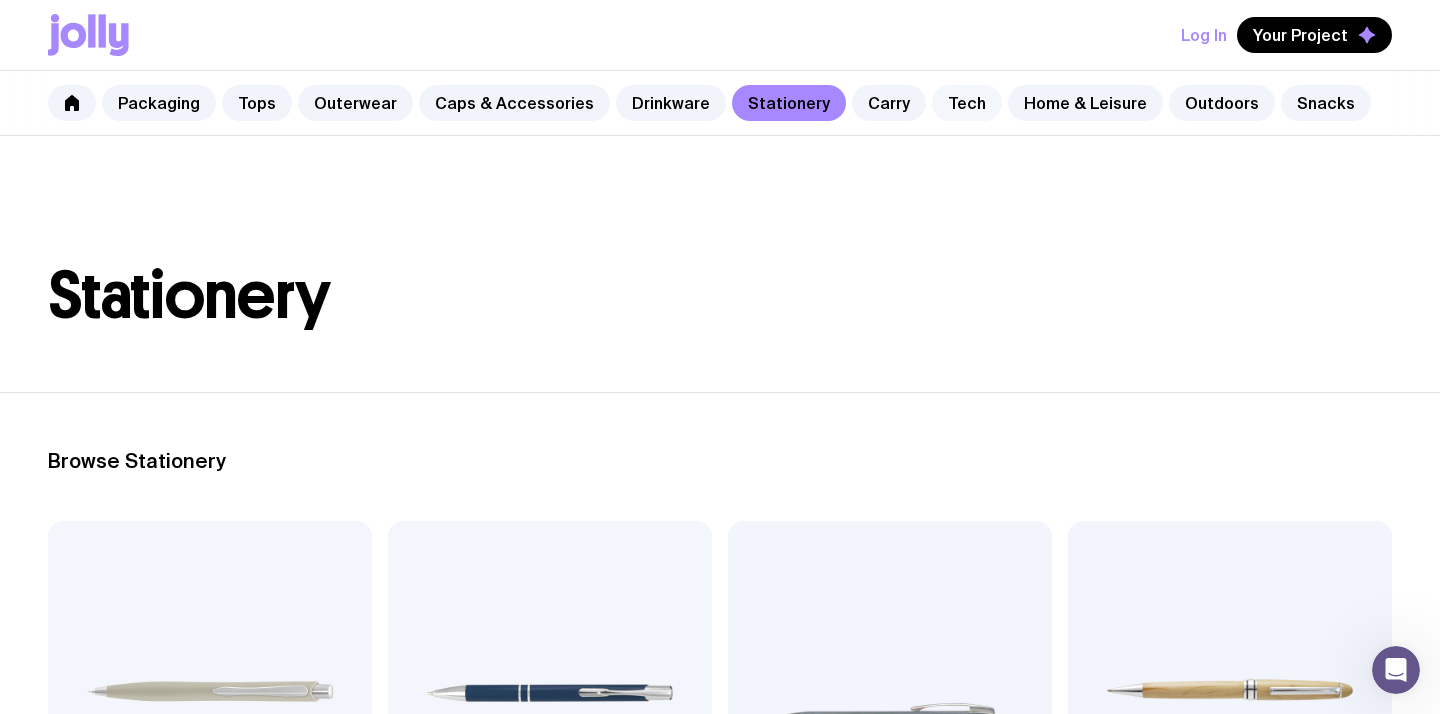 click on "Tech" 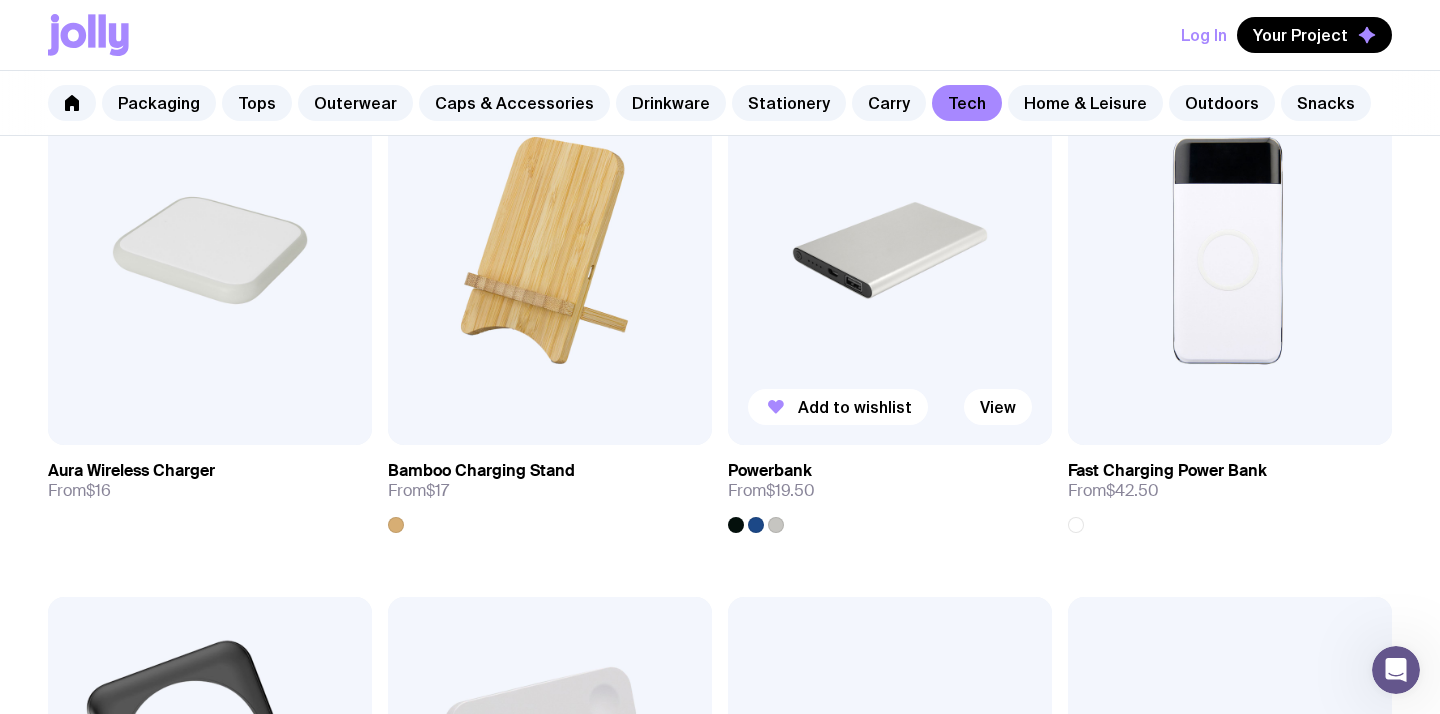 scroll, scrollTop: 1009, scrollLeft: 0, axis: vertical 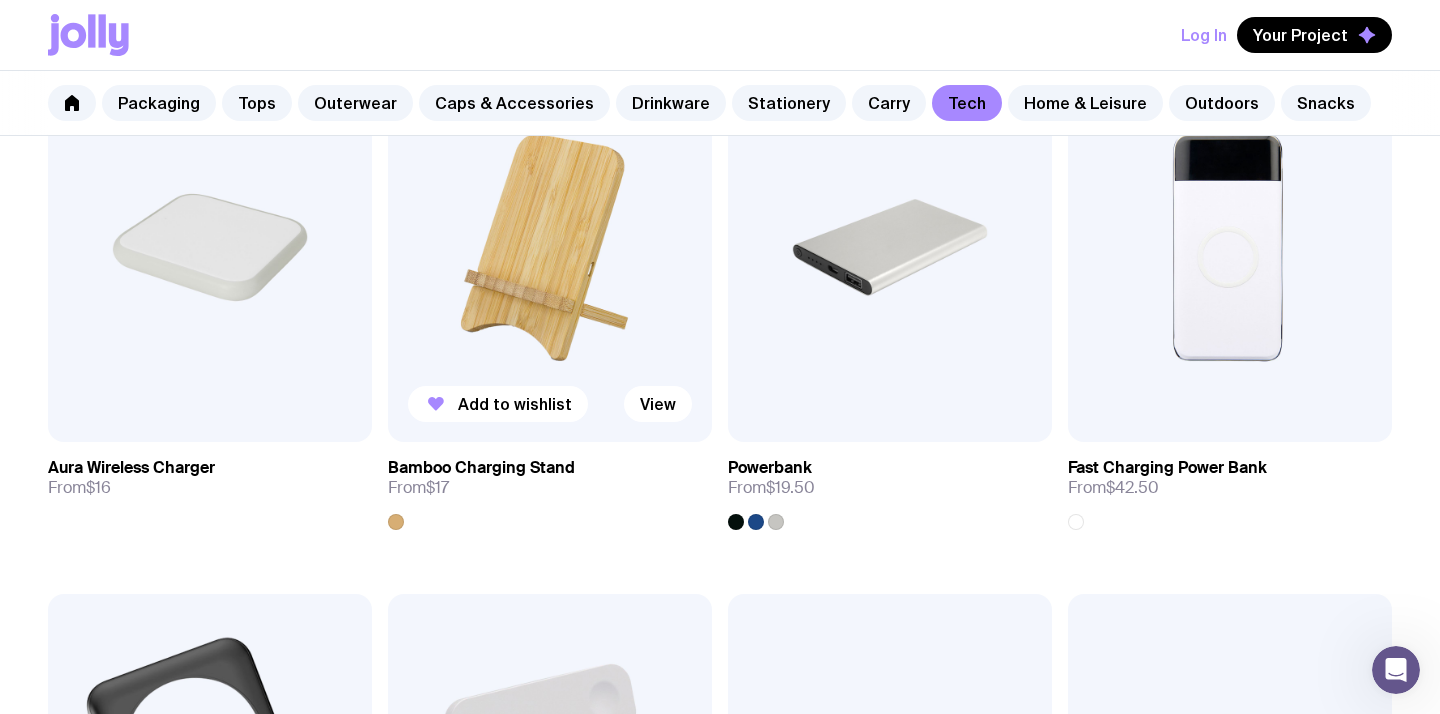 click at bounding box center [550, 247] 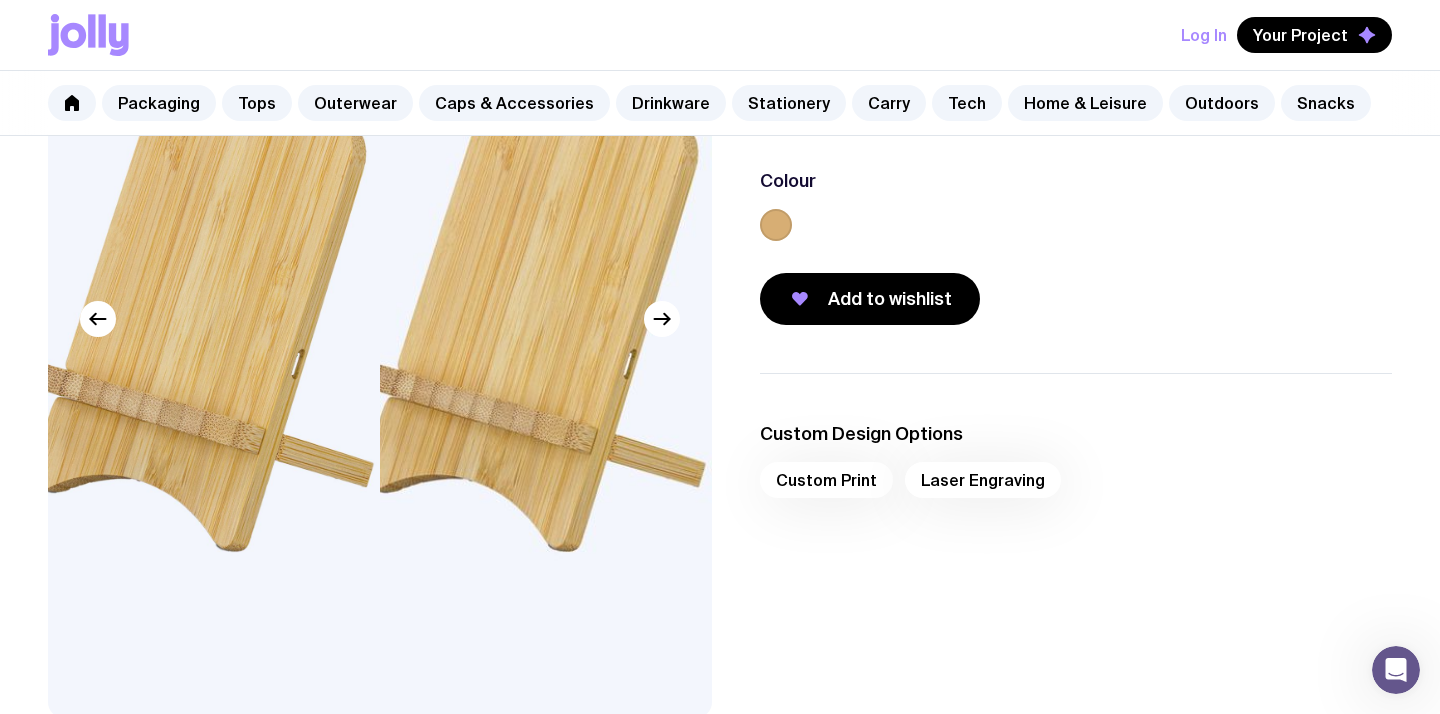 scroll, scrollTop: 246, scrollLeft: 0, axis: vertical 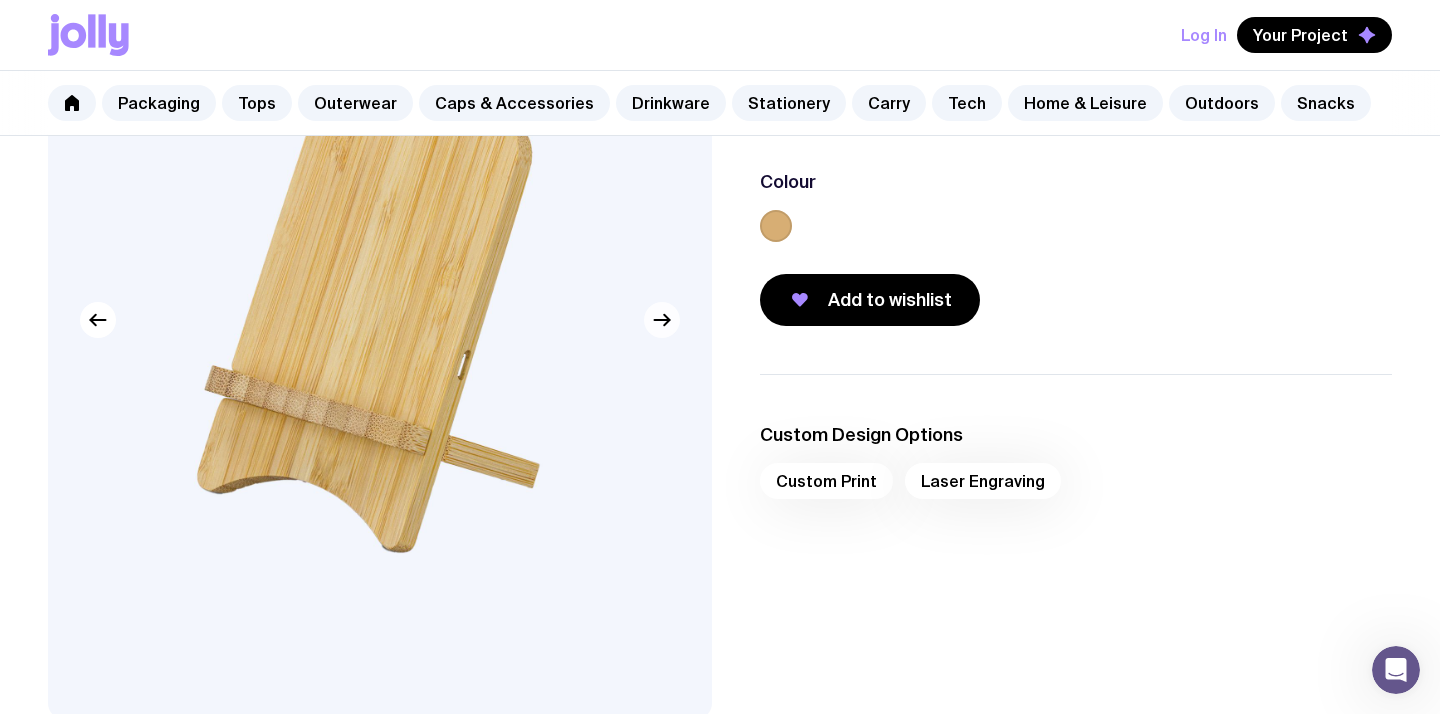 click at bounding box center (380, 320) 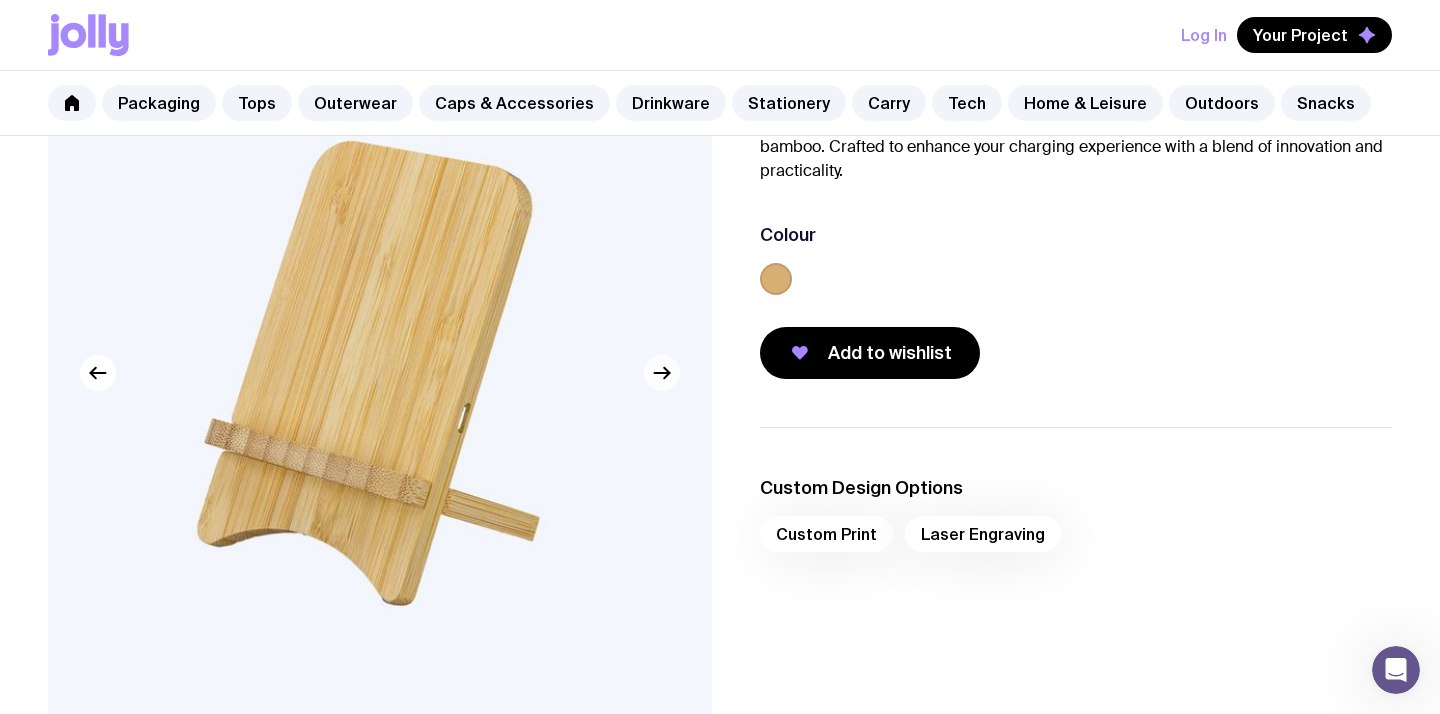 scroll, scrollTop: 191, scrollLeft: 0, axis: vertical 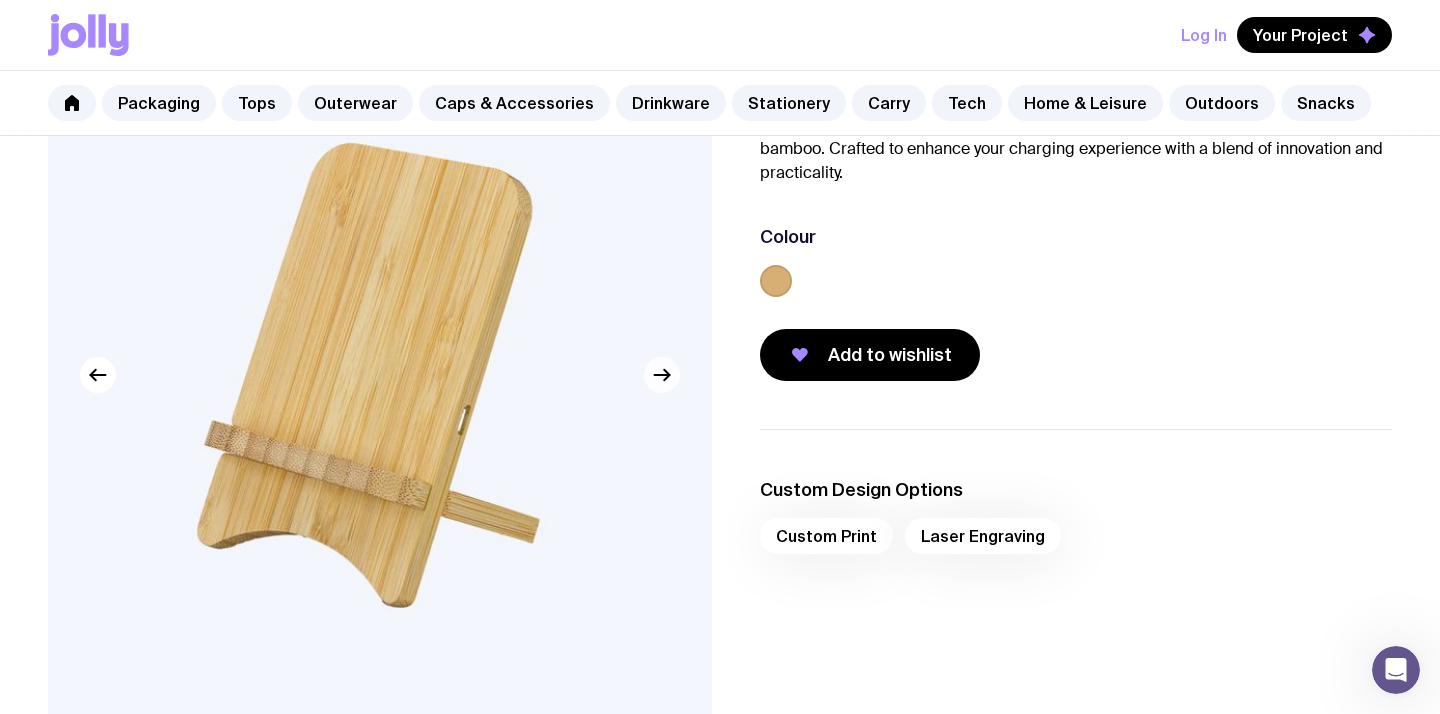 click 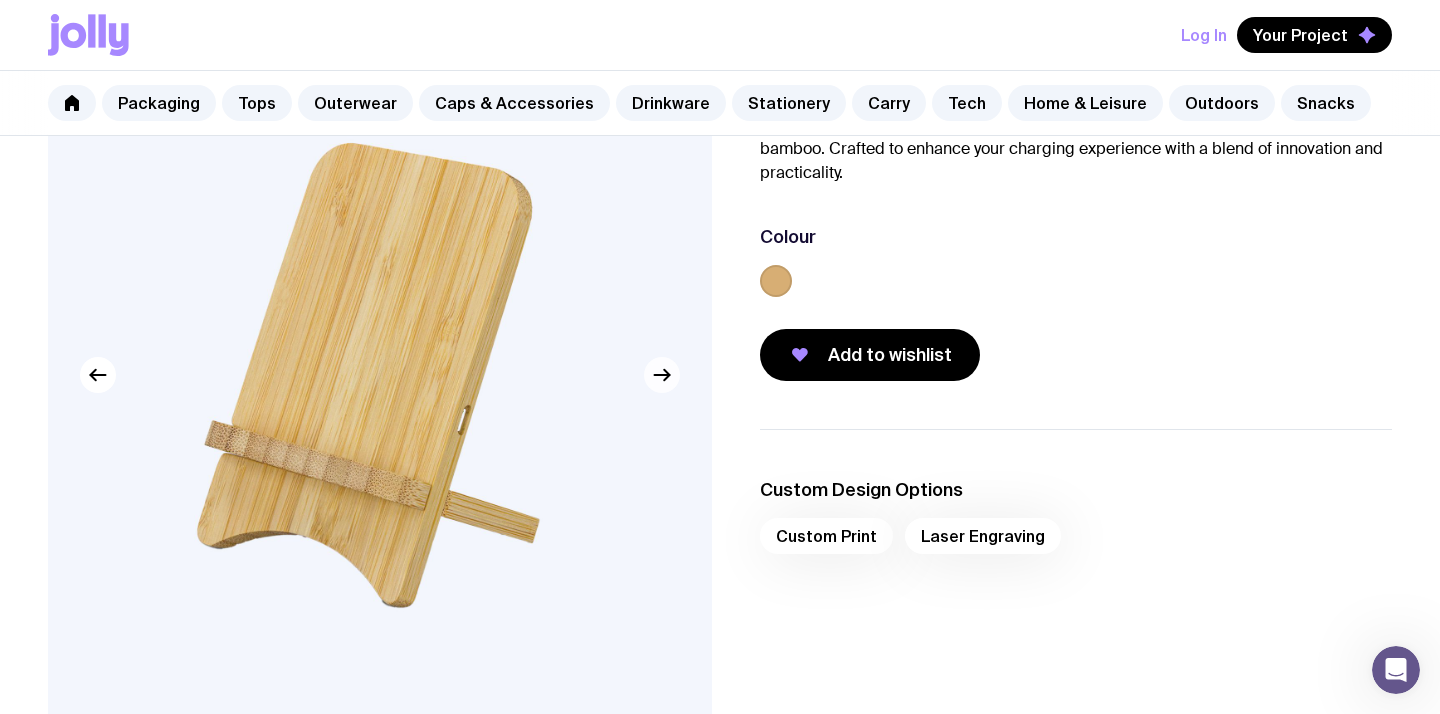 click 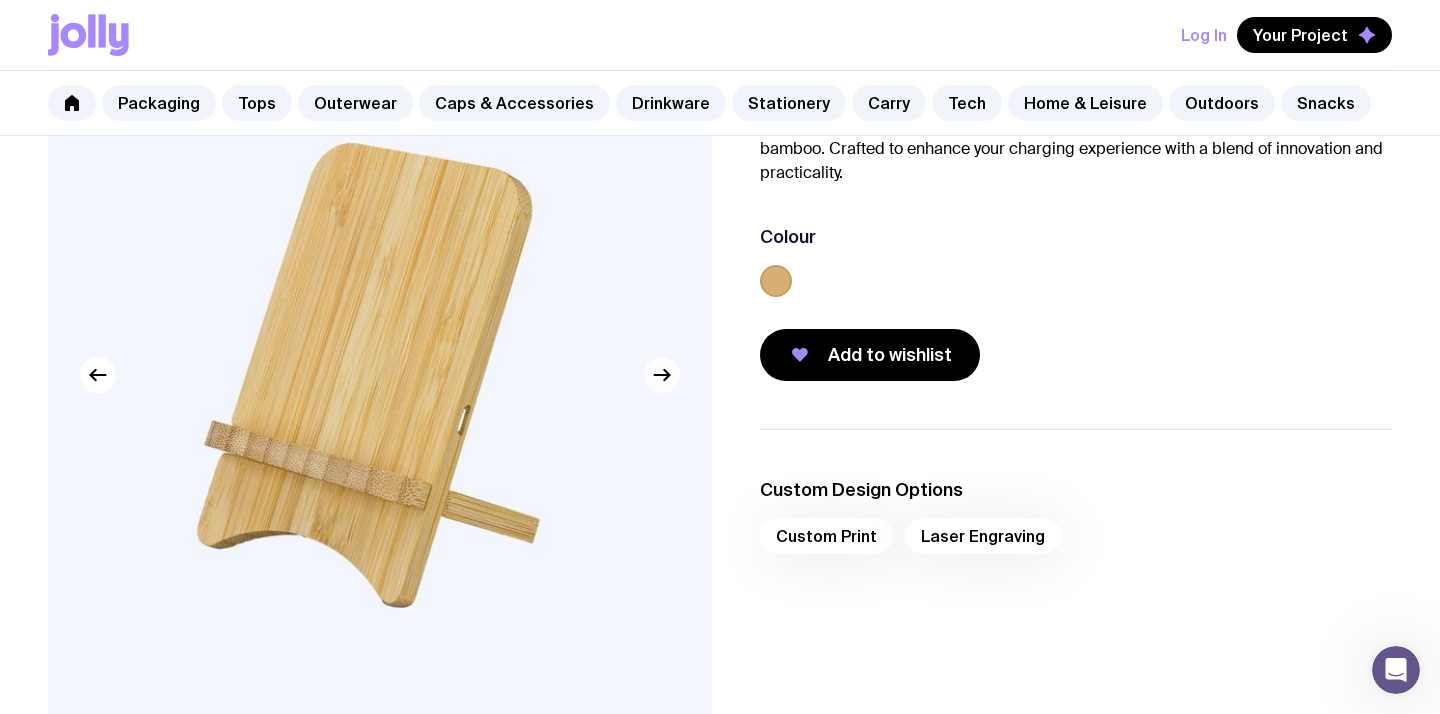 click 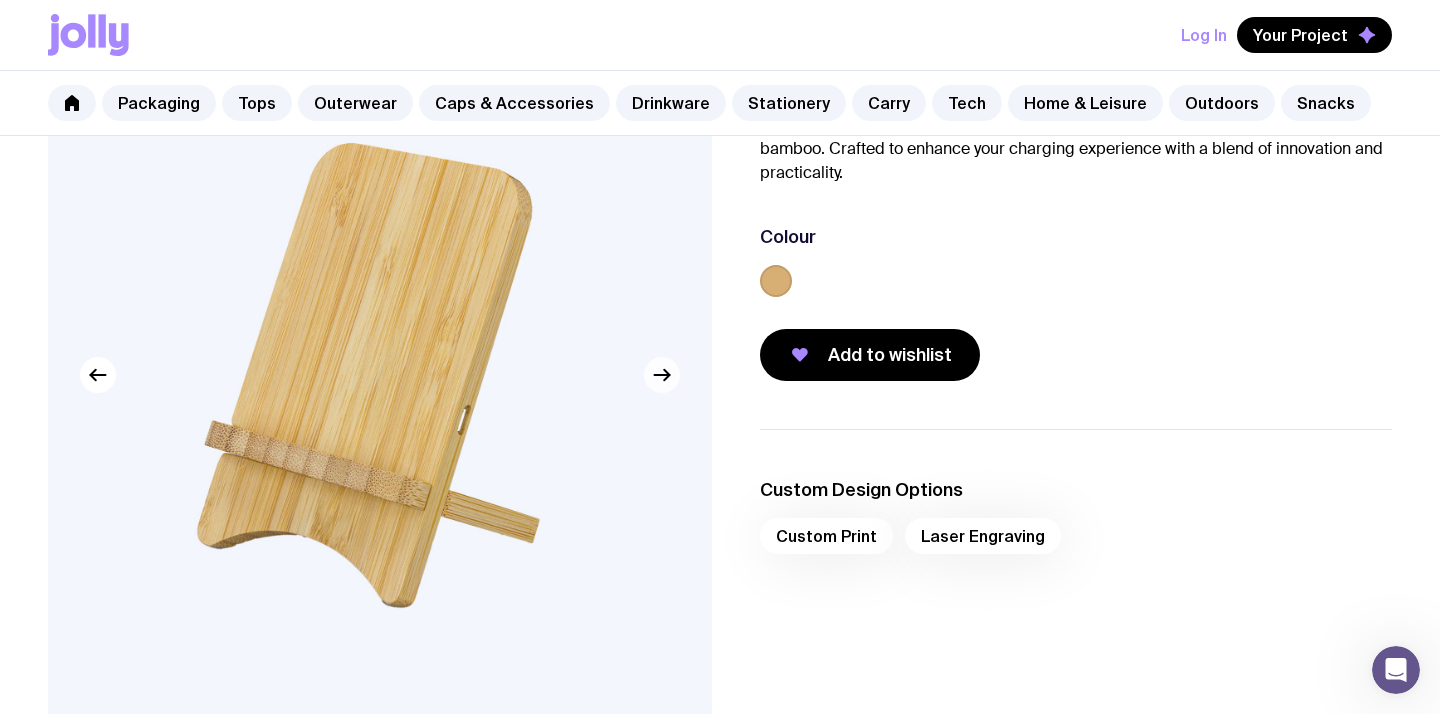 click 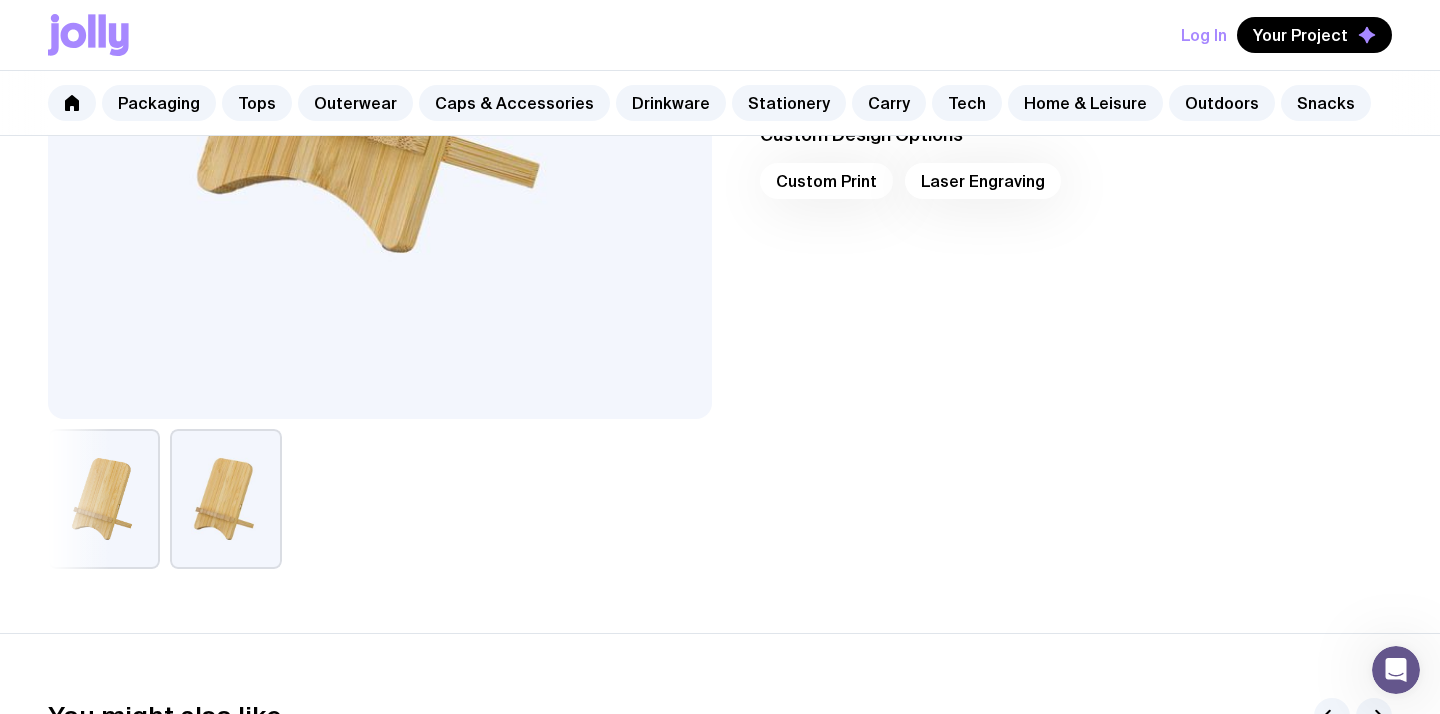 scroll, scrollTop: 548, scrollLeft: 0, axis: vertical 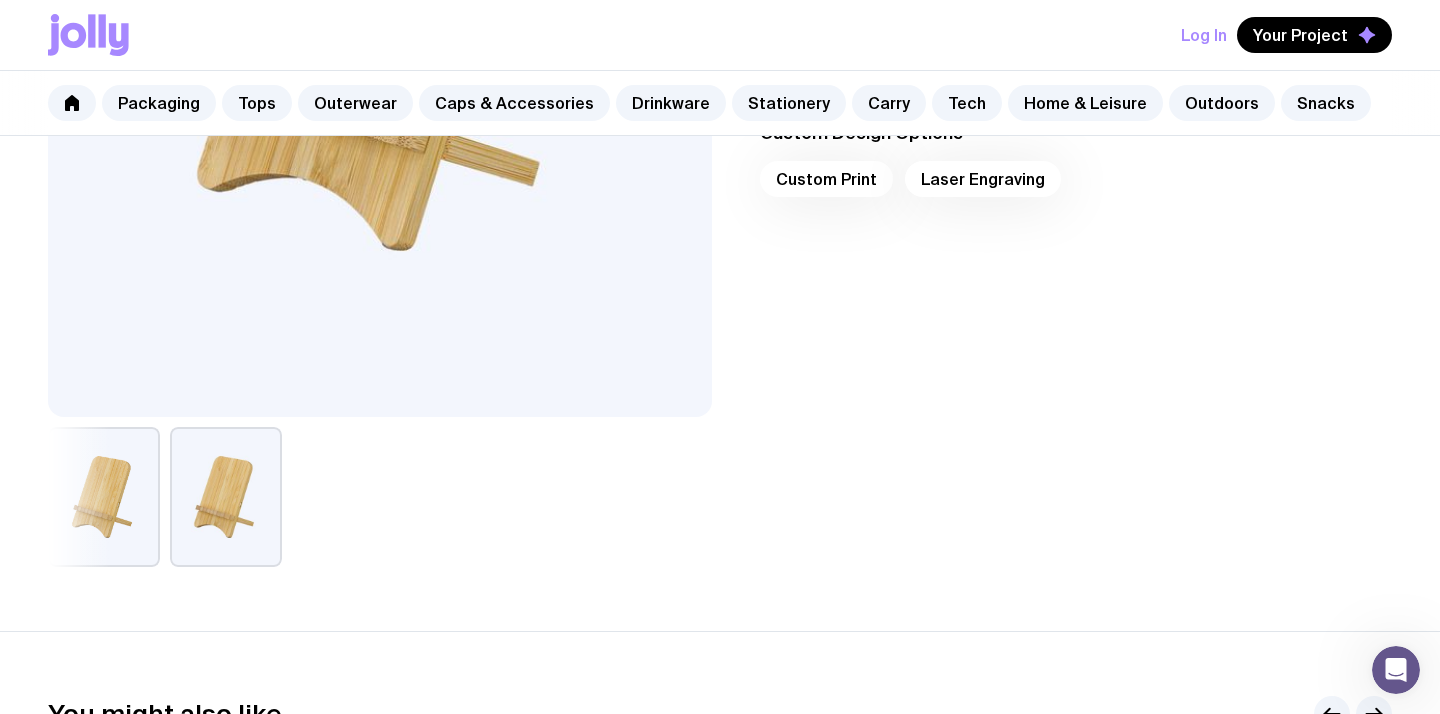 click at bounding box center [226, 497] 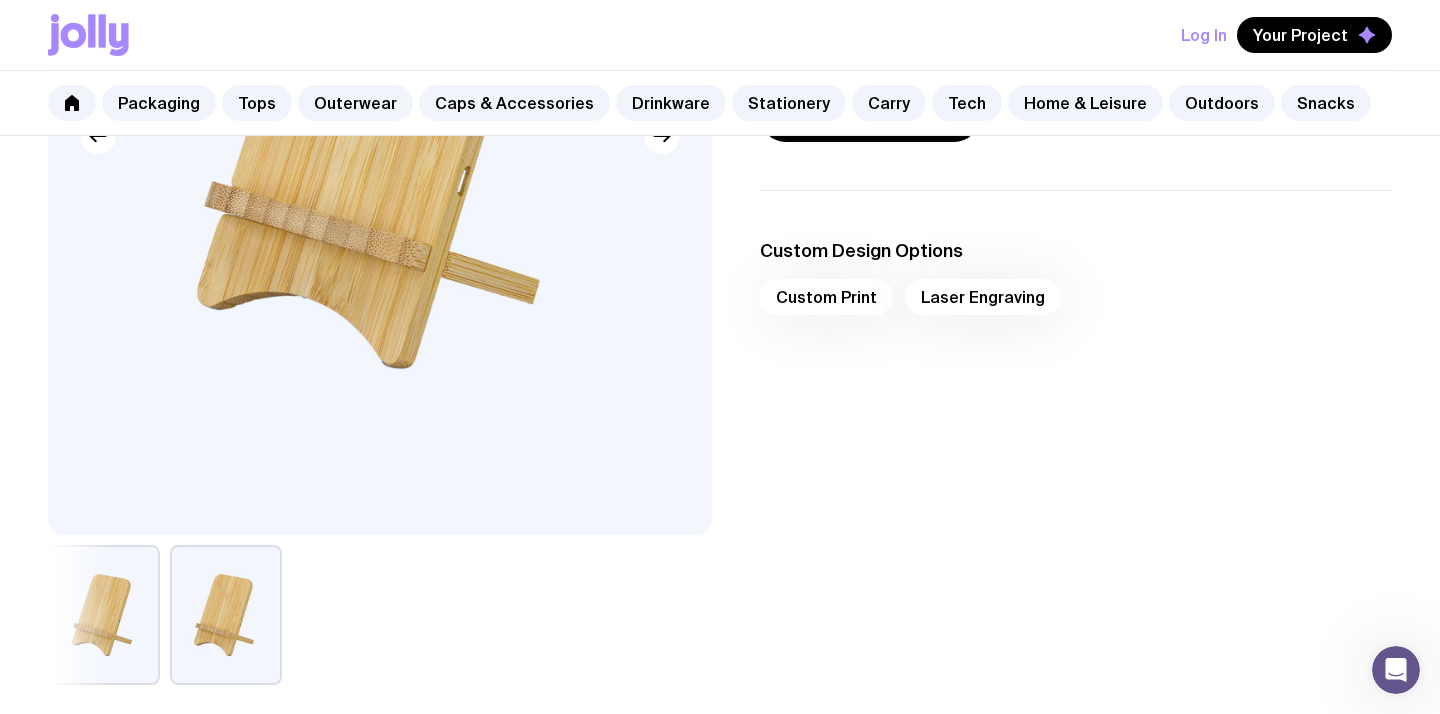 scroll, scrollTop: 416, scrollLeft: 0, axis: vertical 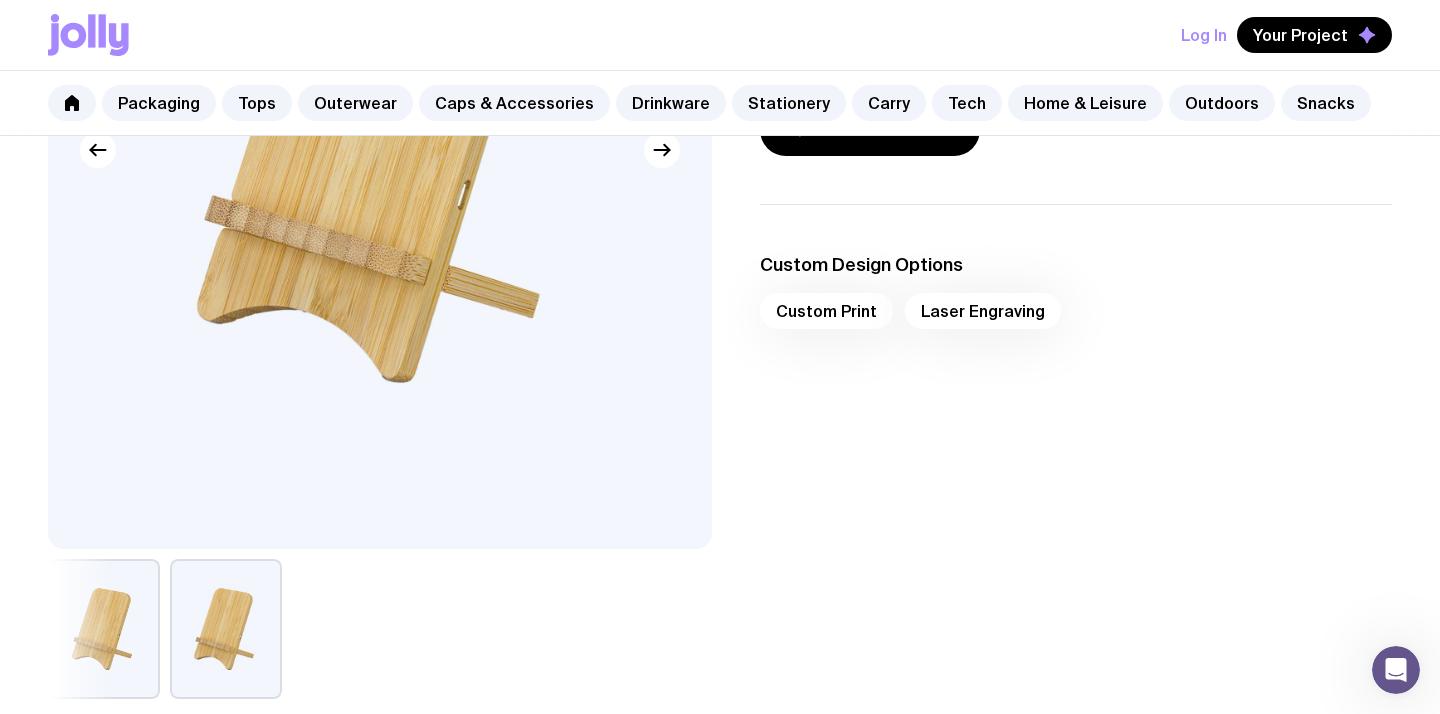 click on "Custom Print Laser Engraving" at bounding box center [1076, 317] 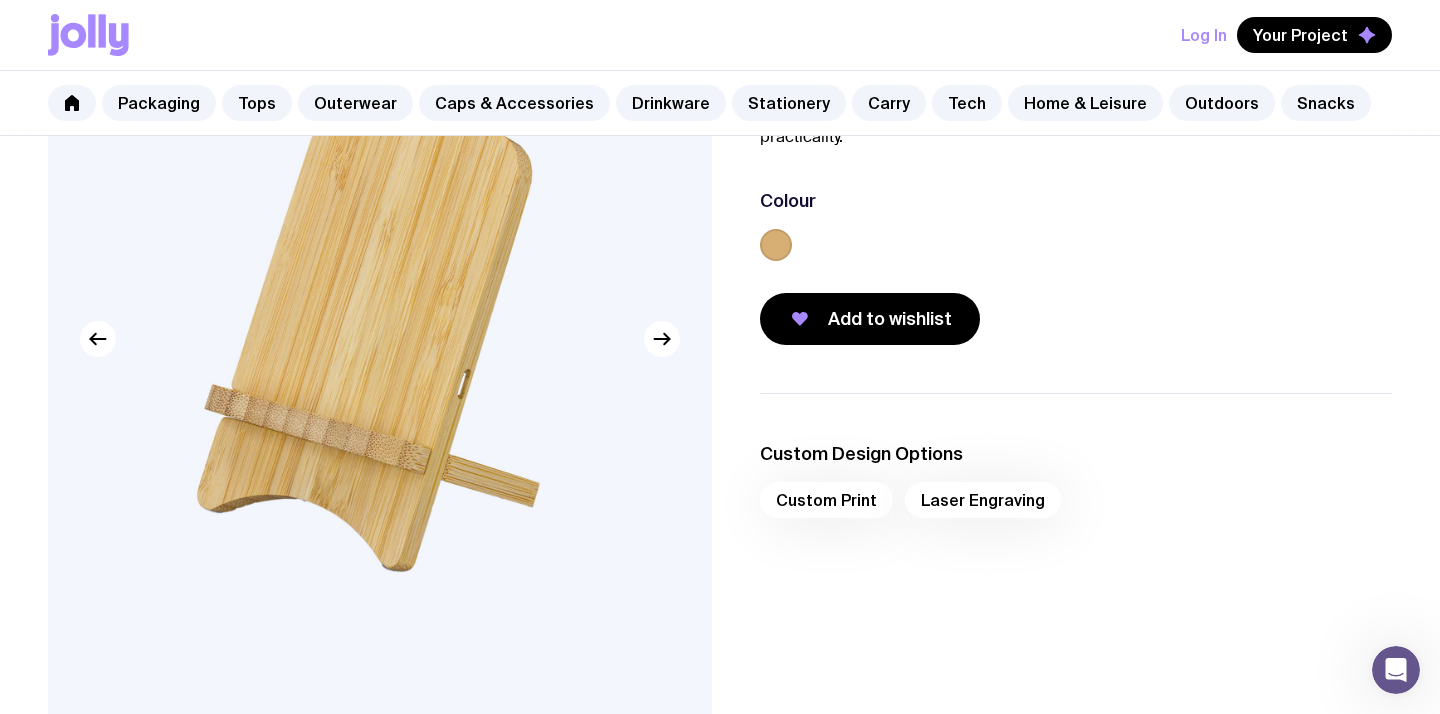 scroll, scrollTop: 0, scrollLeft: 0, axis: both 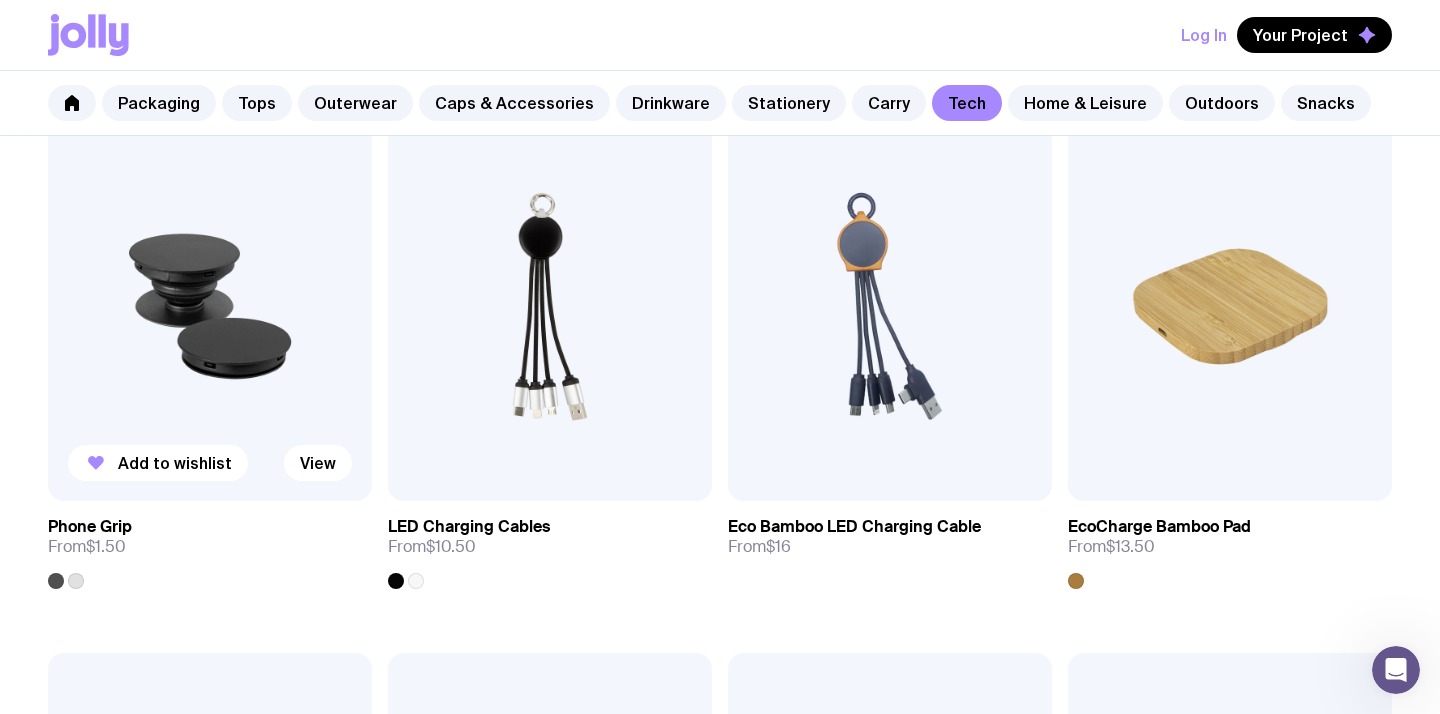 click at bounding box center (210, 306) 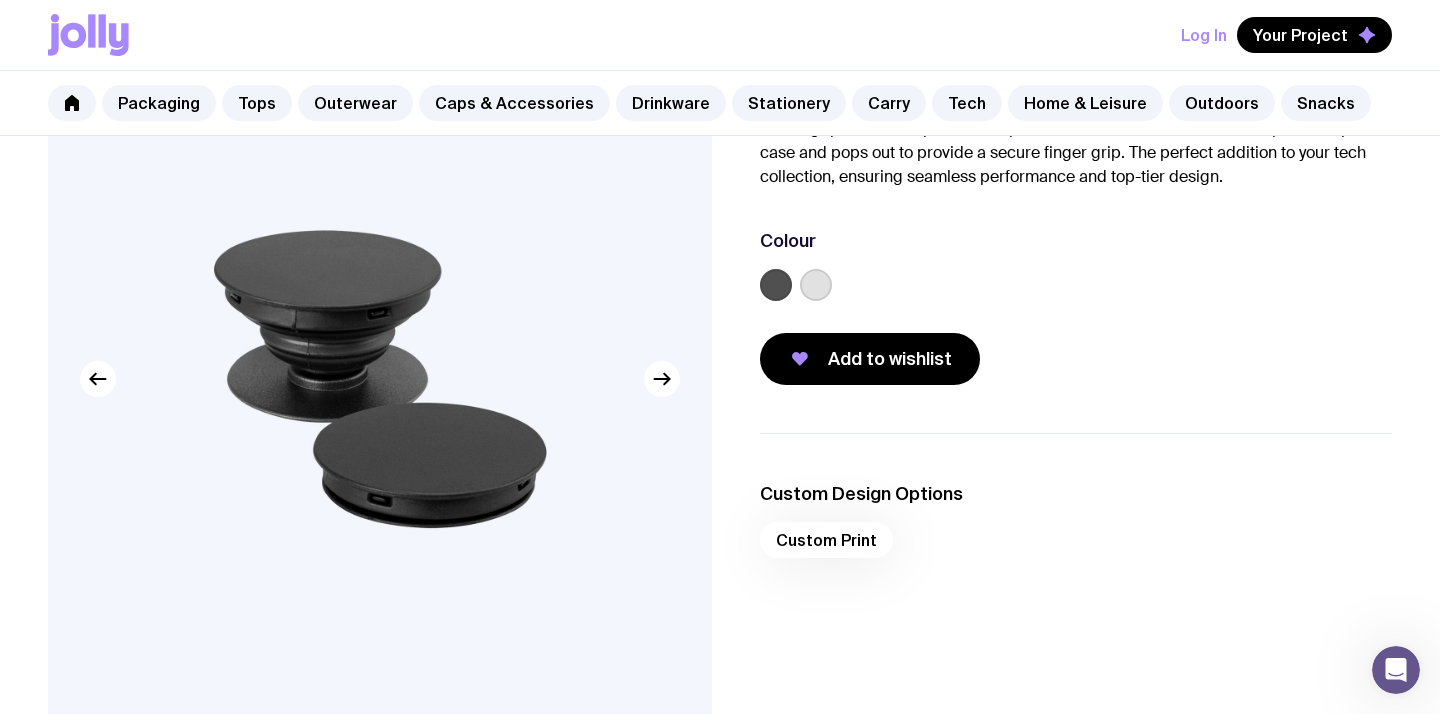 scroll, scrollTop: 195, scrollLeft: 0, axis: vertical 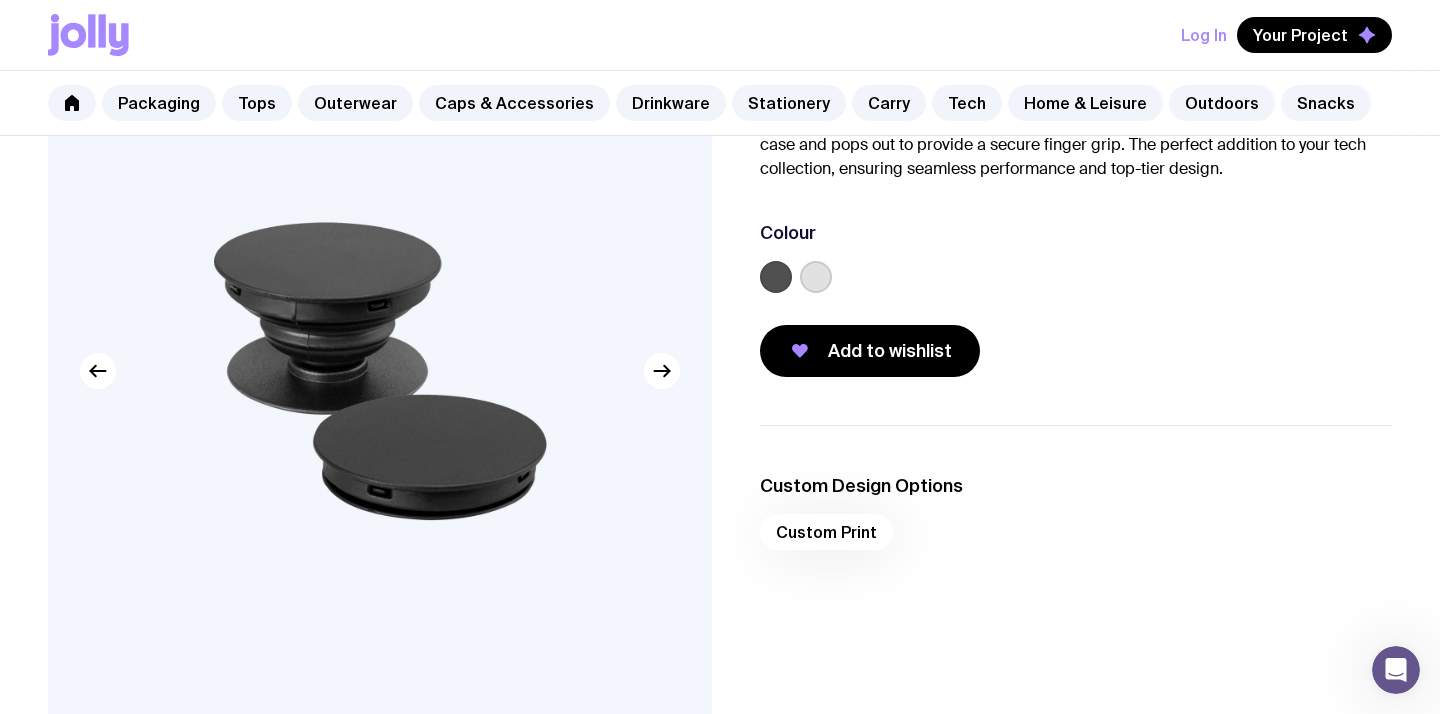 click 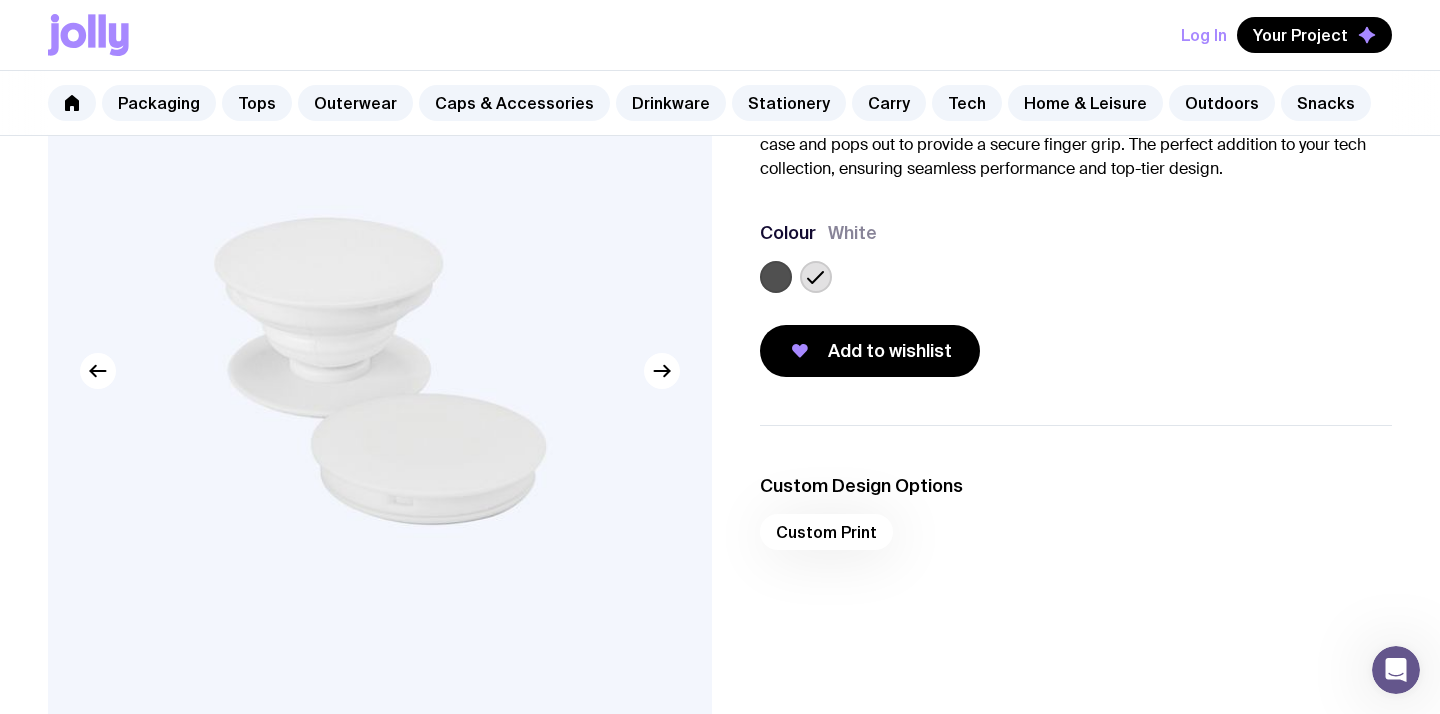 click 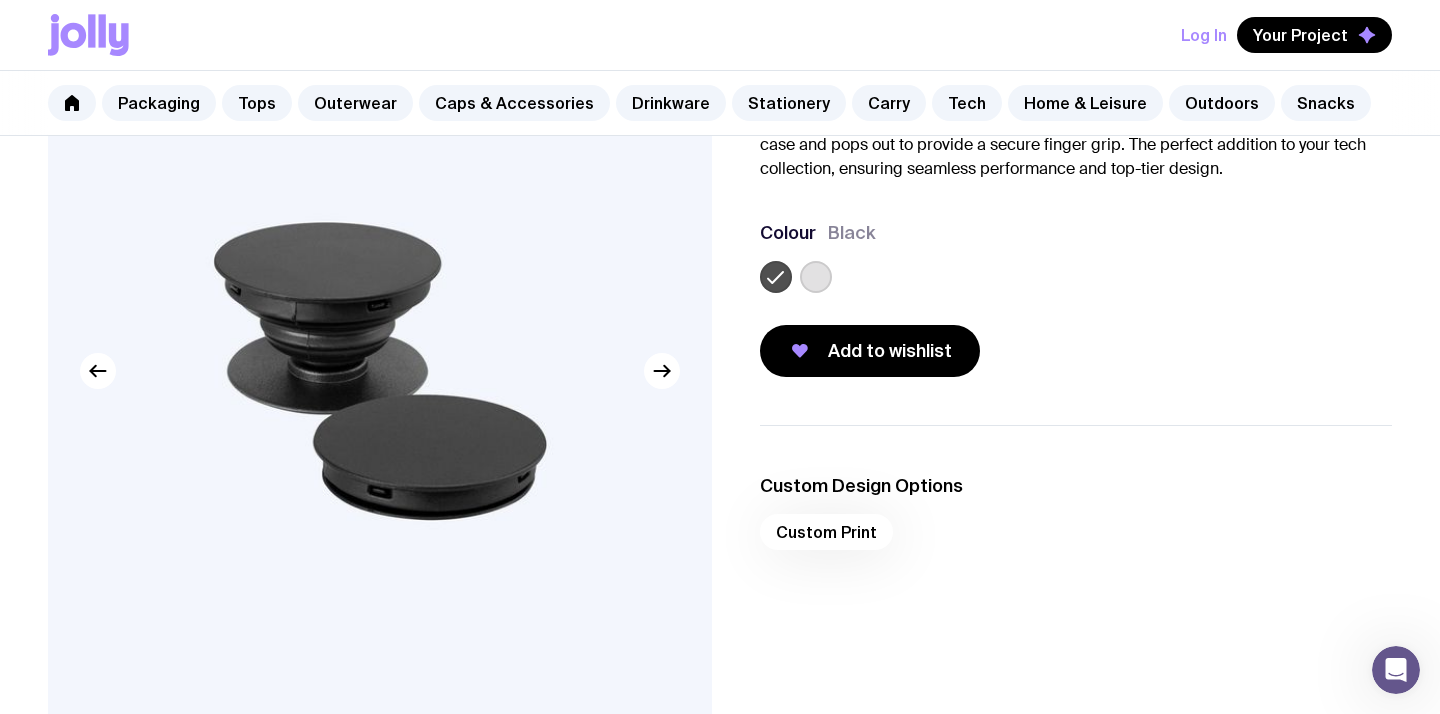 click 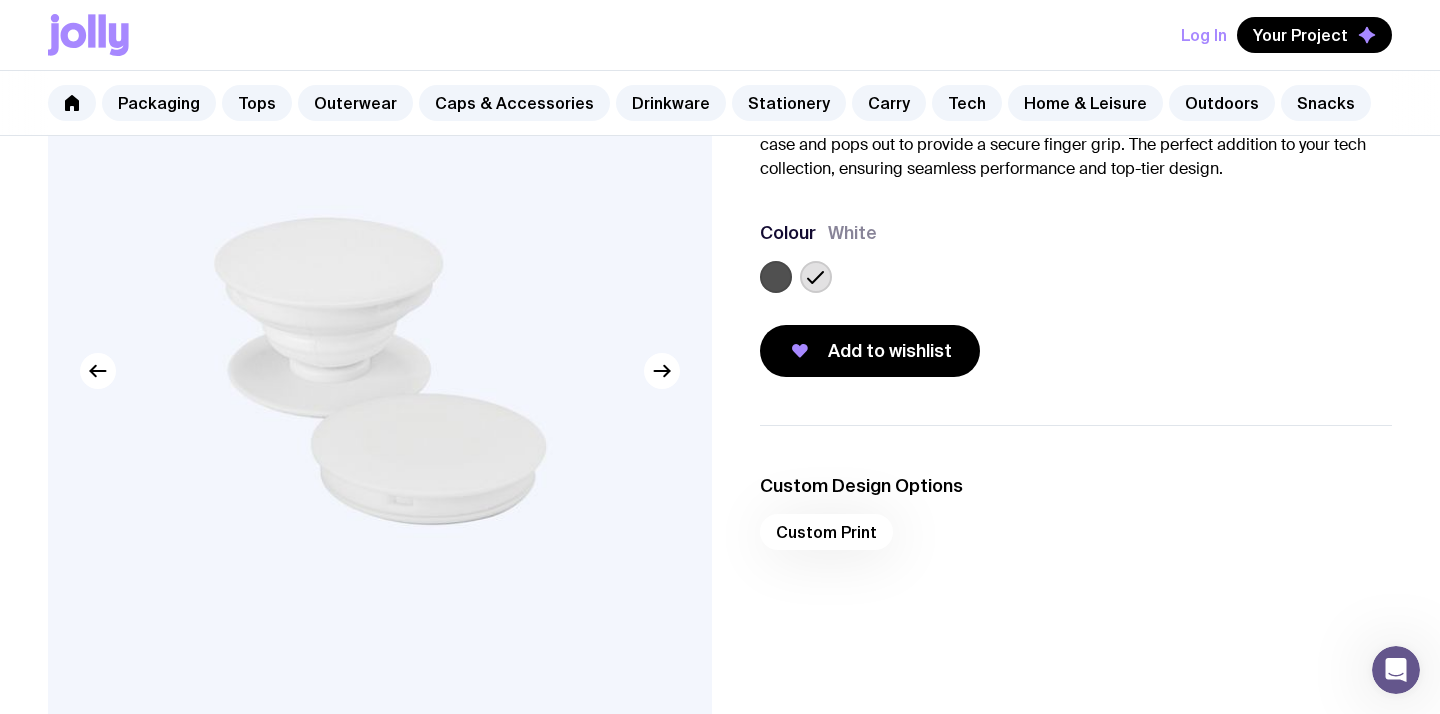 click on "Custom Print" at bounding box center [1076, 538] 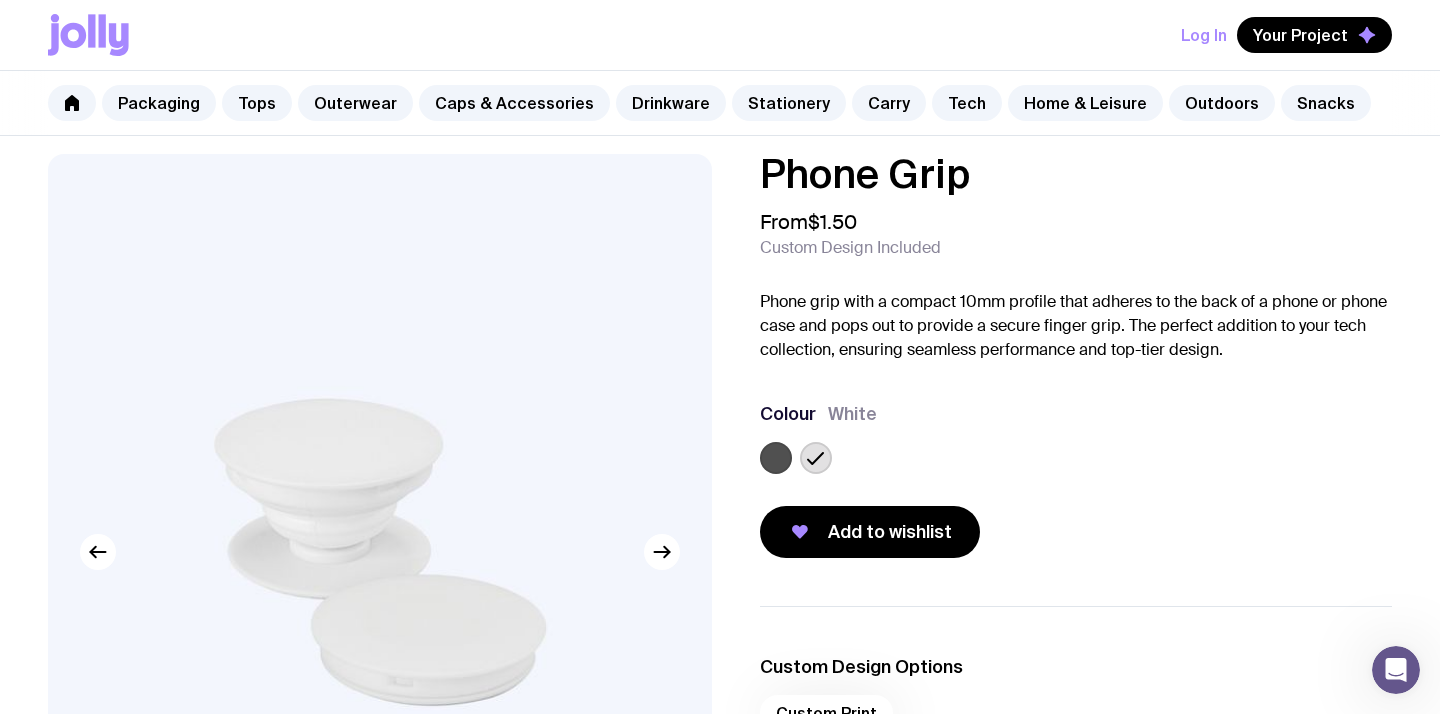 scroll, scrollTop: 105, scrollLeft: 0, axis: vertical 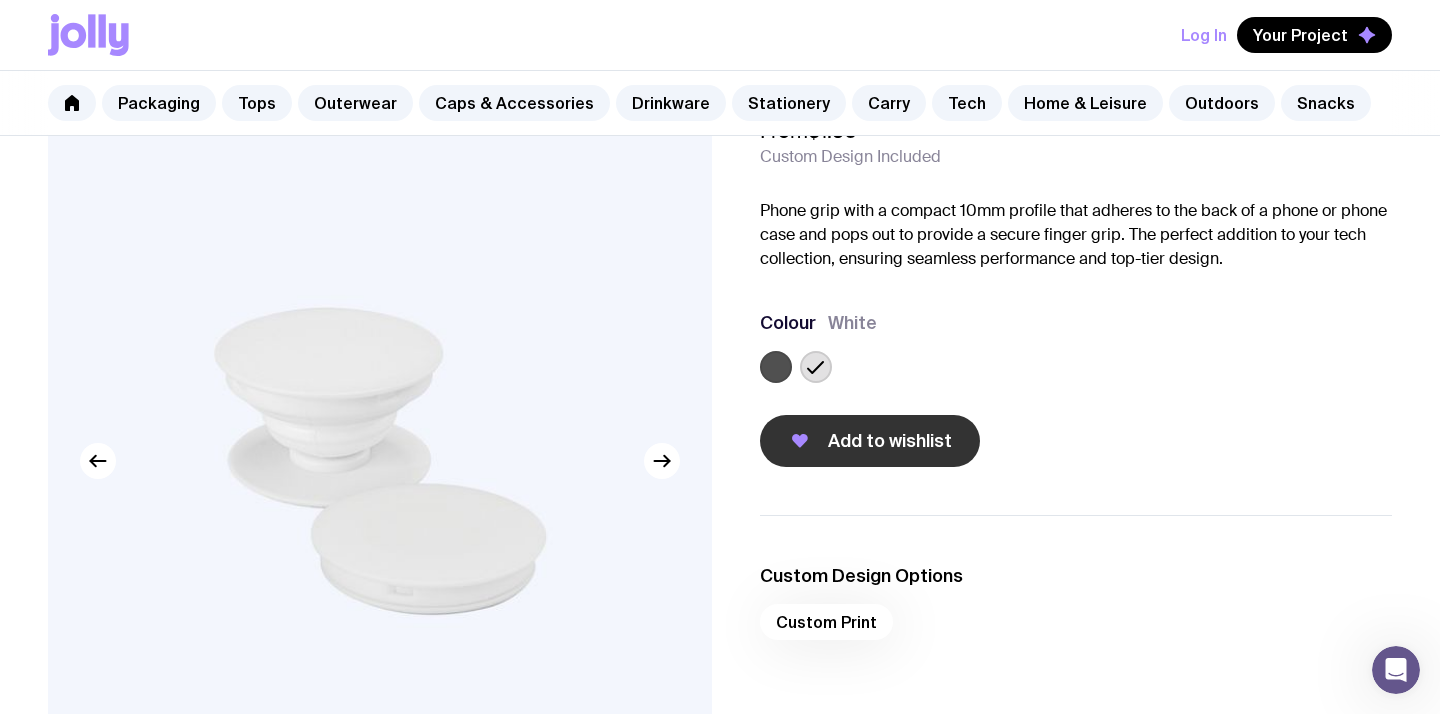 click on "Add to wishlist" 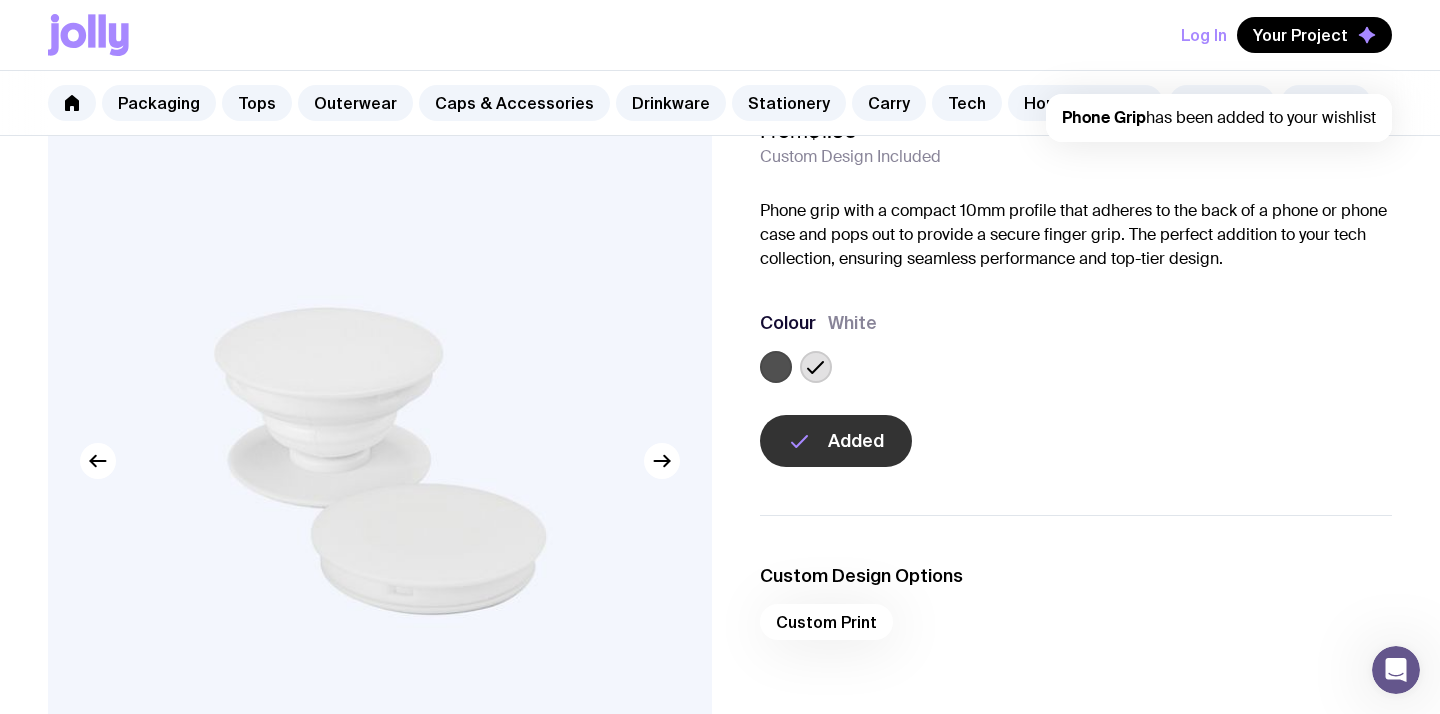scroll, scrollTop: 0, scrollLeft: 0, axis: both 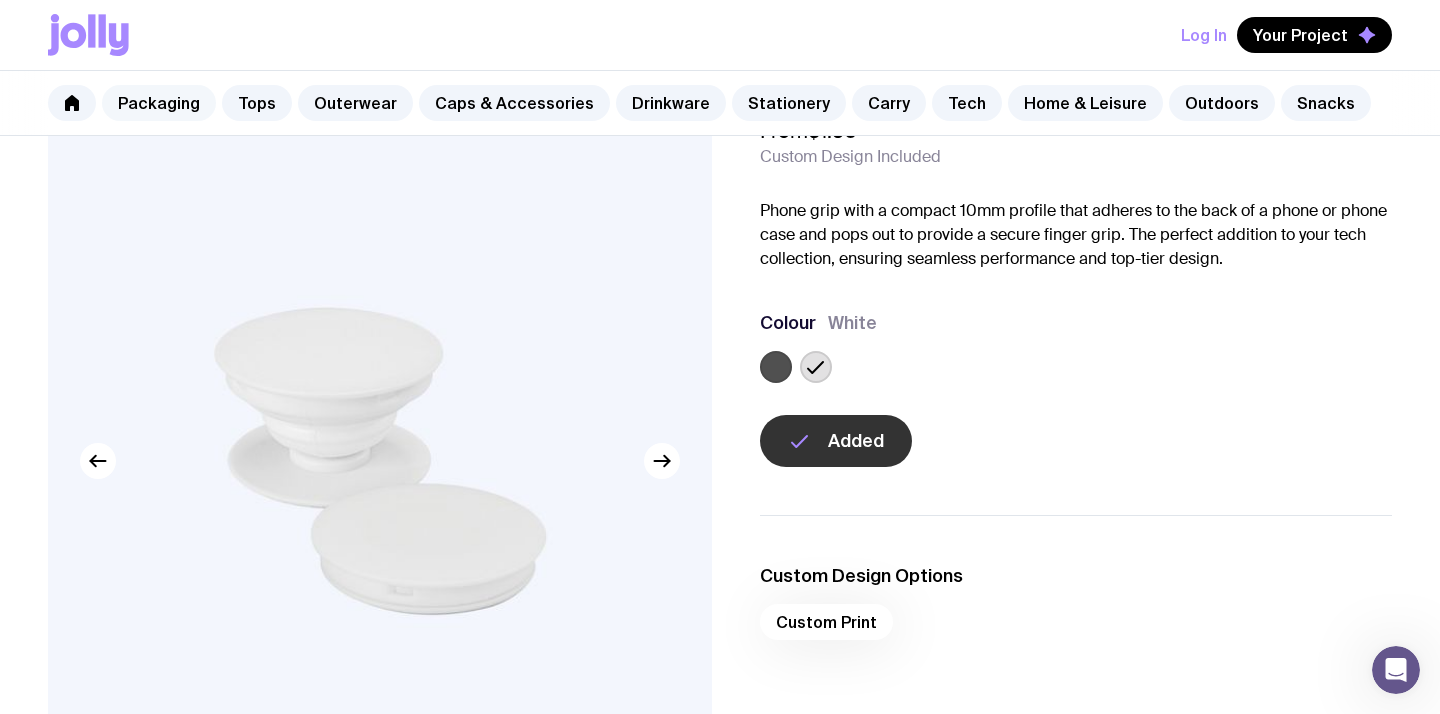click on "Packaging" 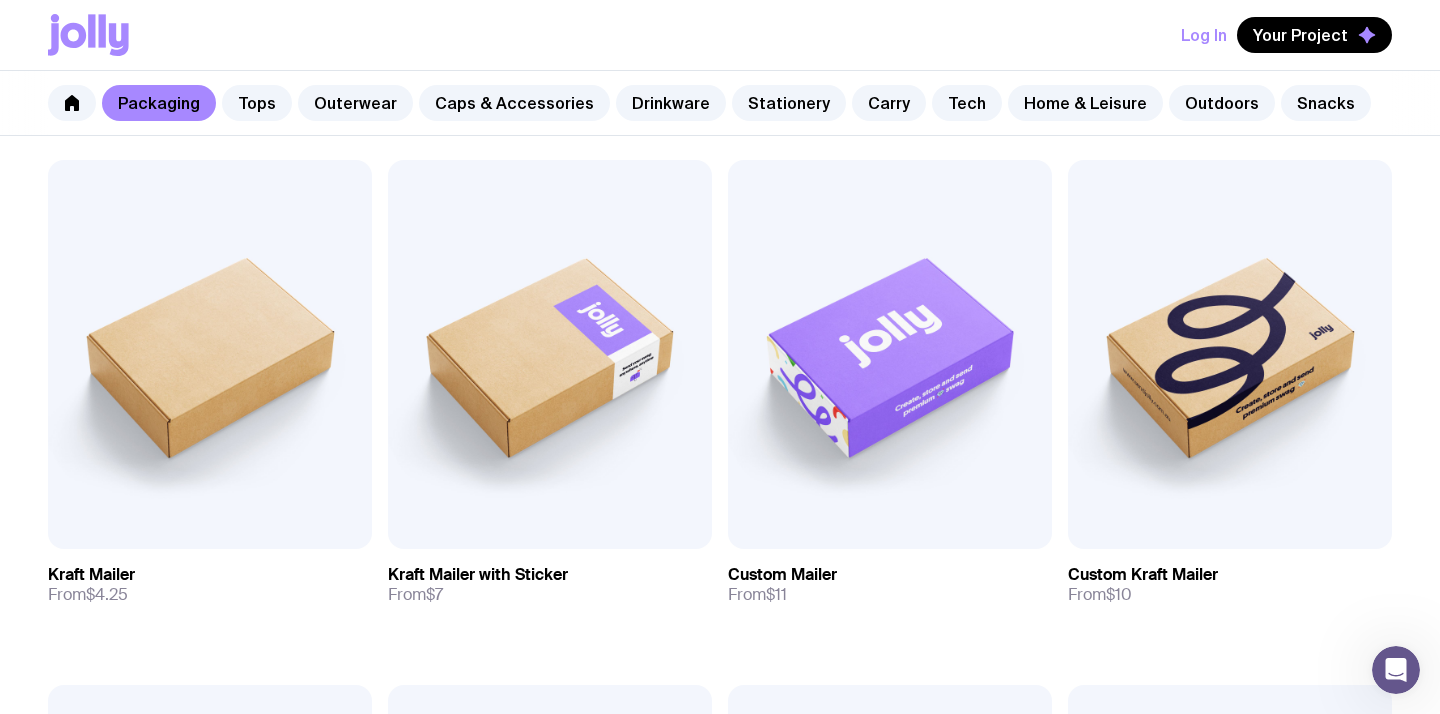 scroll, scrollTop: 408, scrollLeft: 0, axis: vertical 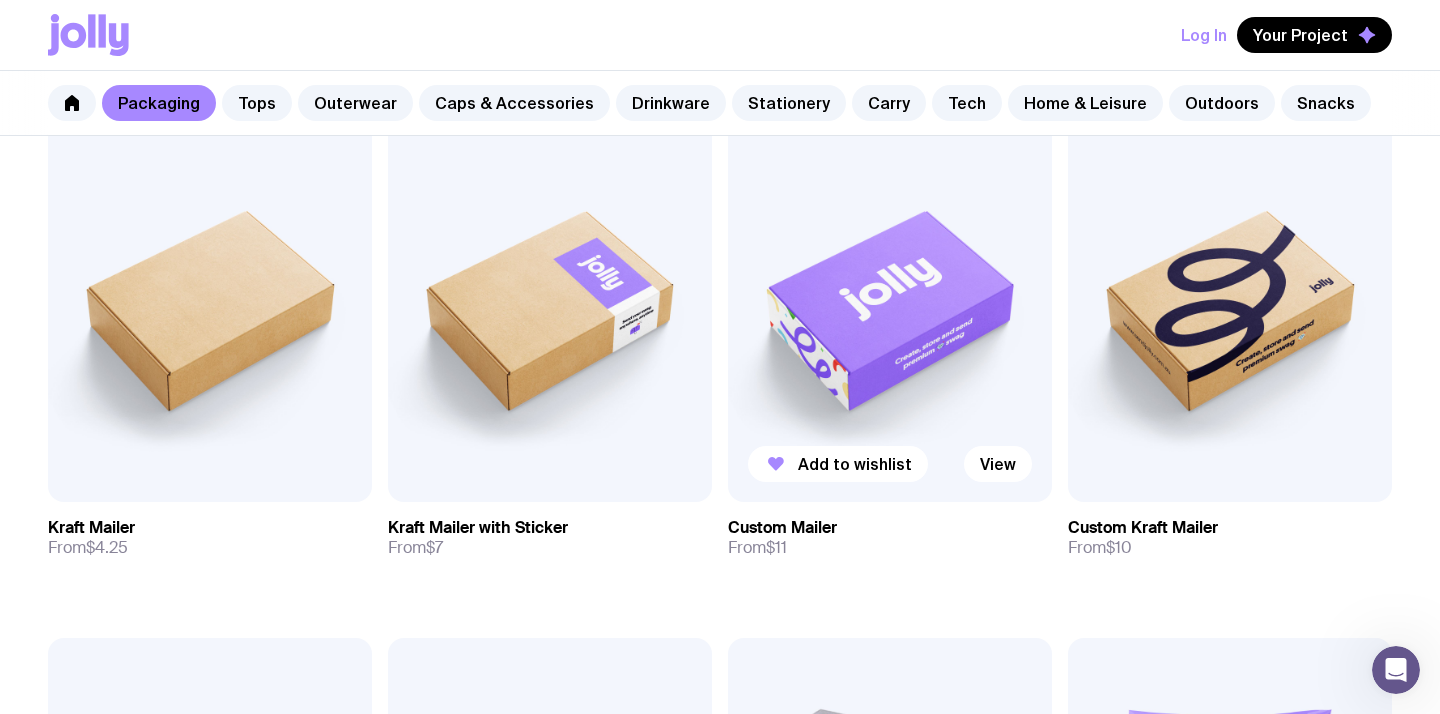 click at bounding box center [890, 307] 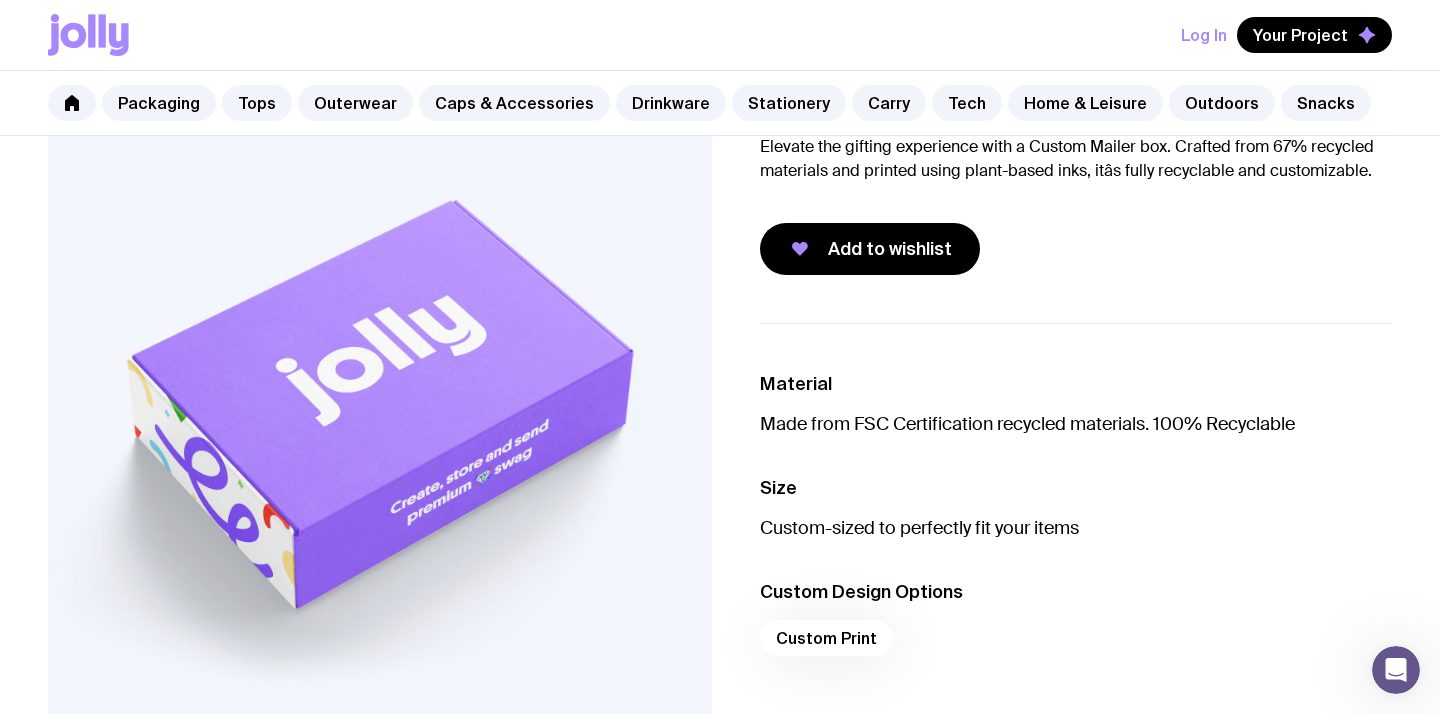 scroll, scrollTop: 195, scrollLeft: 0, axis: vertical 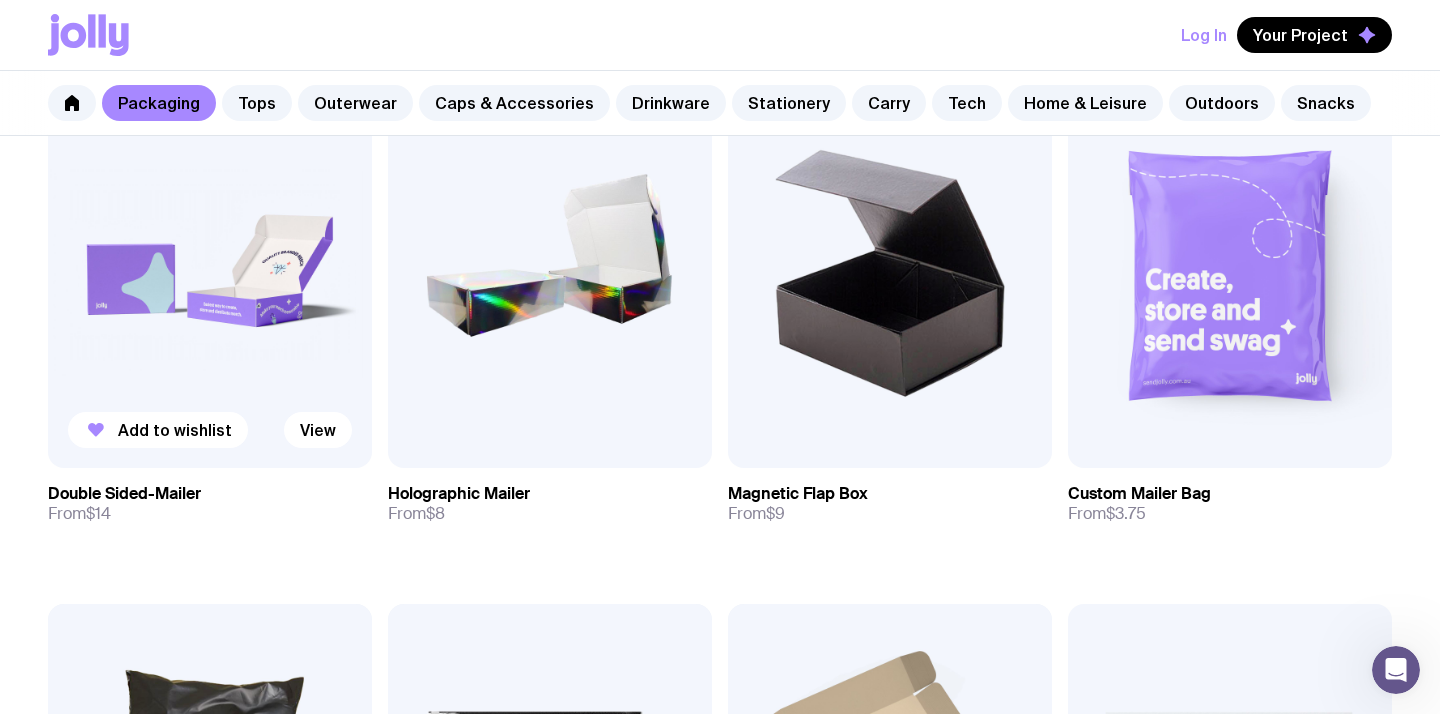 click at bounding box center (210, 273) 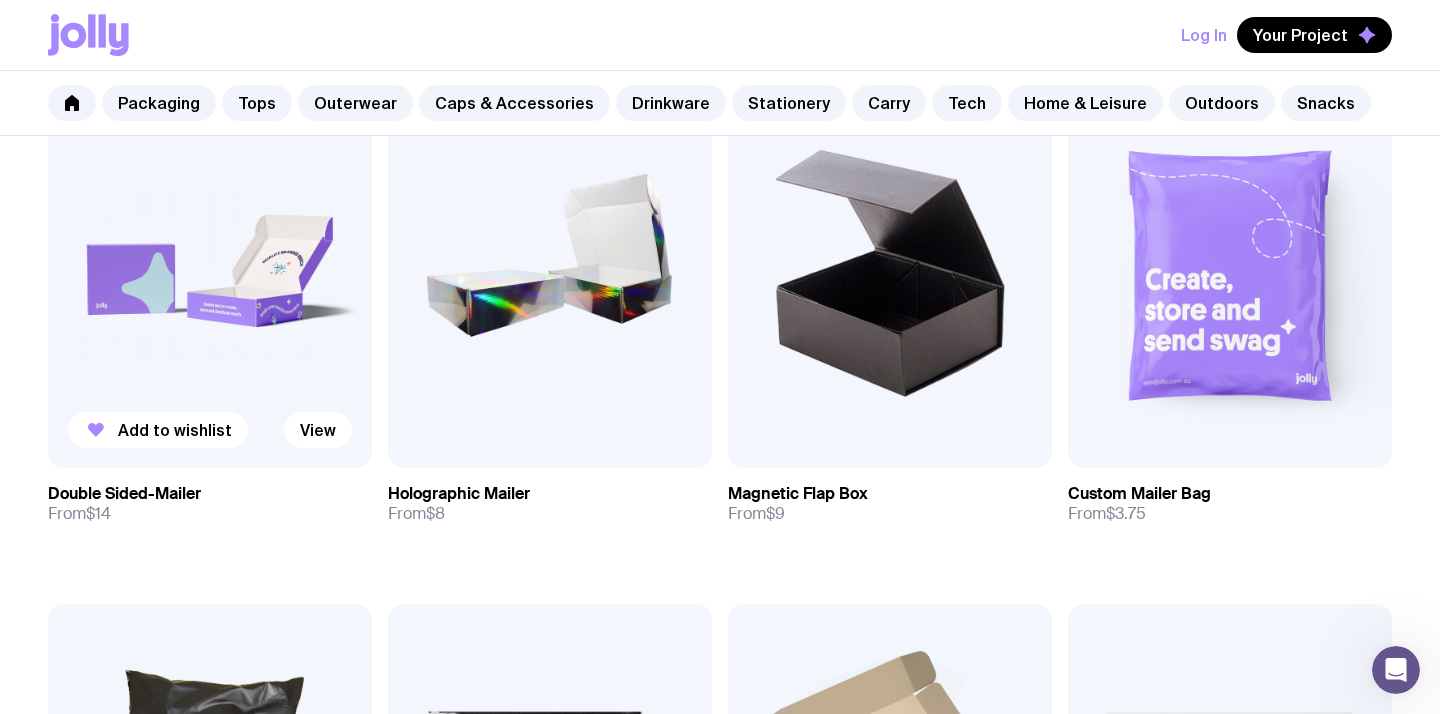 scroll, scrollTop: 0, scrollLeft: 0, axis: both 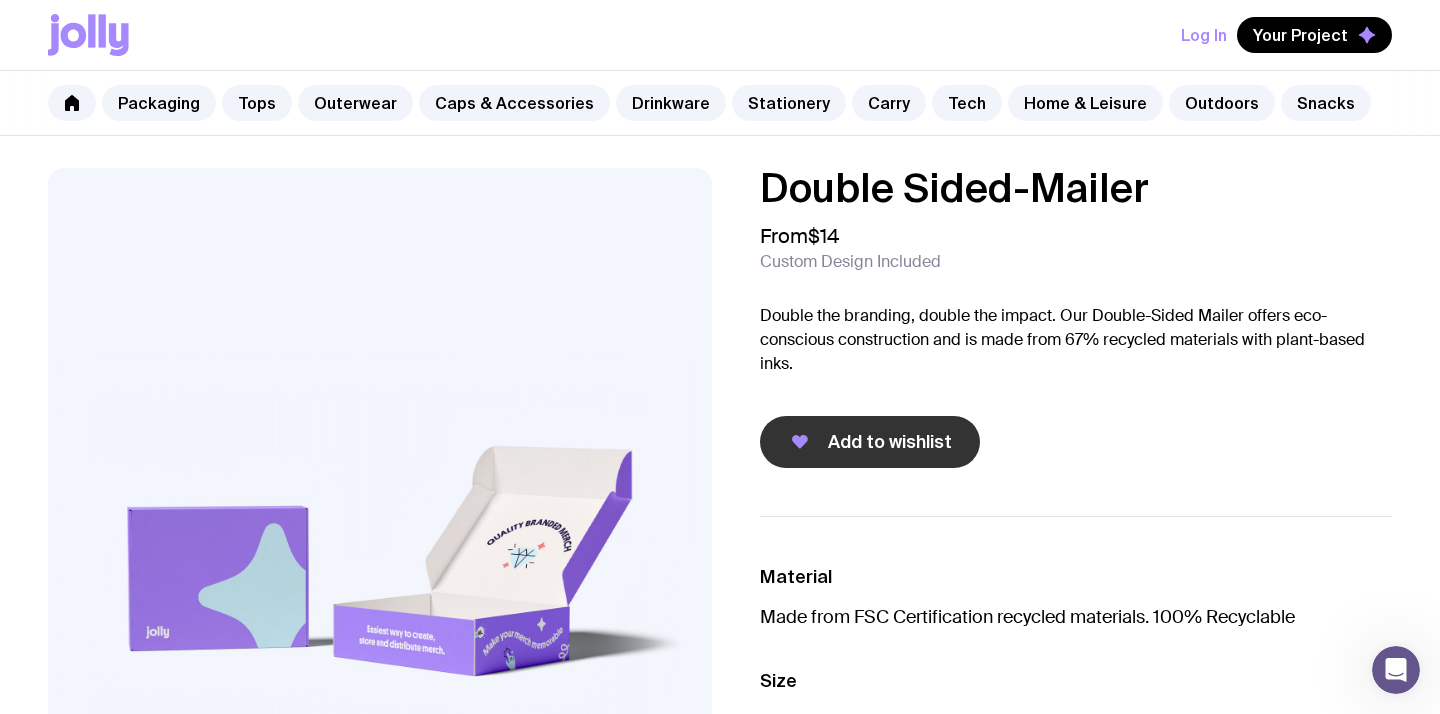 click on "Add to wishlist" 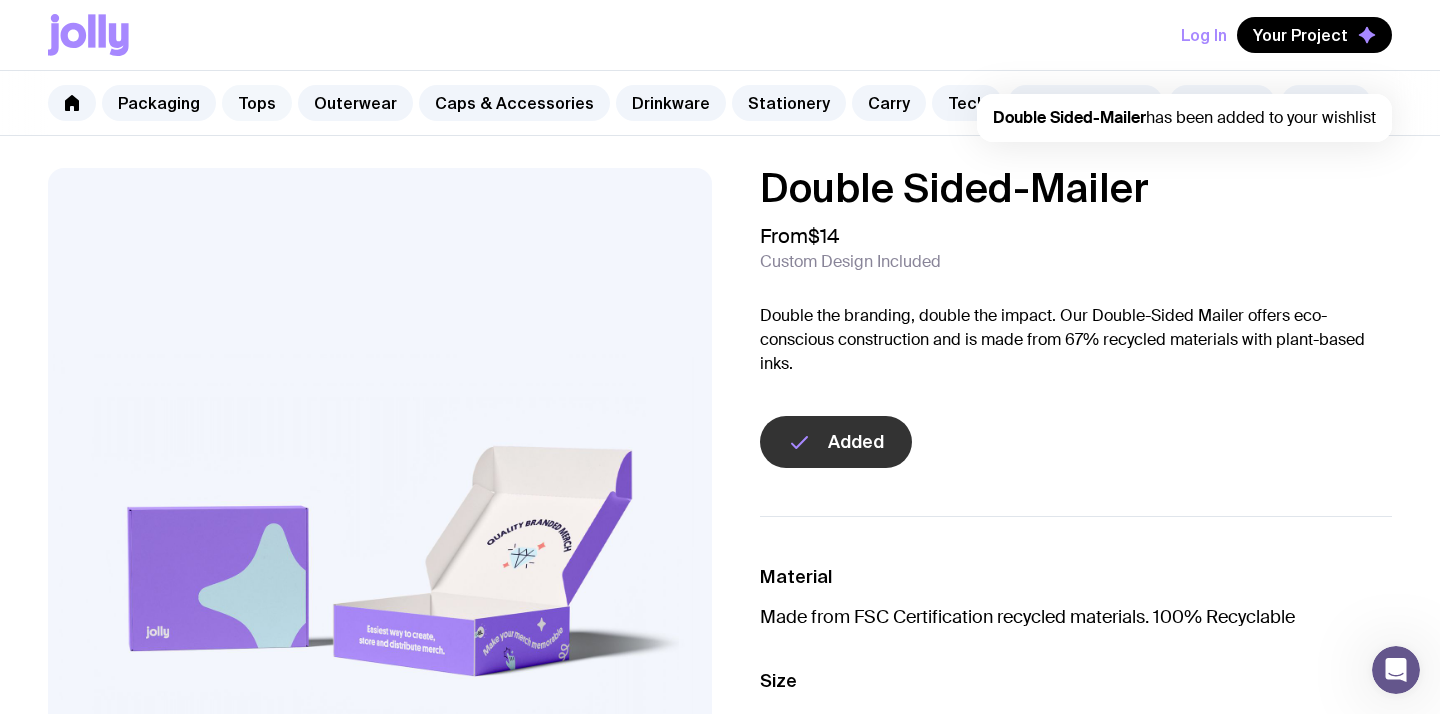 click on "Tops" 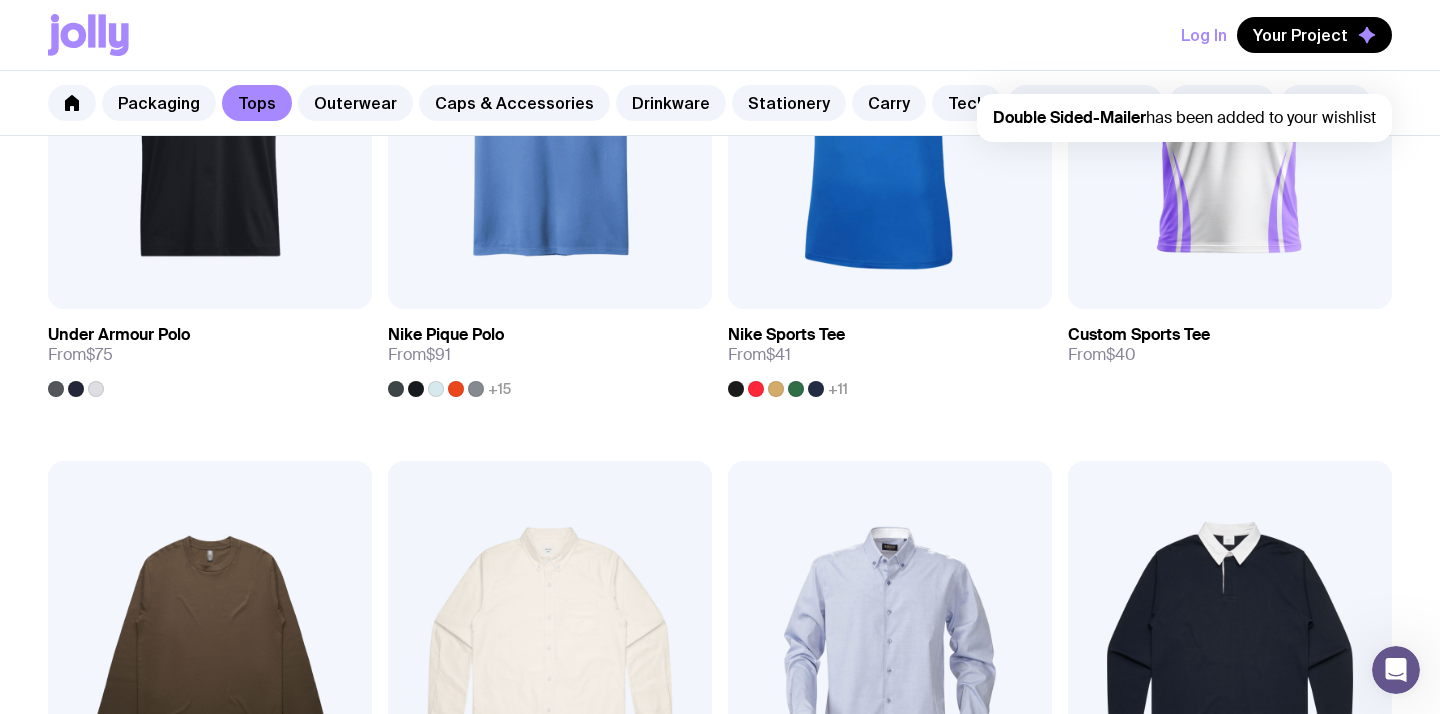 scroll, scrollTop: 1618, scrollLeft: 0, axis: vertical 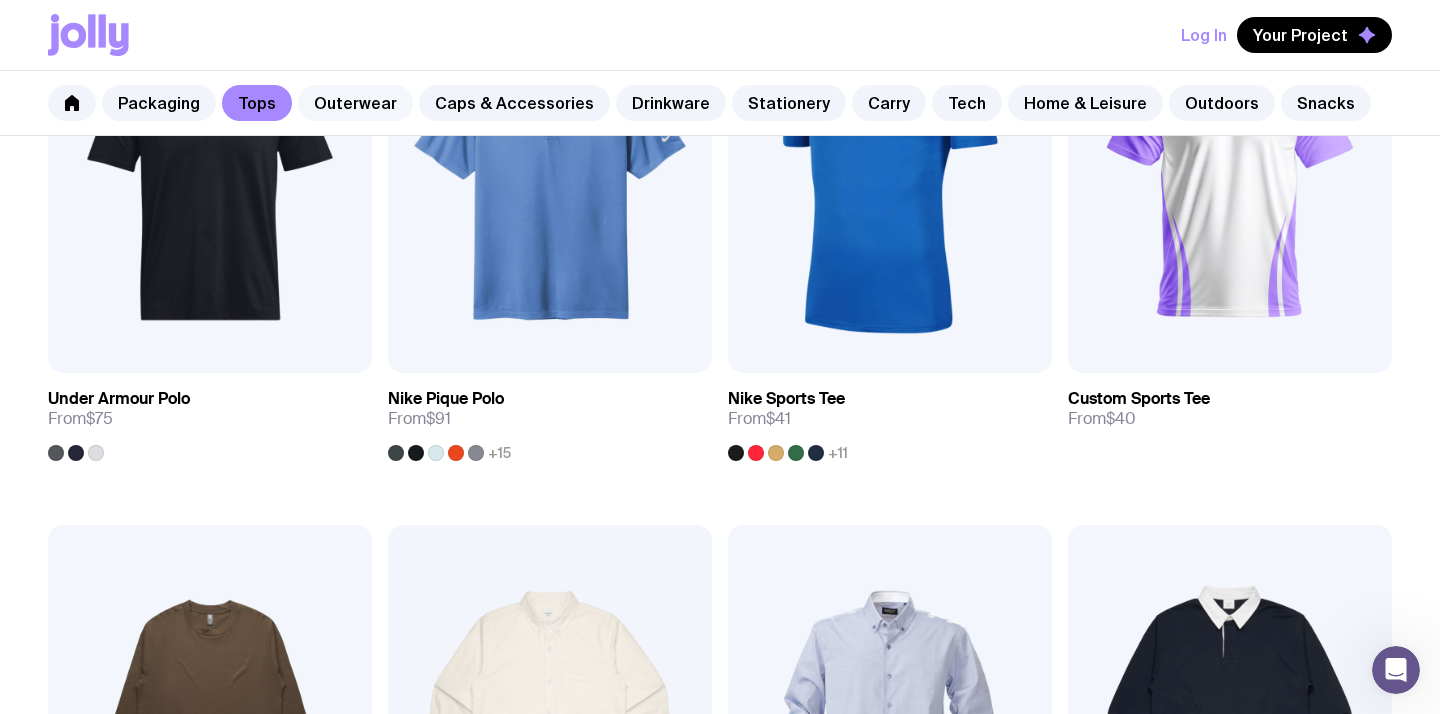 click on "Outerwear" 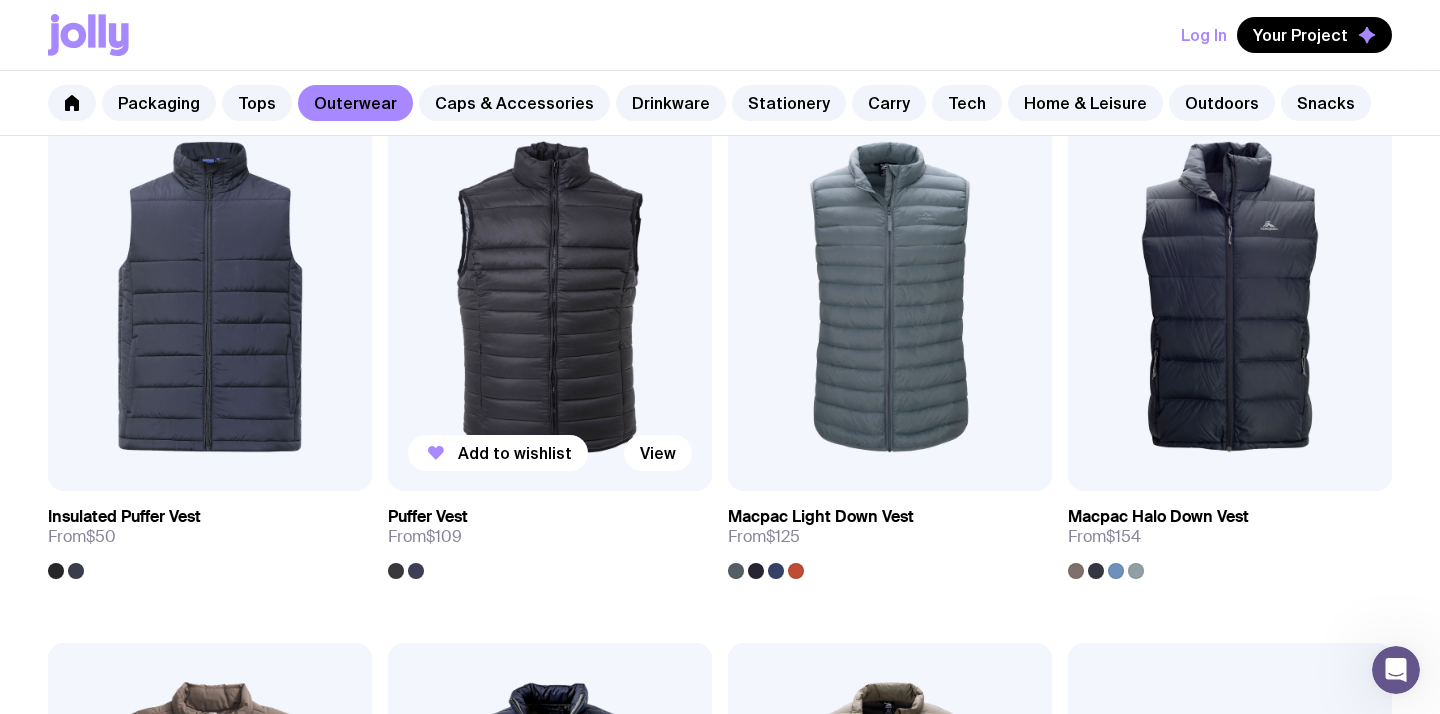 scroll, scrollTop: 1792, scrollLeft: 0, axis: vertical 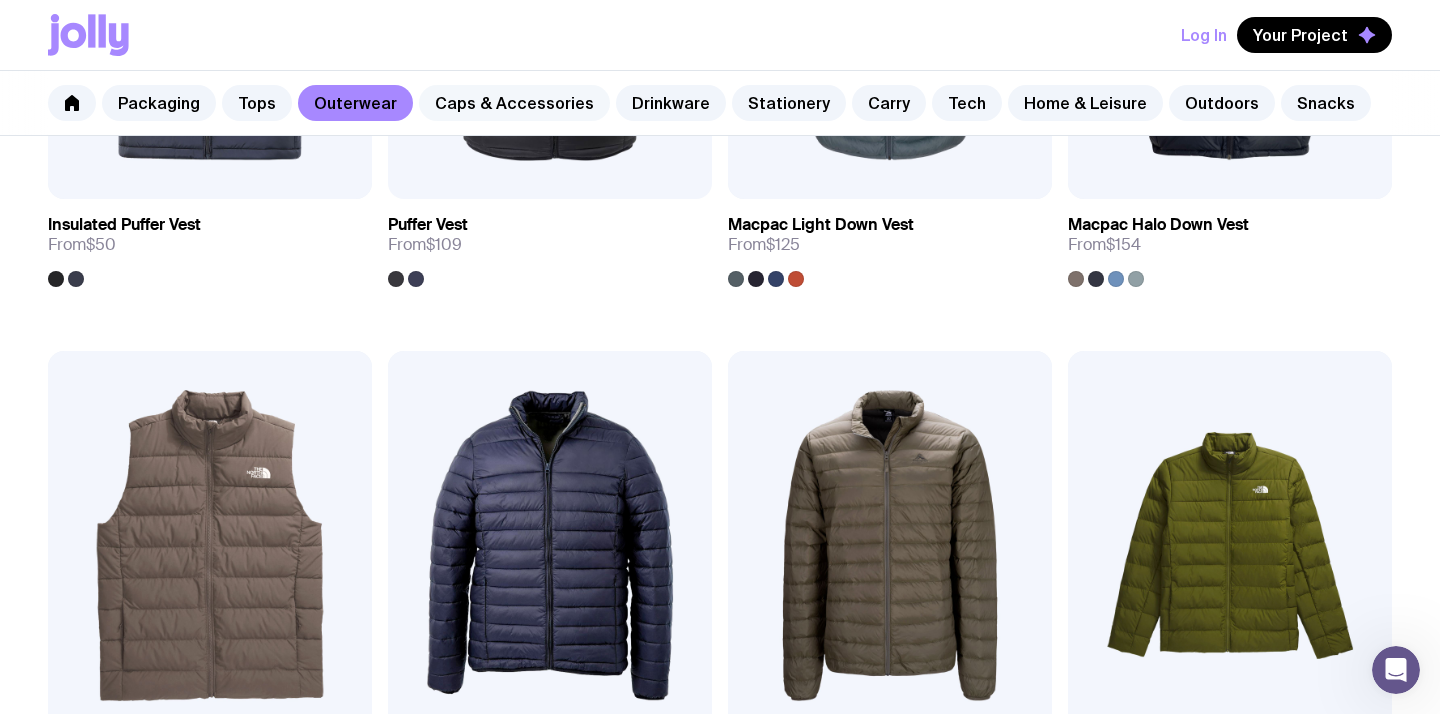 click on "Caps & Accessories" 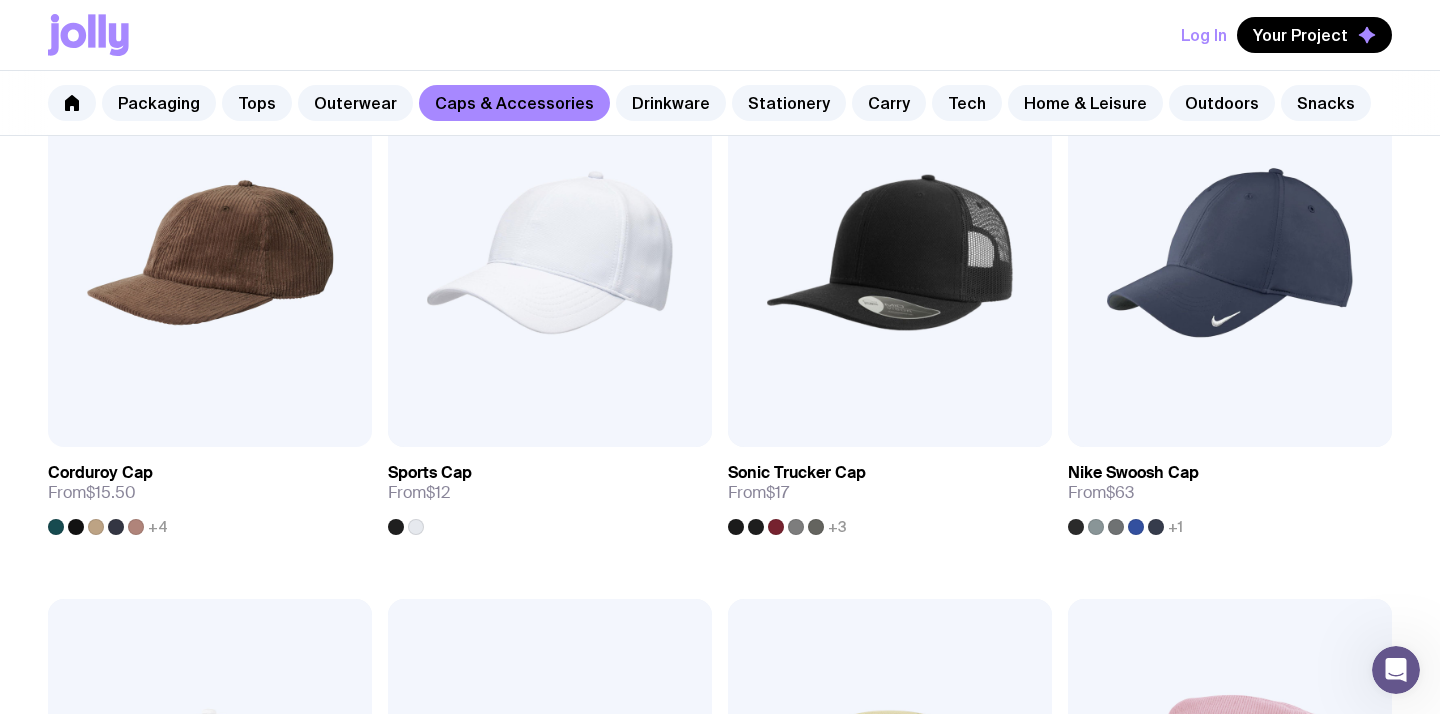 scroll, scrollTop: 1007, scrollLeft: 0, axis: vertical 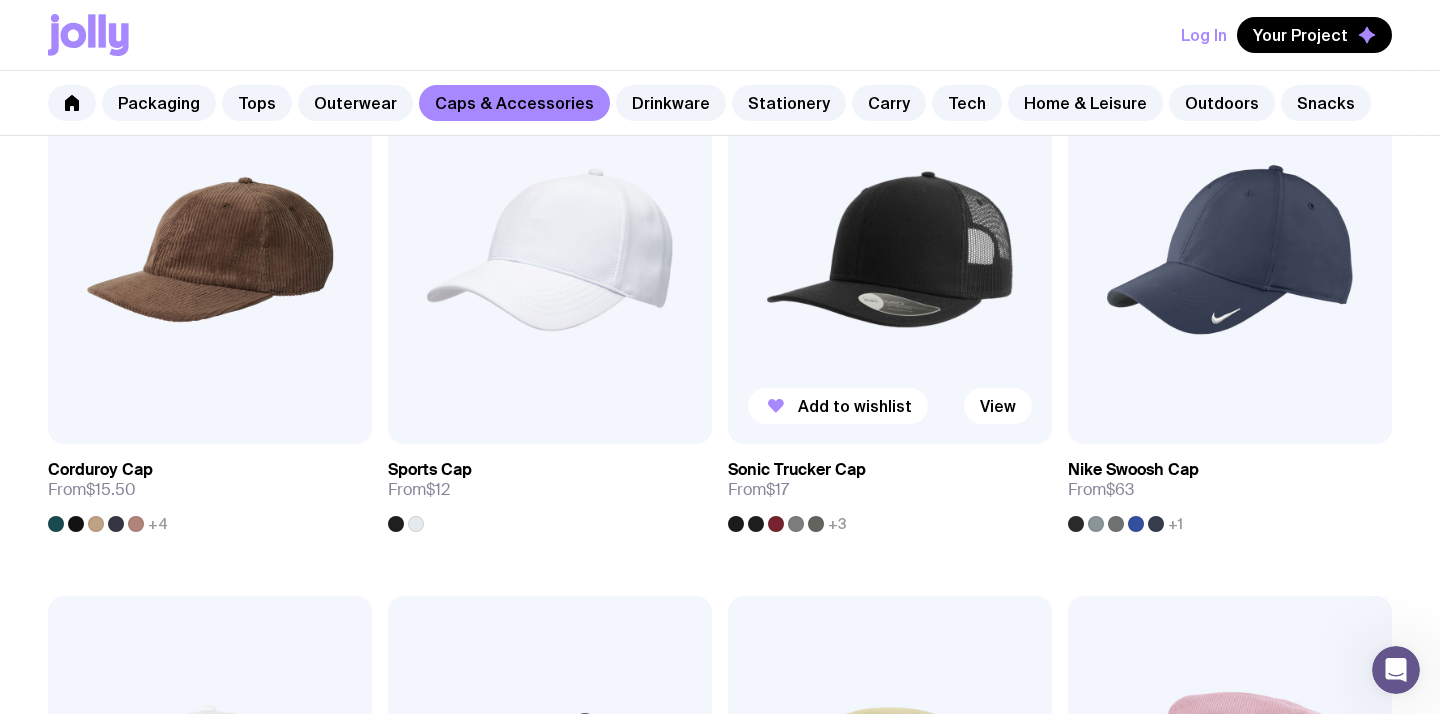 click at bounding box center [890, 249] 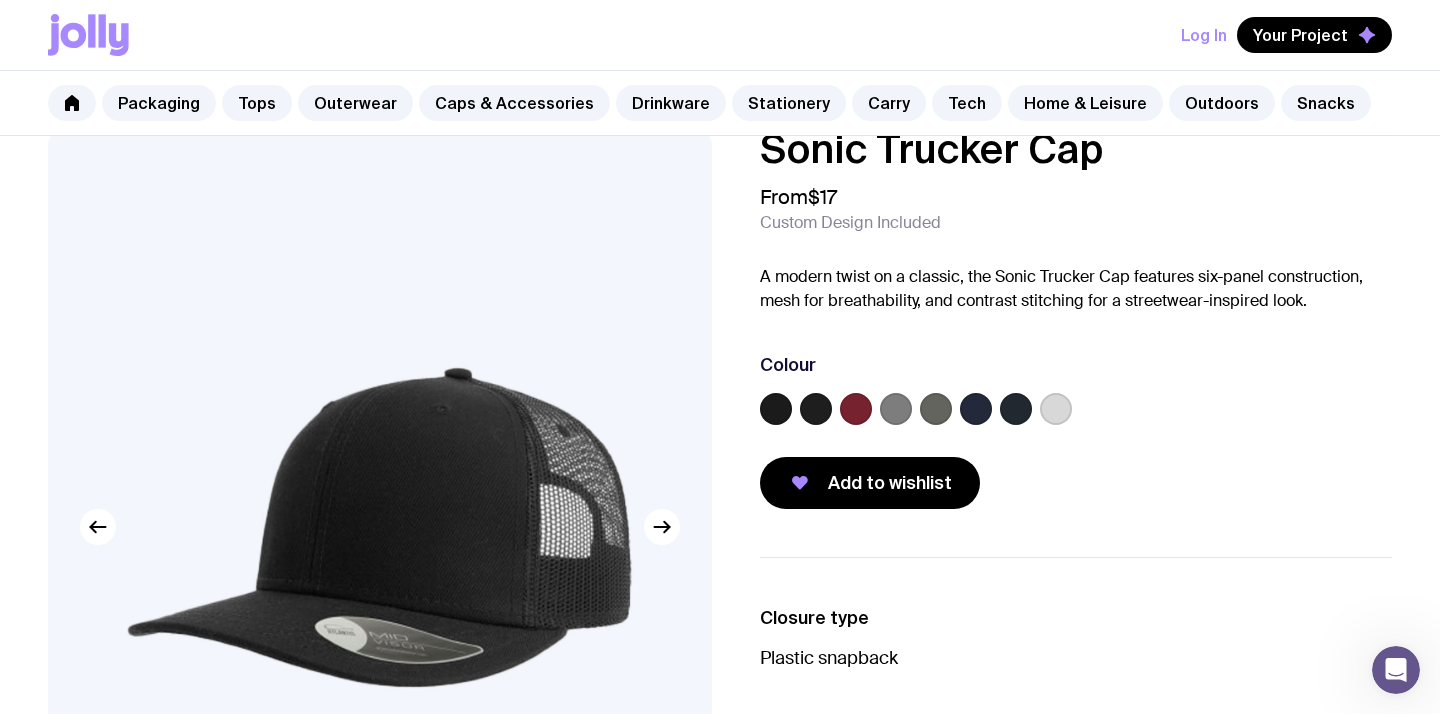 scroll, scrollTop: 43, scrollLeft: 0, axis: vertical 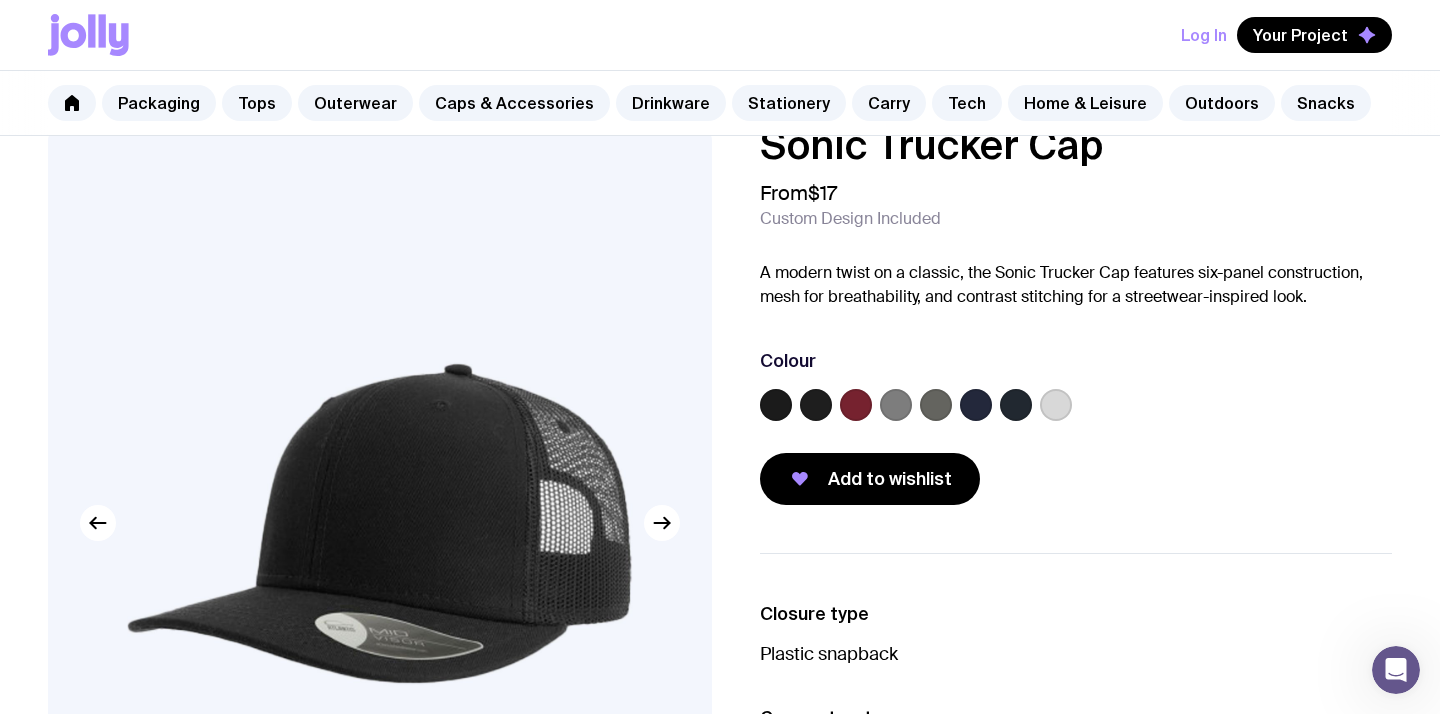 click 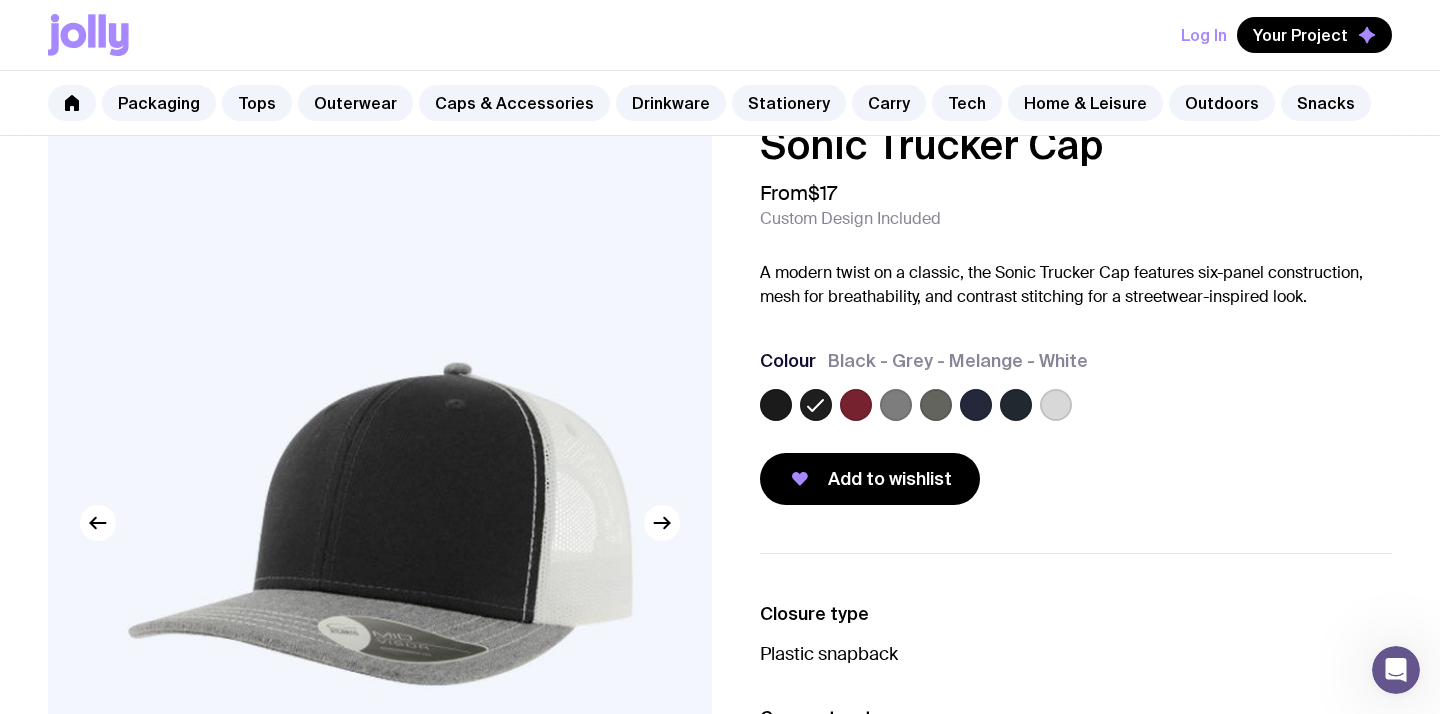 click at bounding box center (1076, 409) 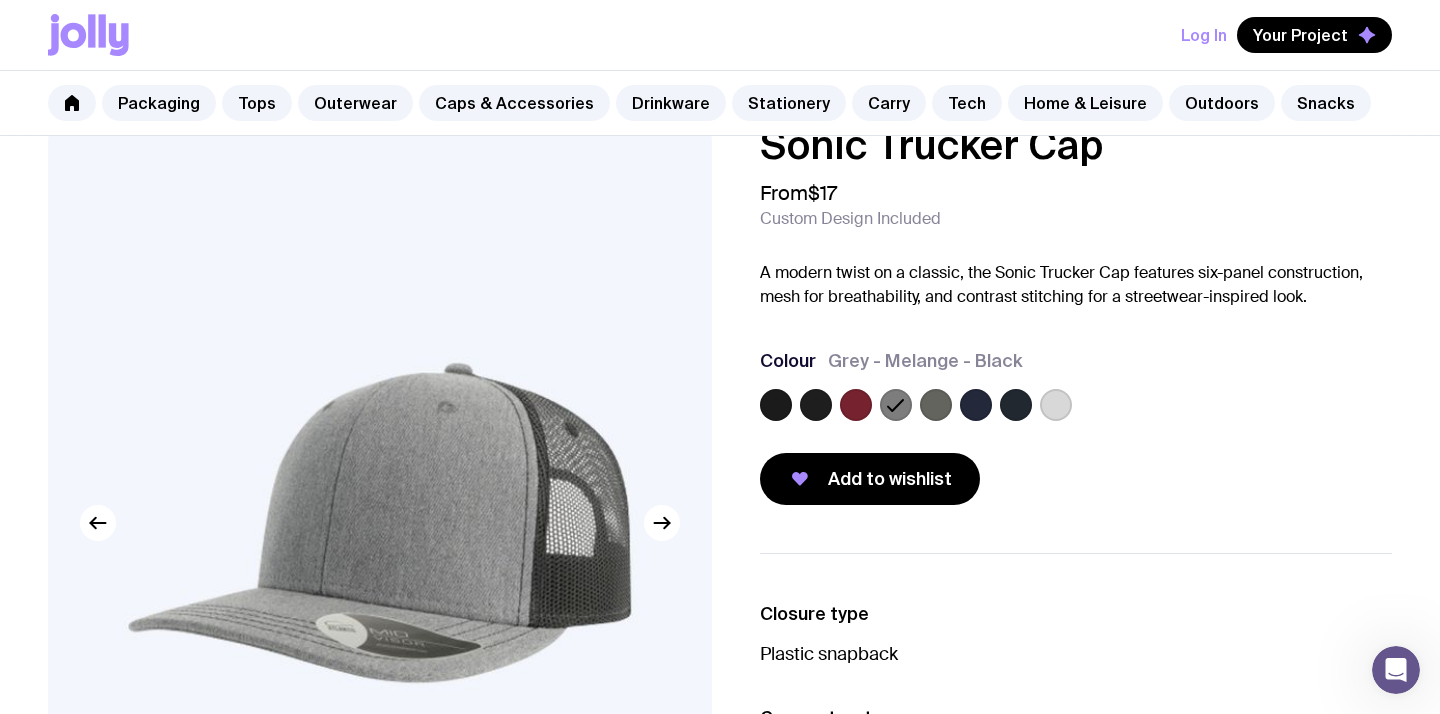 click 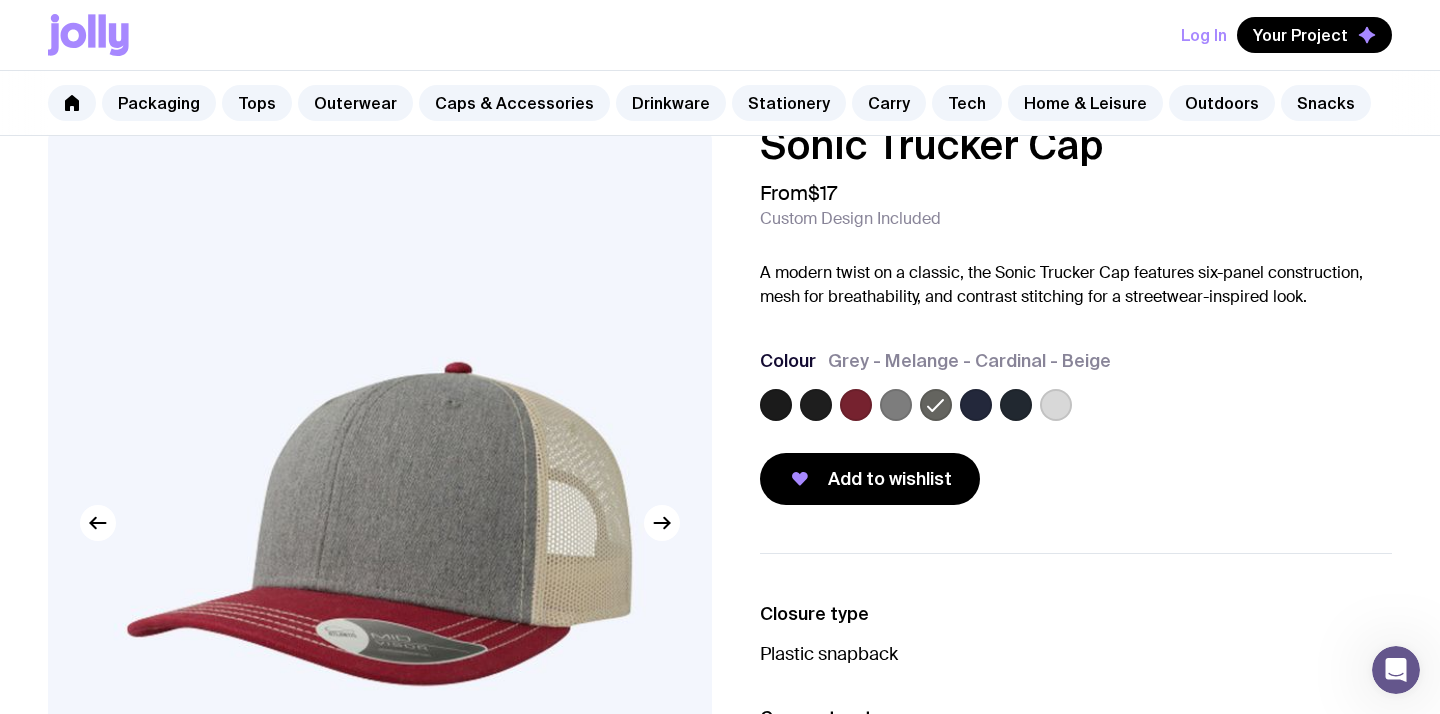 click 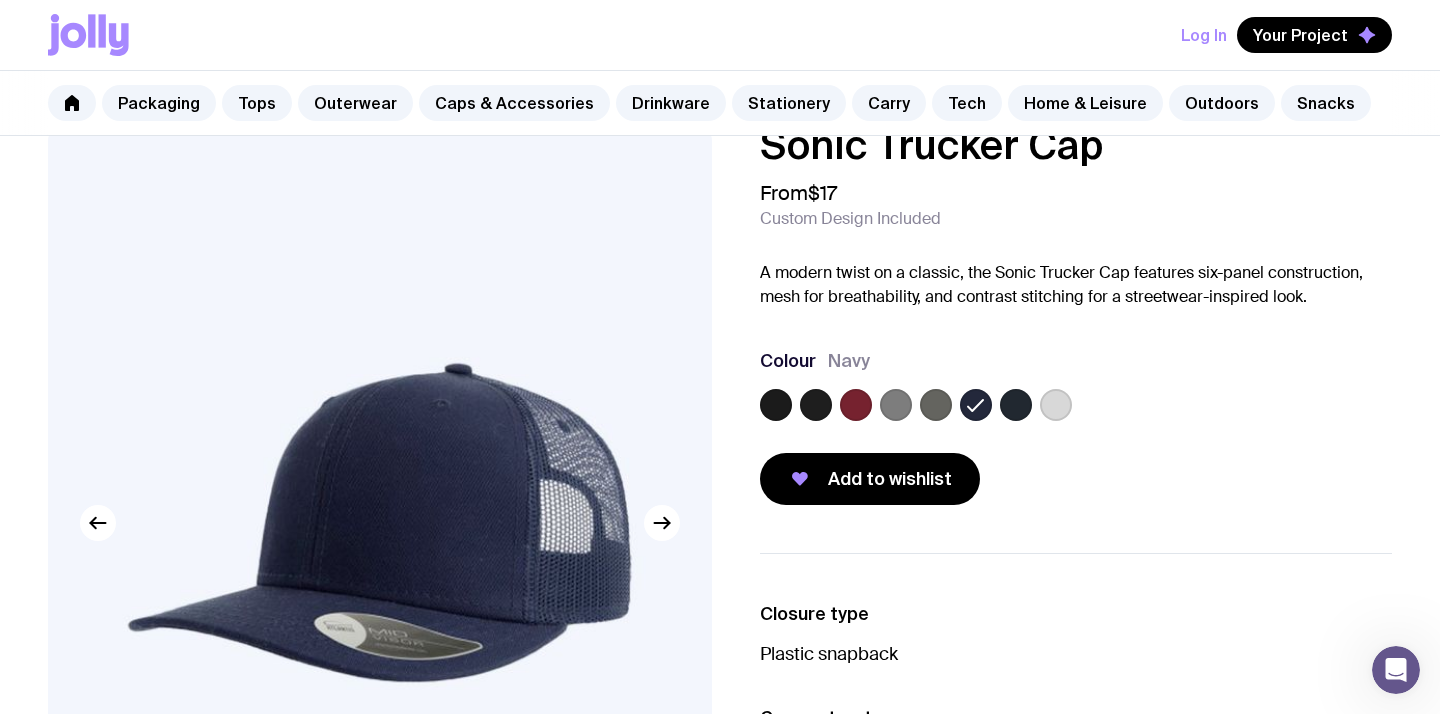 click 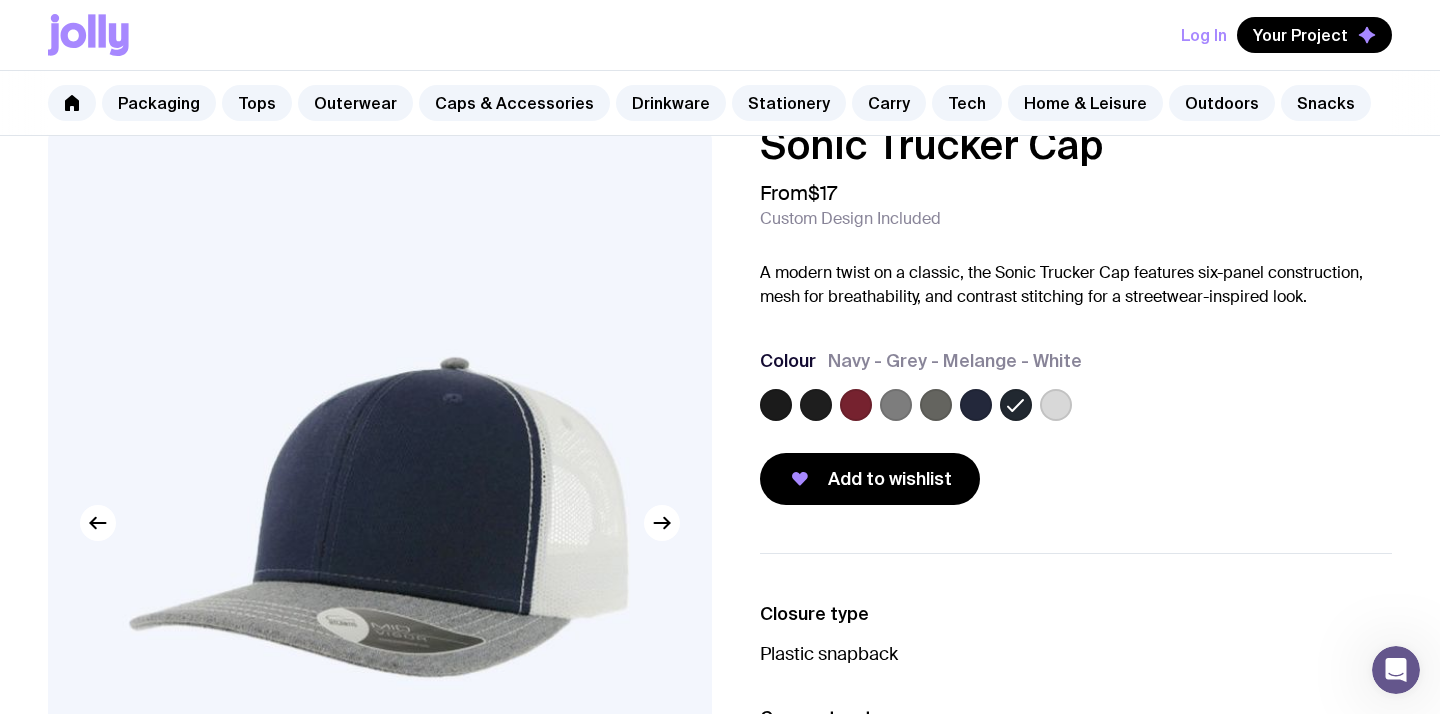 click 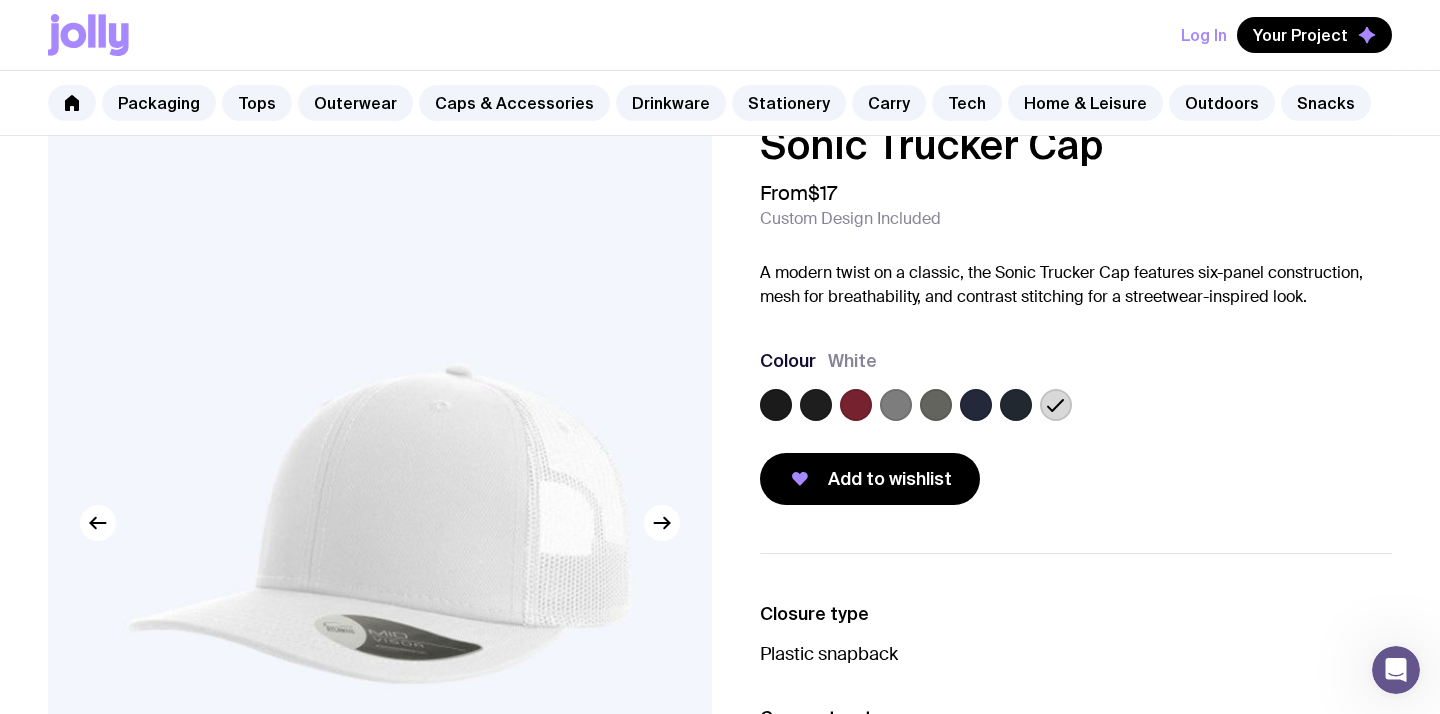 click 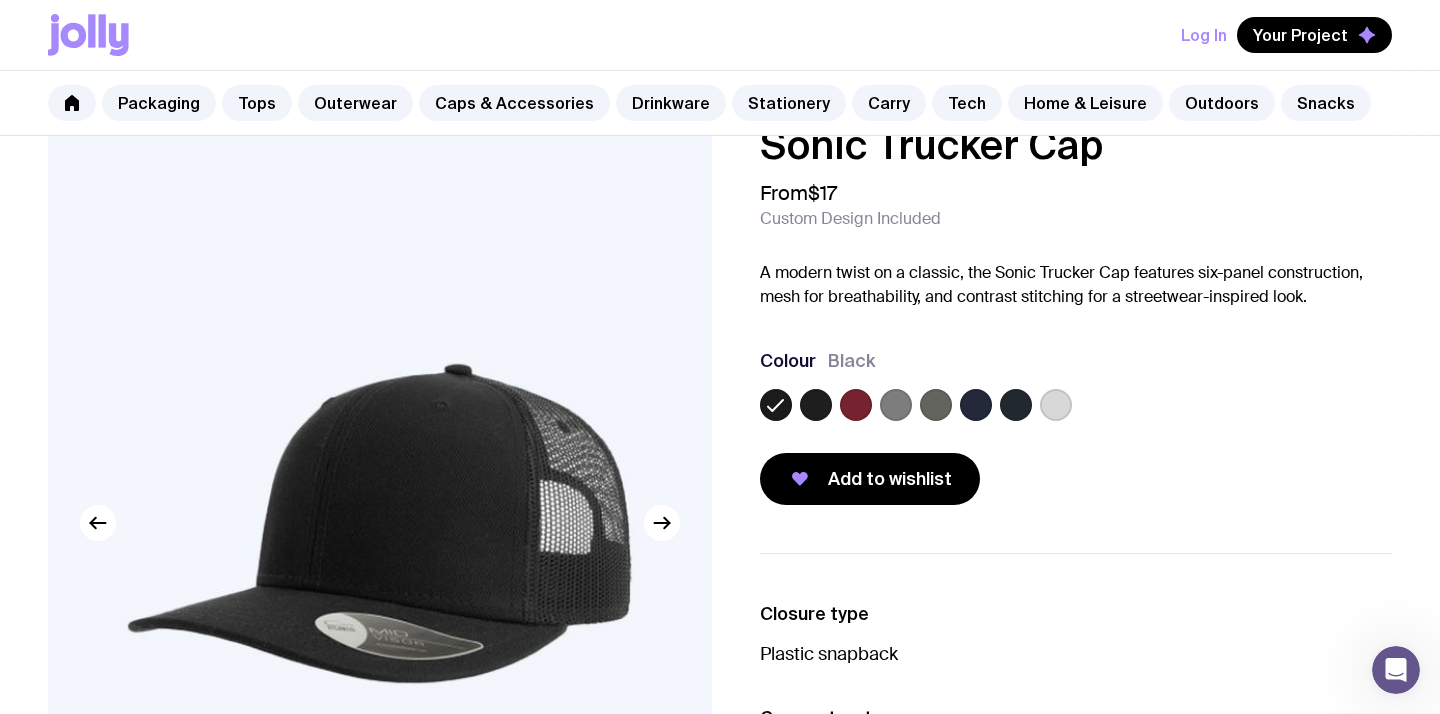 click 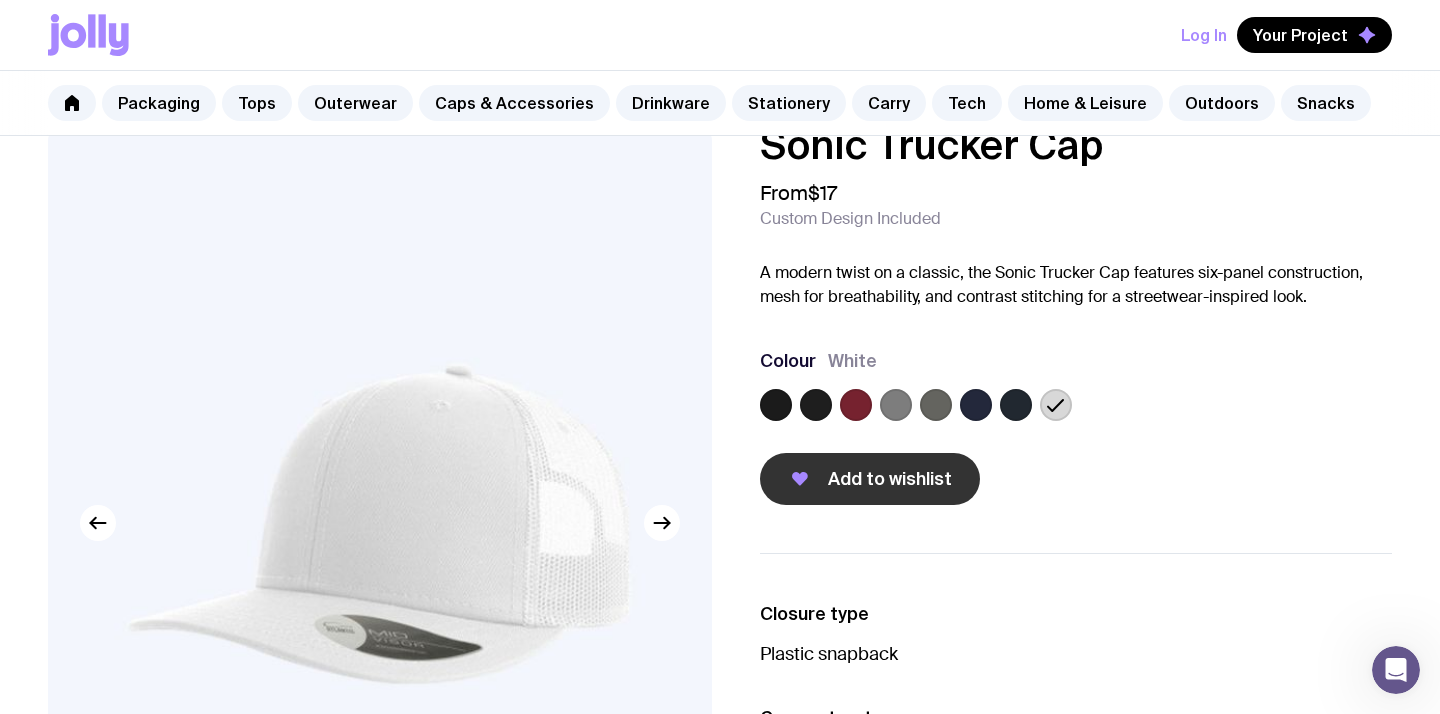 click on "Add to wishlist" 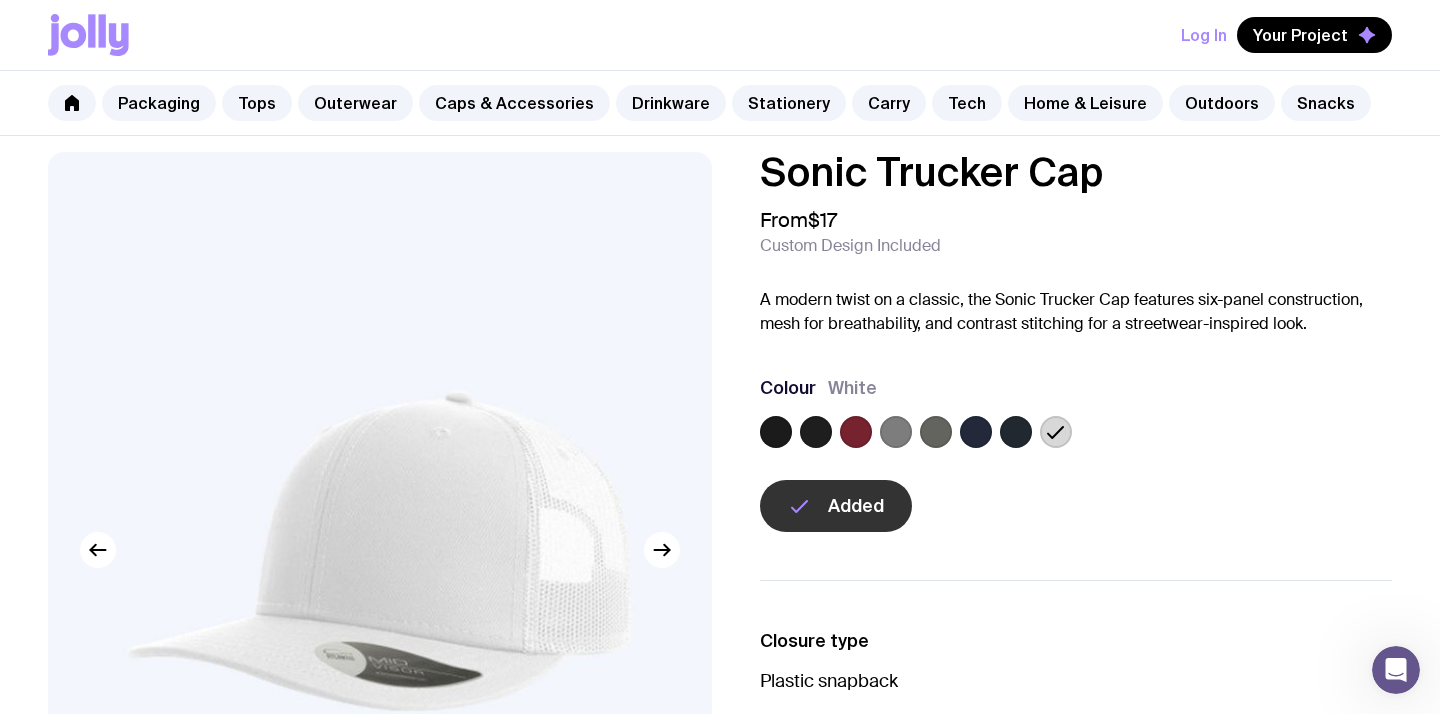scroll, scrollTop: 13, scrollLeft: 0, axis: vertical 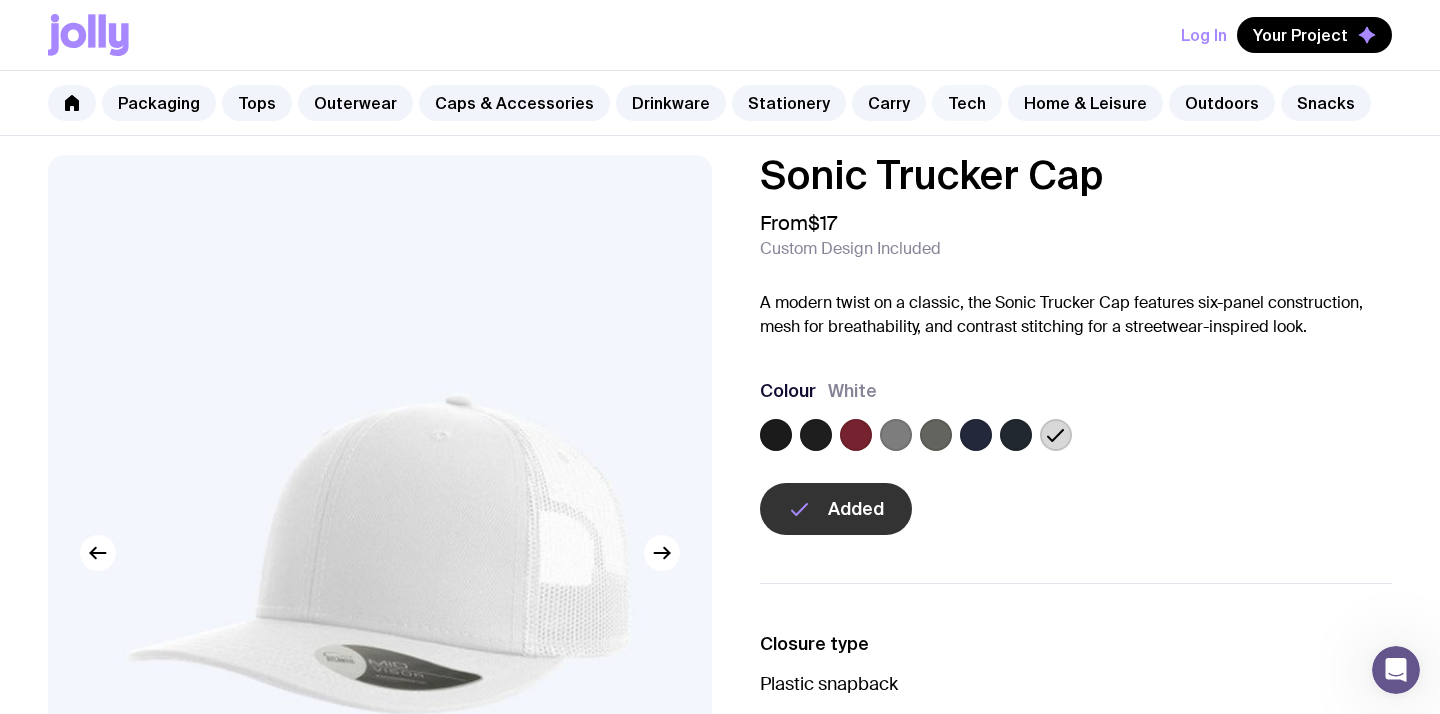 click on "Tech" 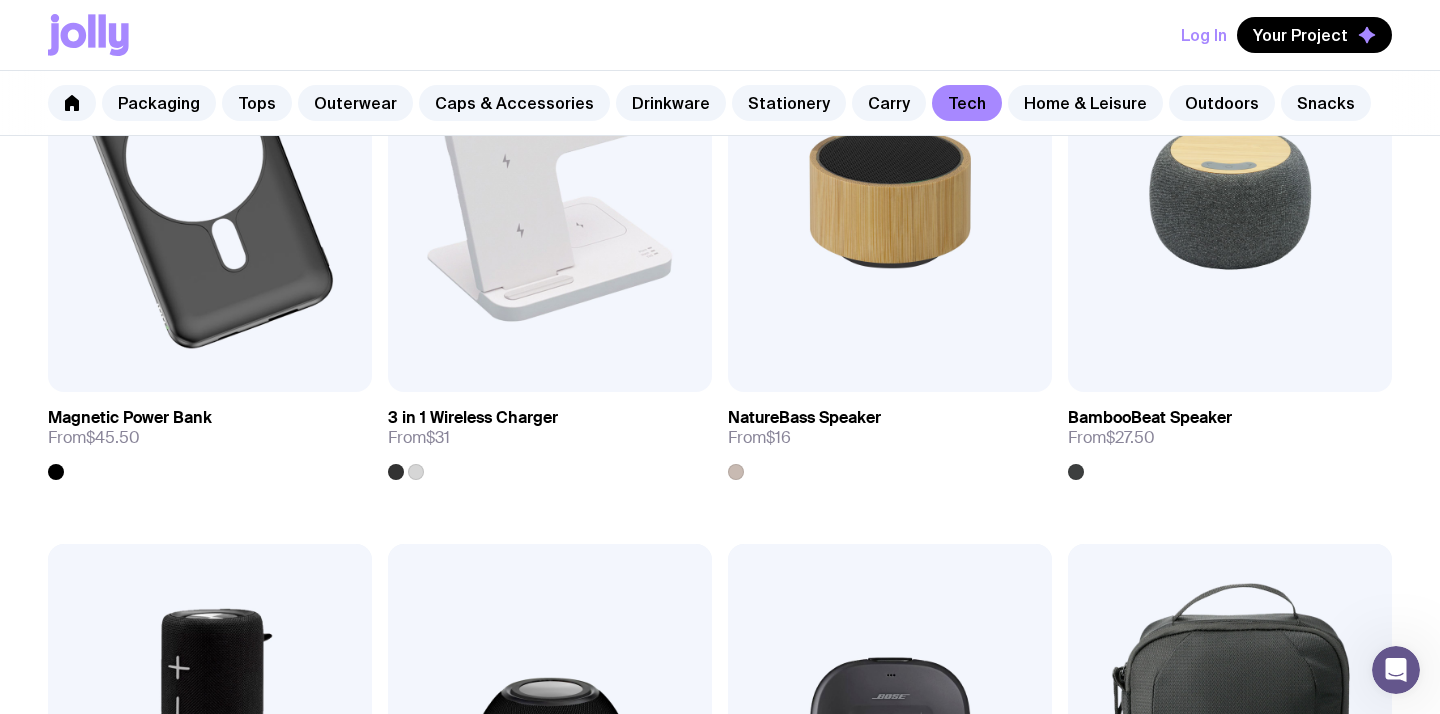 scroll, scrollTop: 1539, scrollLeft: 0, axis: vertical 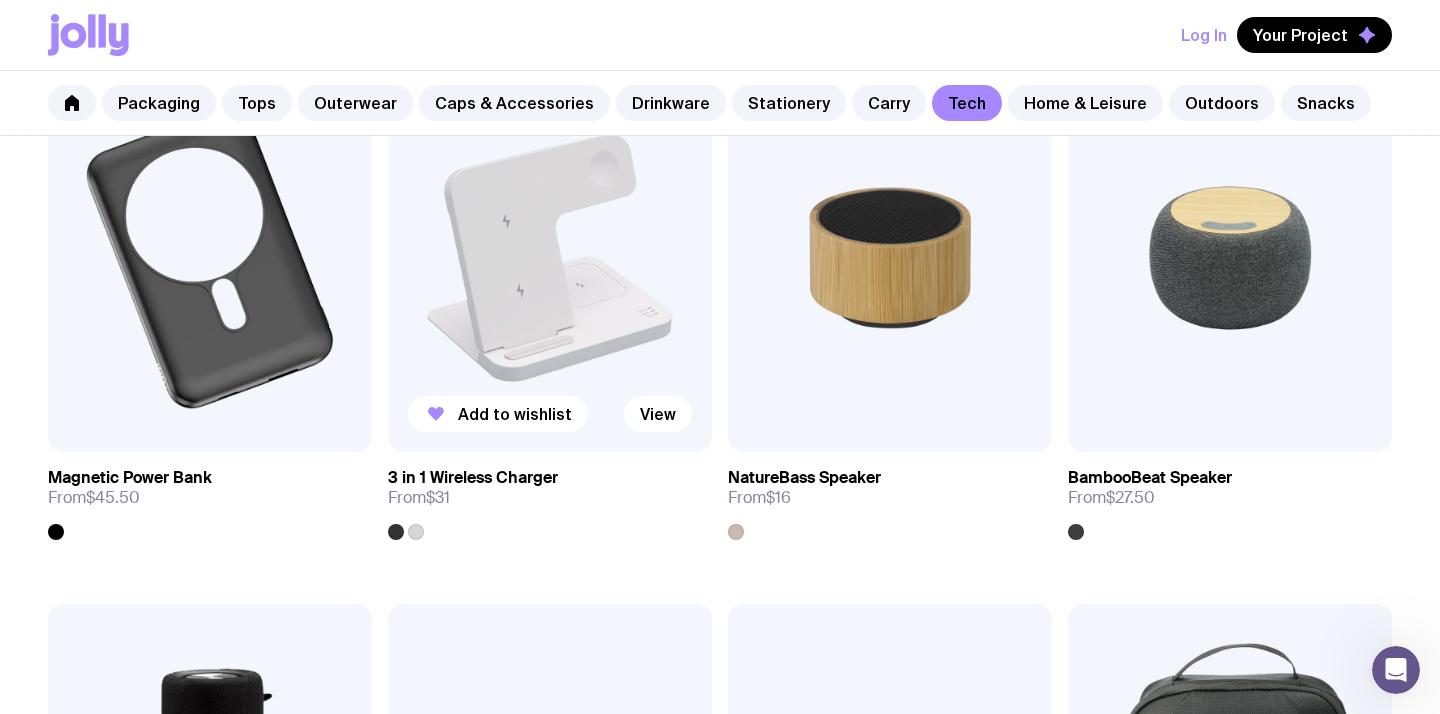 click at bounding box center (550, 258) 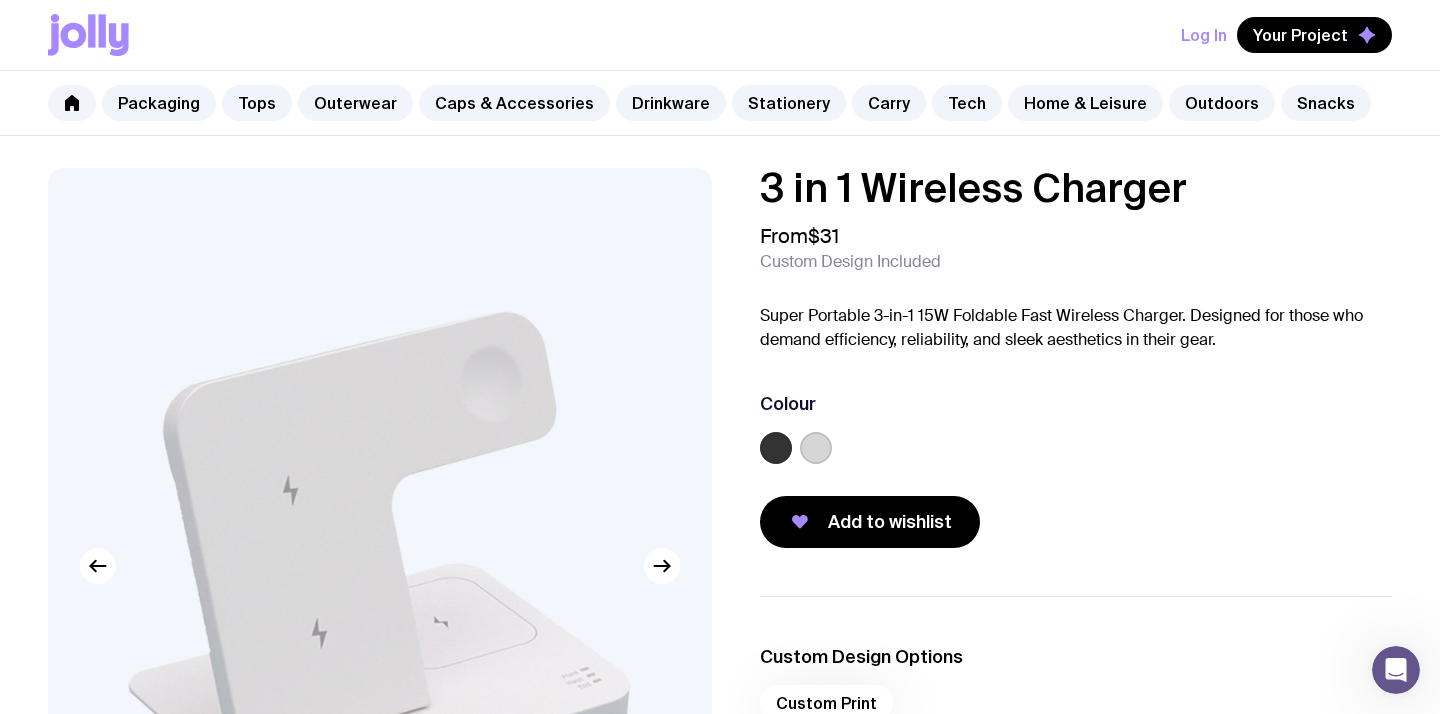 scroll, scrollTop: 1, scrollLeft: 0, axis: vertical 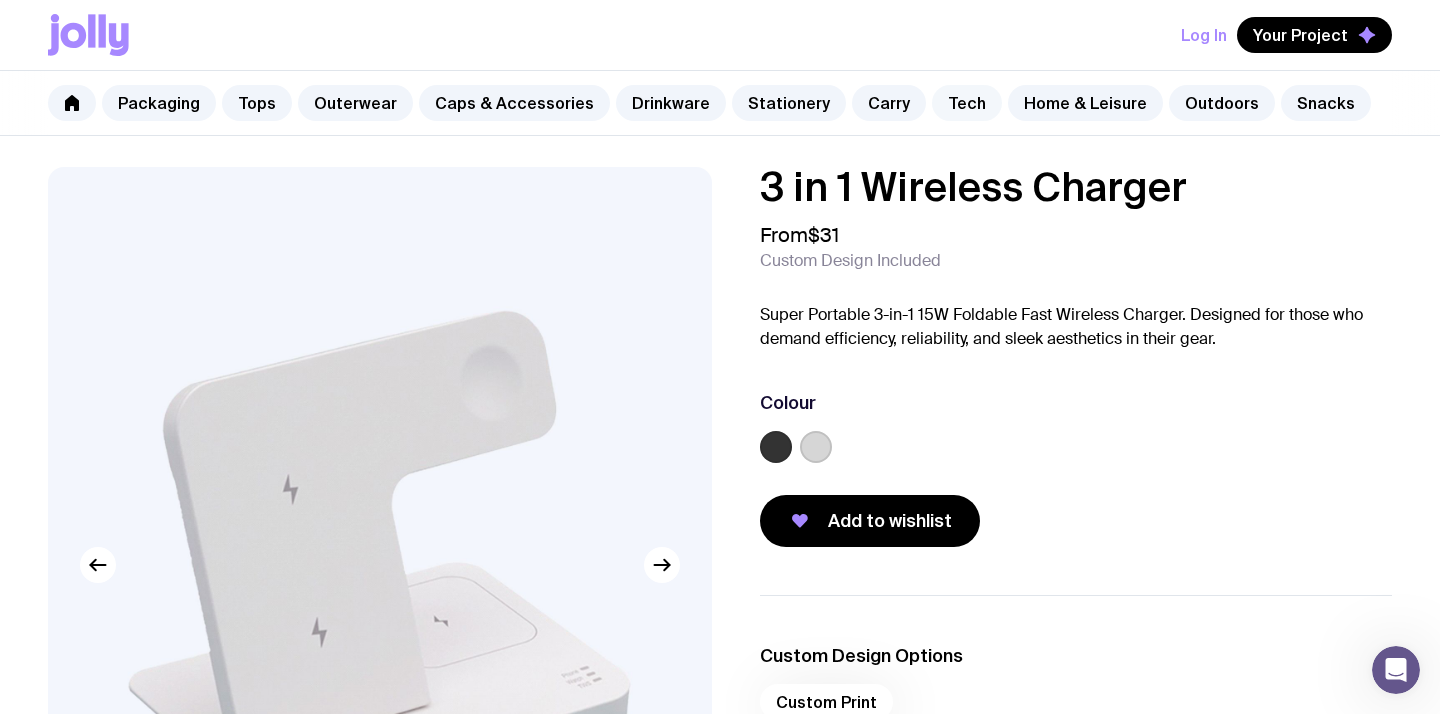 click on "Tech" 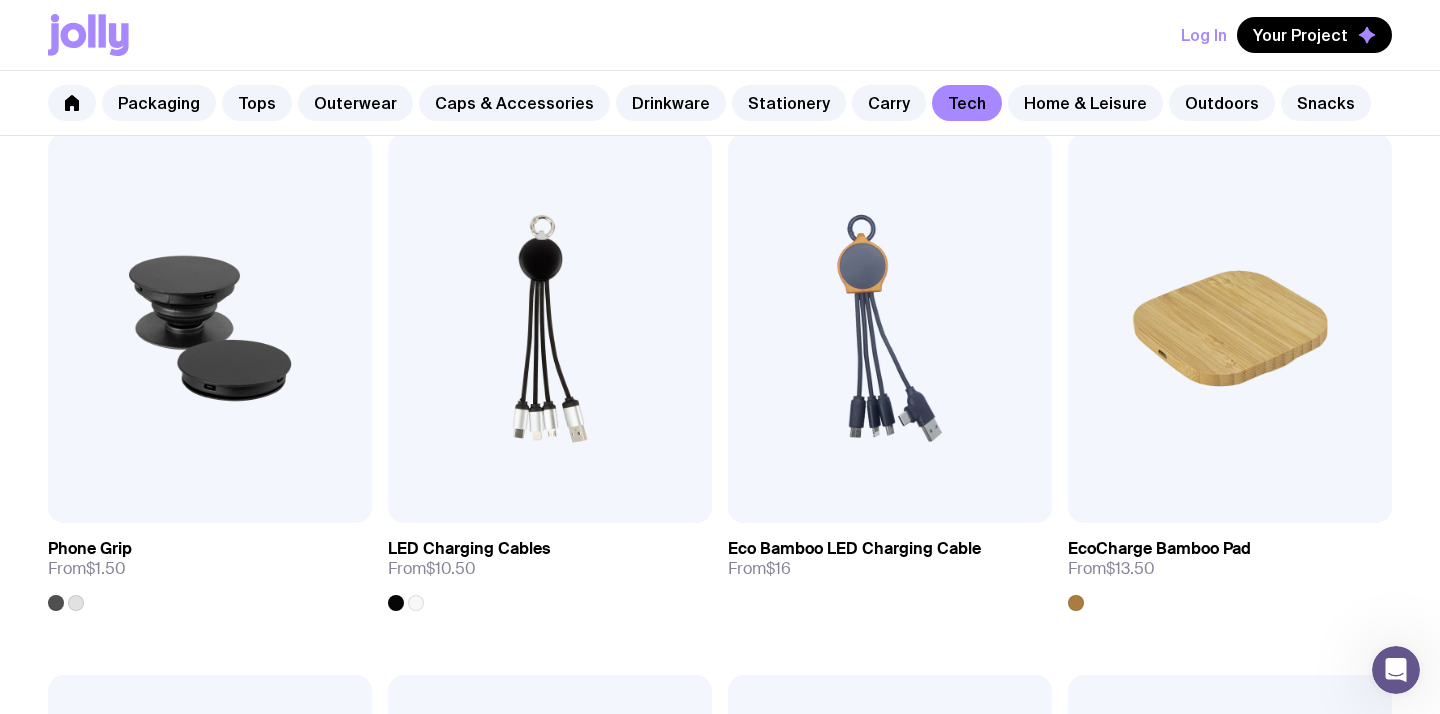 scroll, scrollTop: 369, scrollLeft: 0, axis: vertical 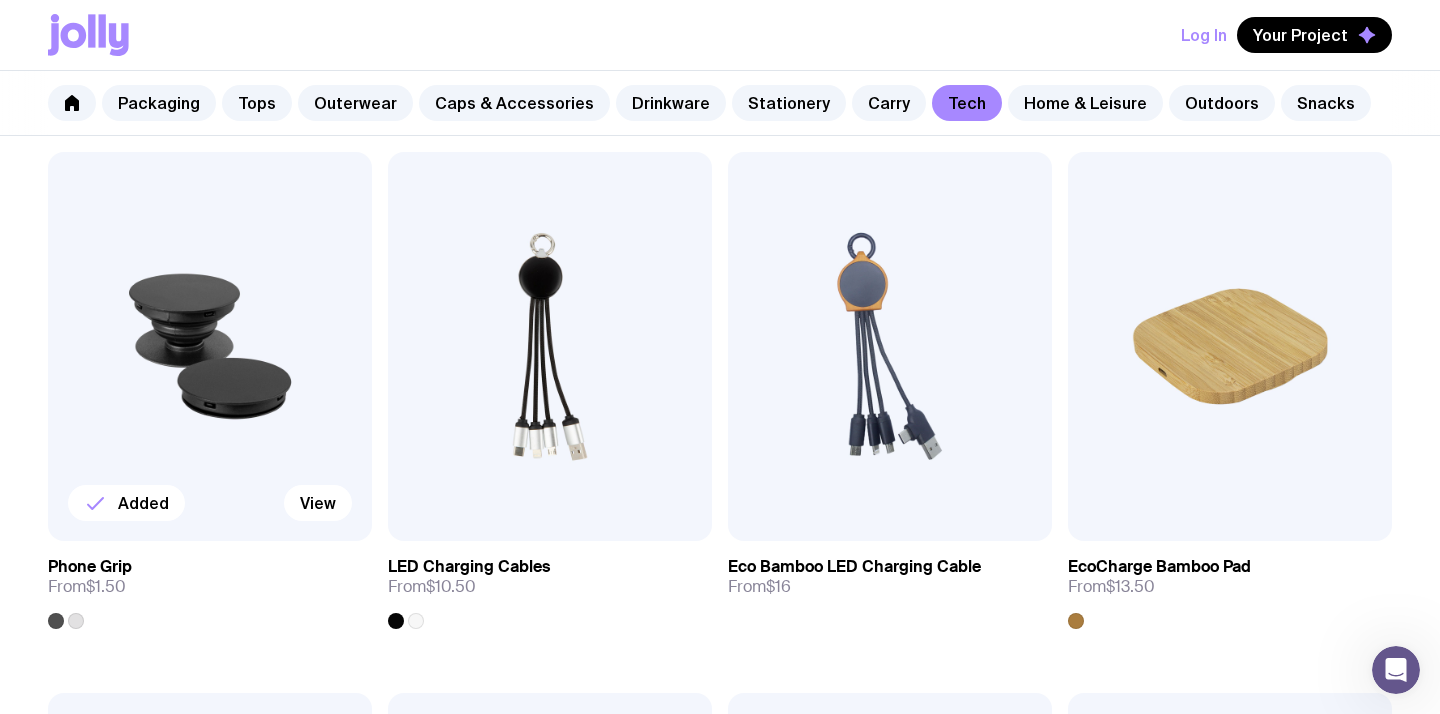 click at bounding box center [210, 346] 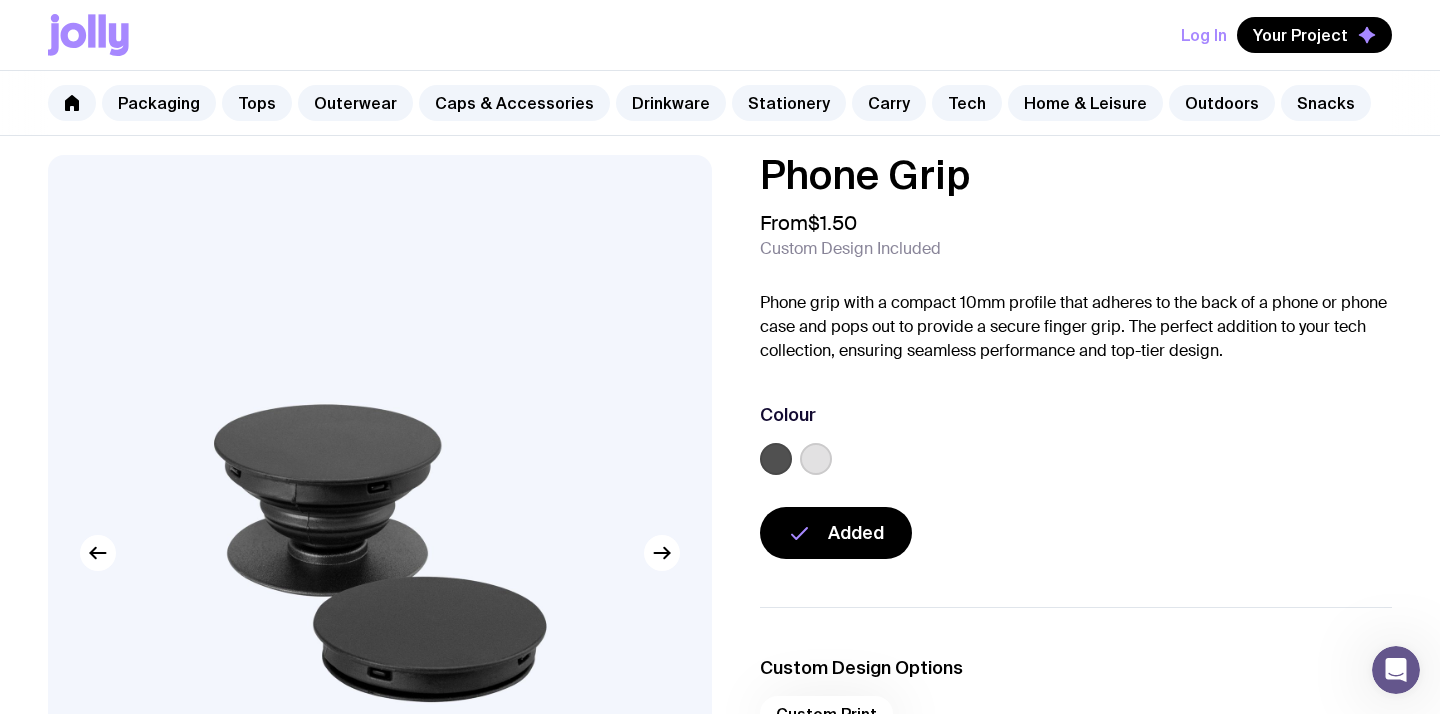 scroll, scrollTop: 0, scrollLeft: 0, axis: both 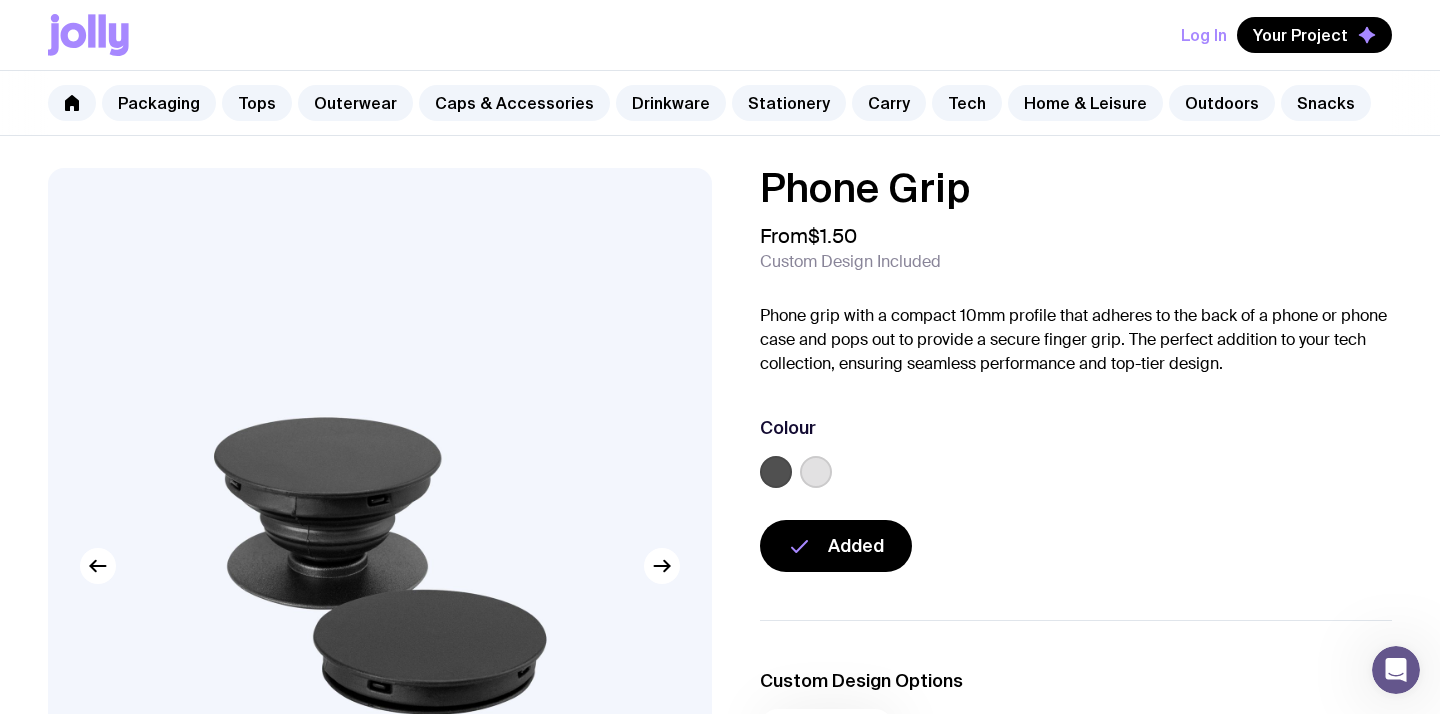 click 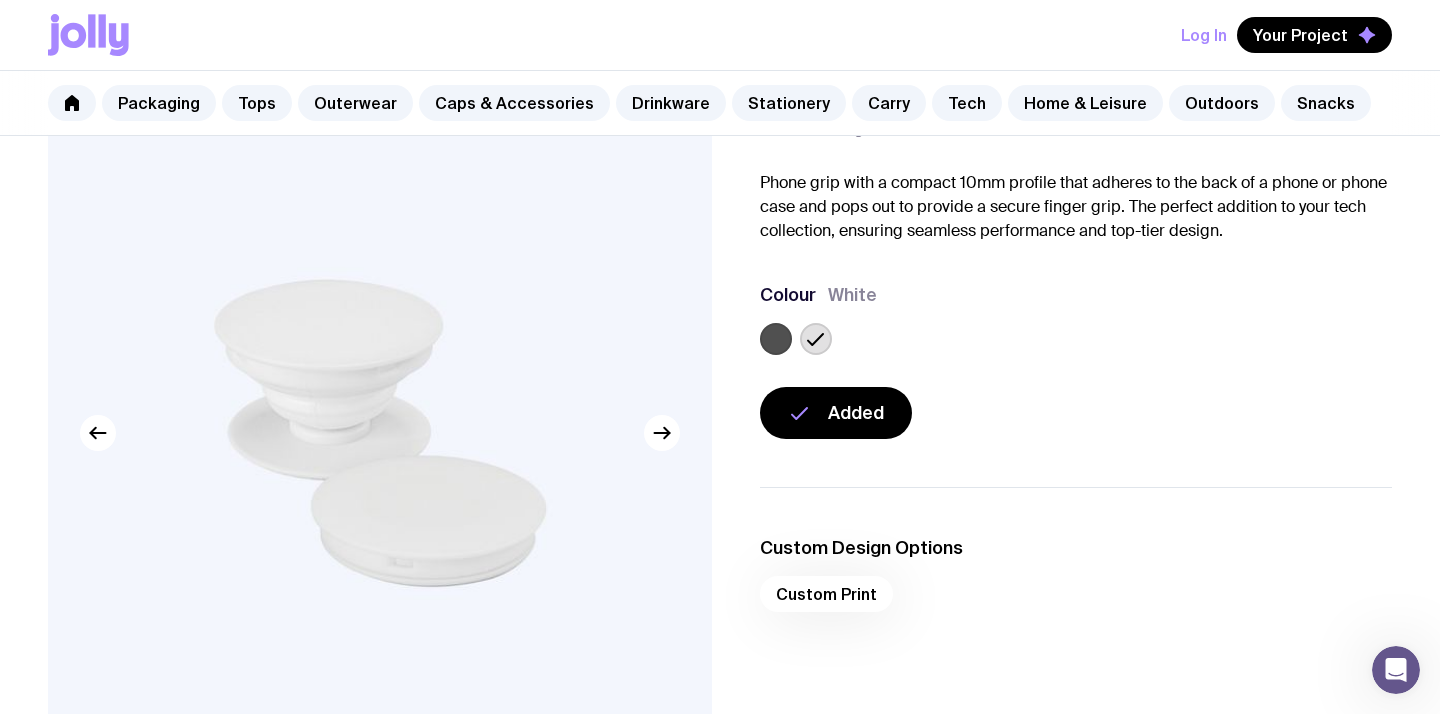 scroll, scrollTop: 0, scrollLeft: 0, axis: both 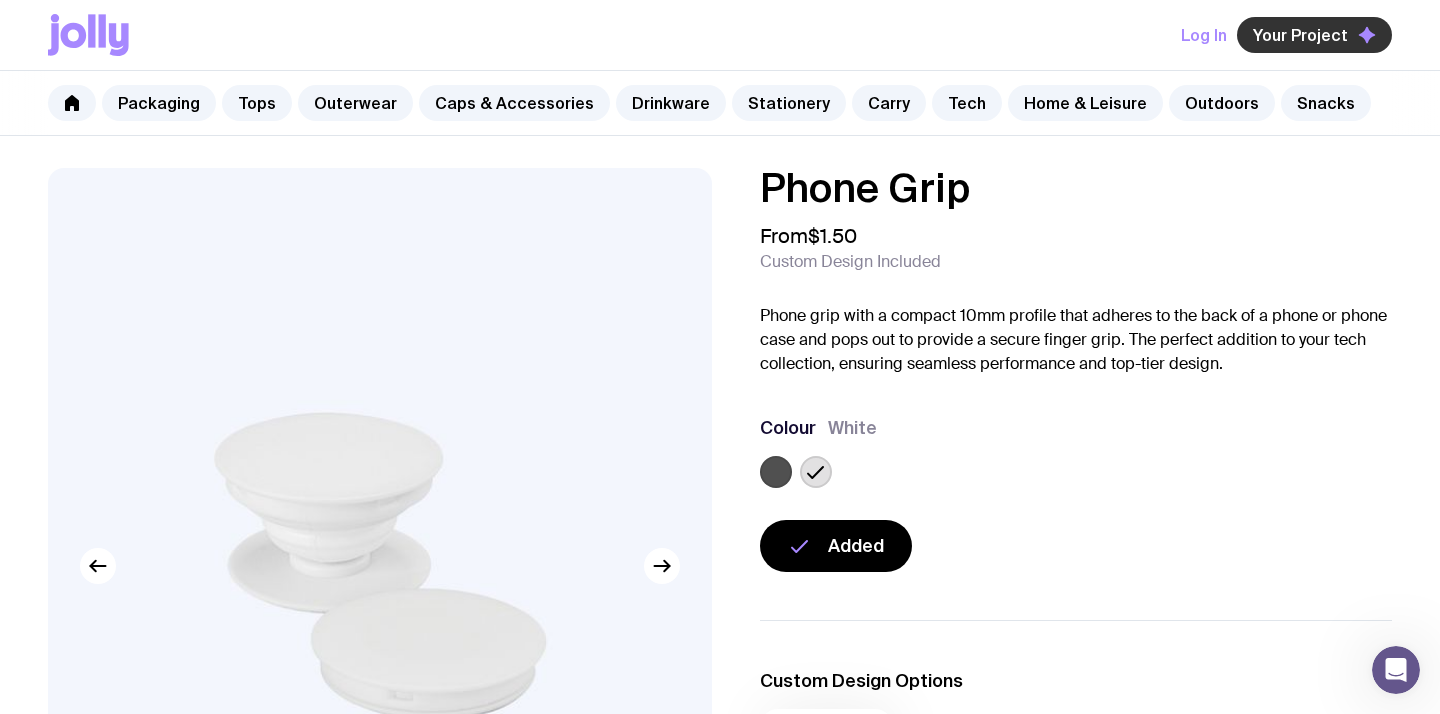 click on "Your Project" 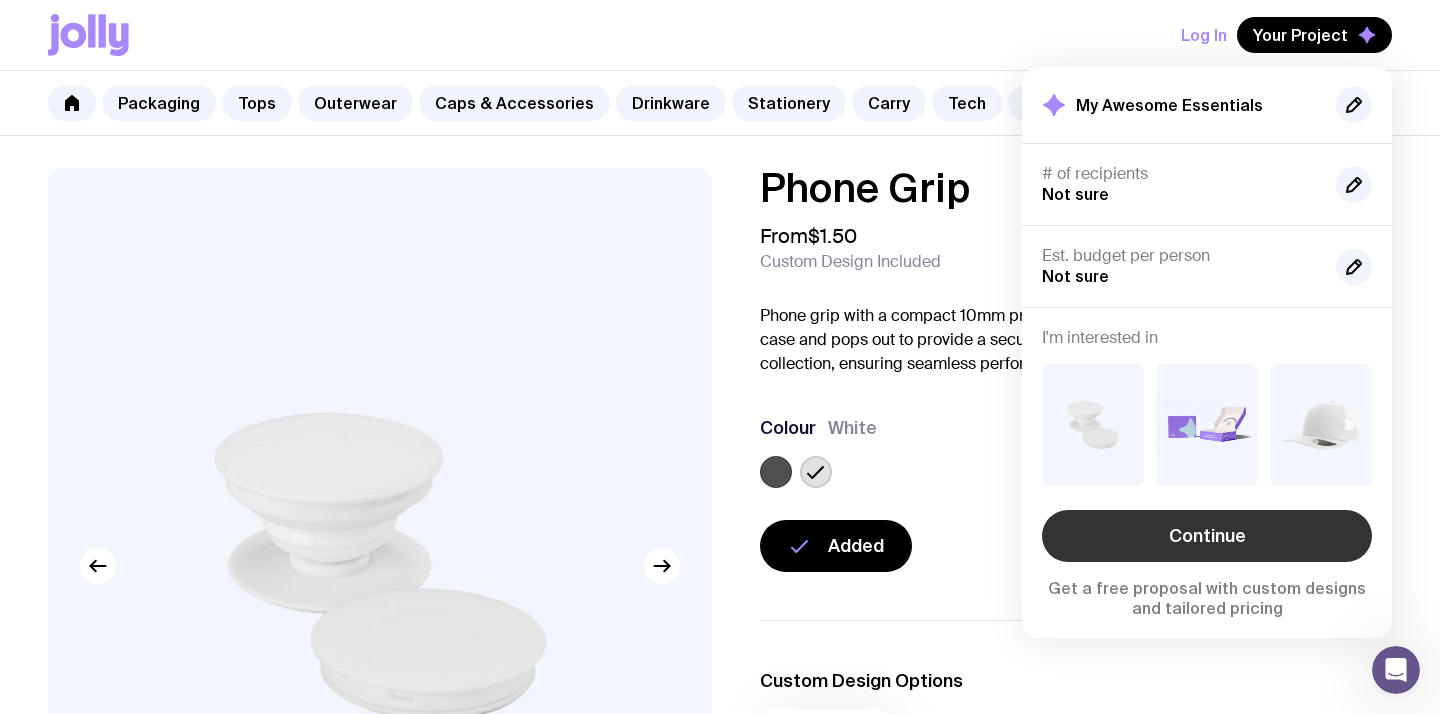 click on "Continue" at bounding box center (1207, 536) 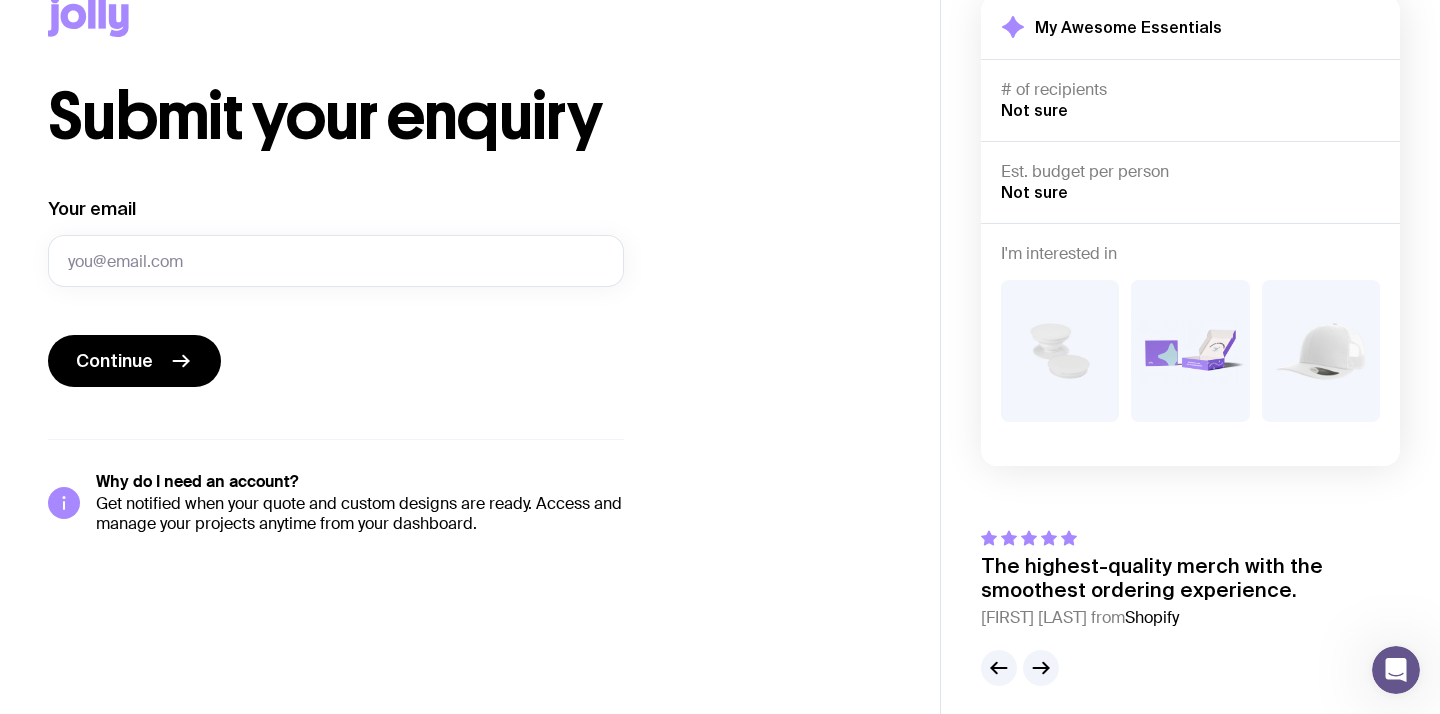 scroll, scrollTop: 0, scrollLeft: 0, axis: both 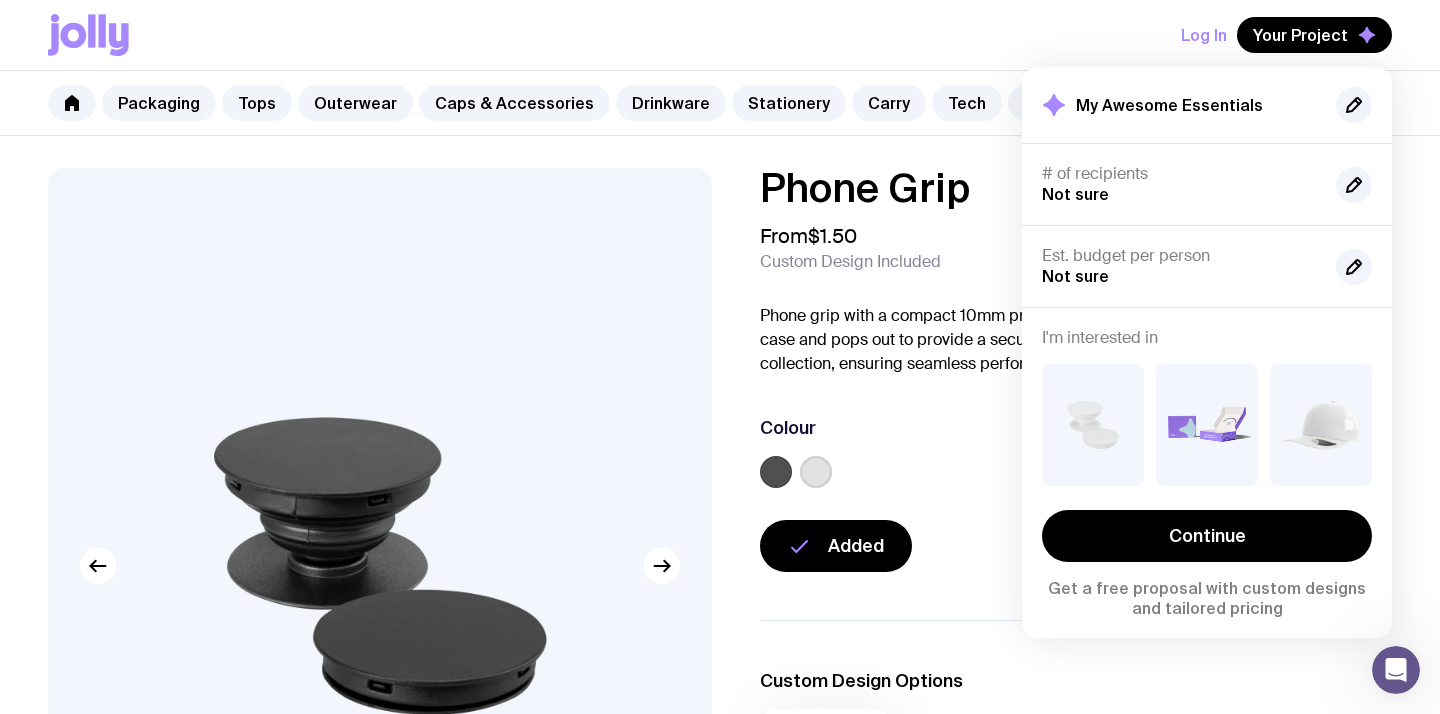 click on "Phone Grip From  $1.50  Custom Design Included  Phone grip with a compact 10mm profile that adheres to the back of a phone or phone case and pops out to provide a secure finger grip. The perfect addition to your tech collection, ensuring seamless performance and top-tier design. Colour Added" at bounding box center (1076, 370) 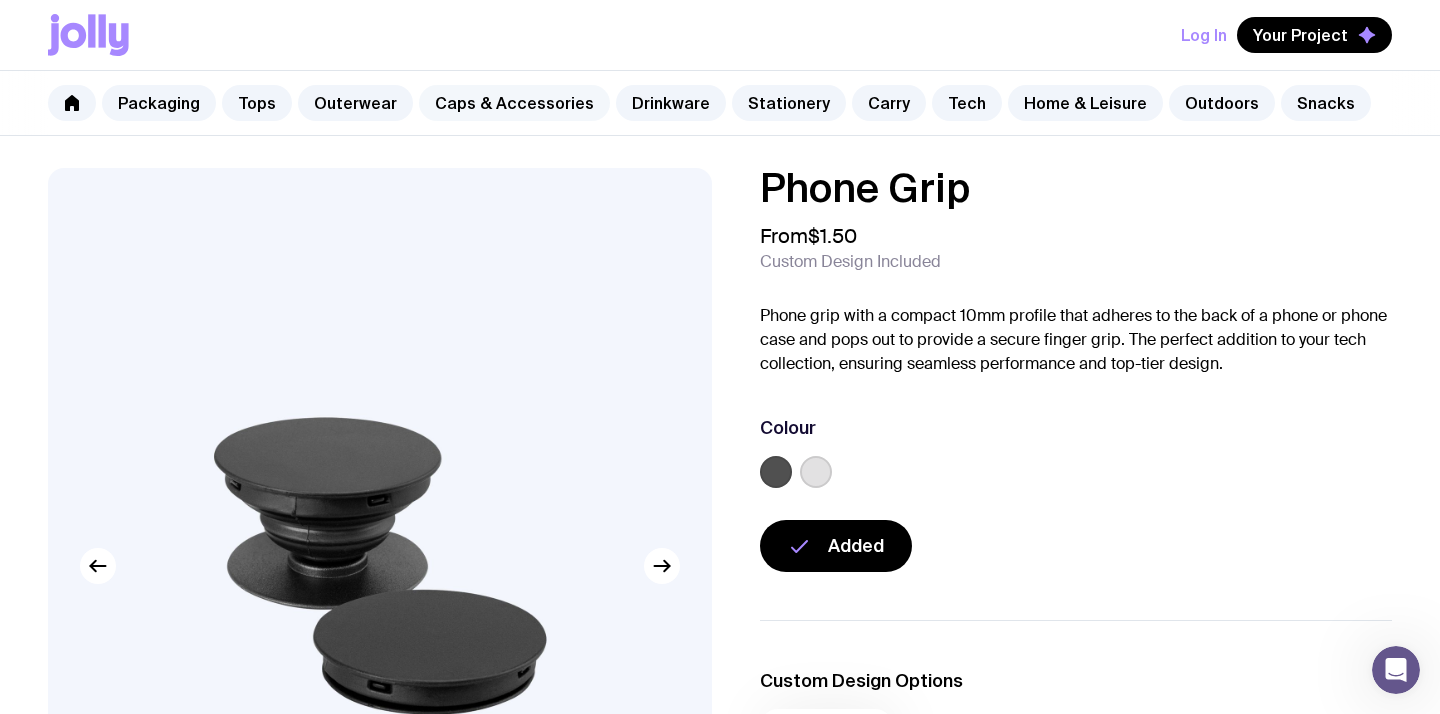 click on "Caps & Accessories" 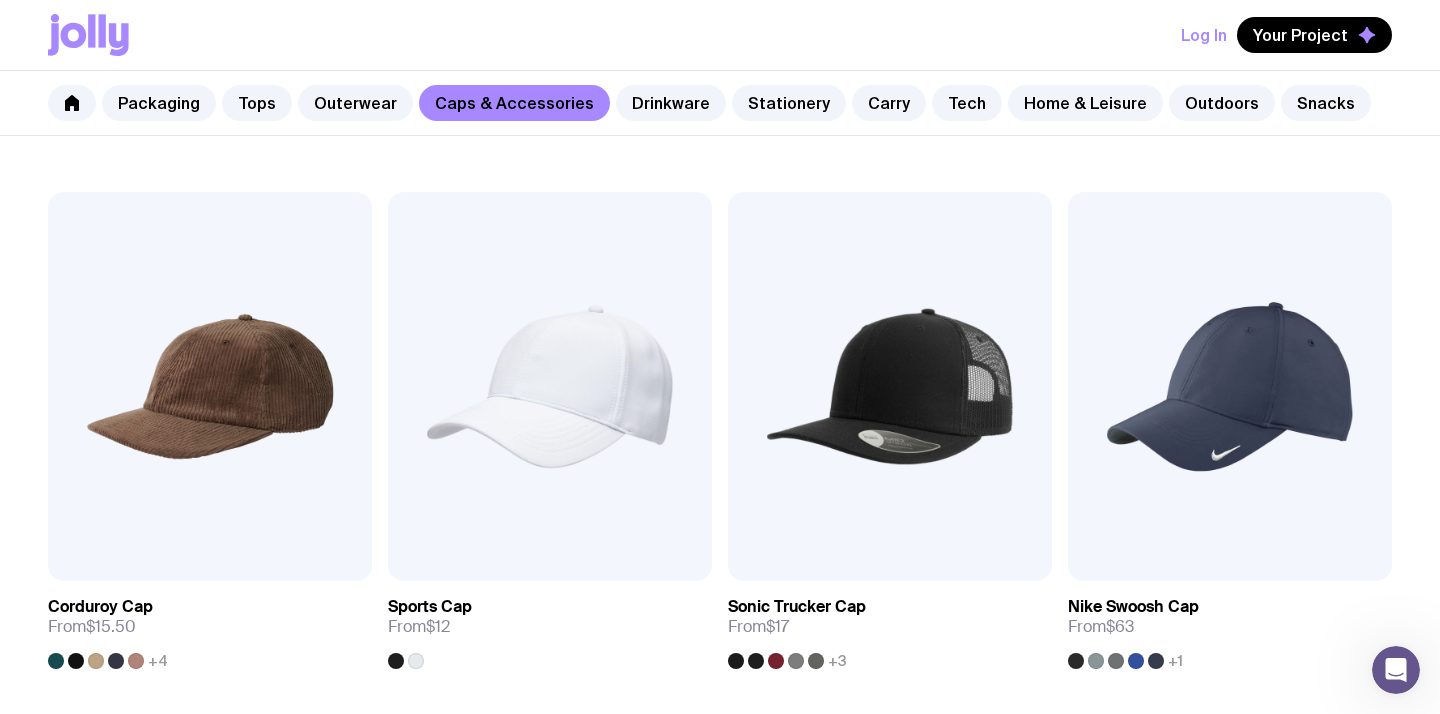 scroll, scrollTop: 872, scrollLeft: 0, axis: vertical 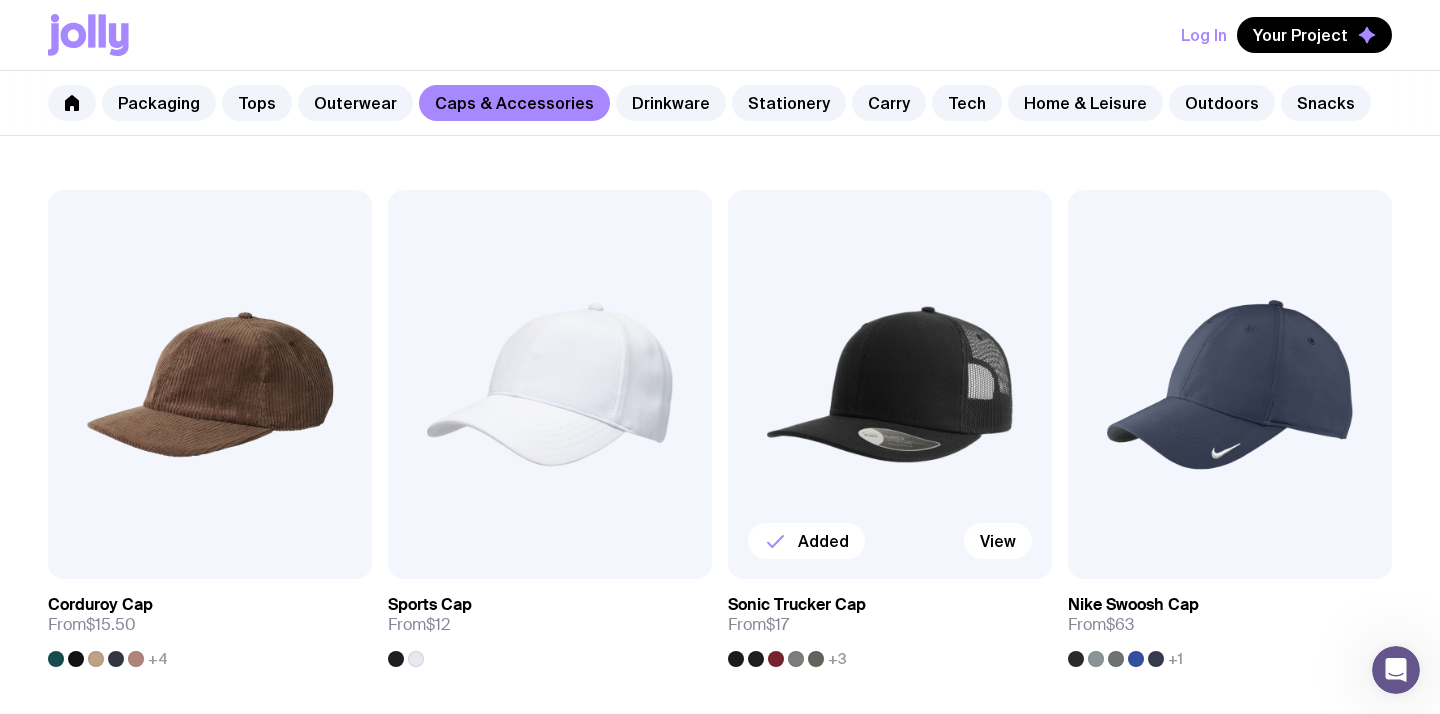 click at bounding box center (890, 384) 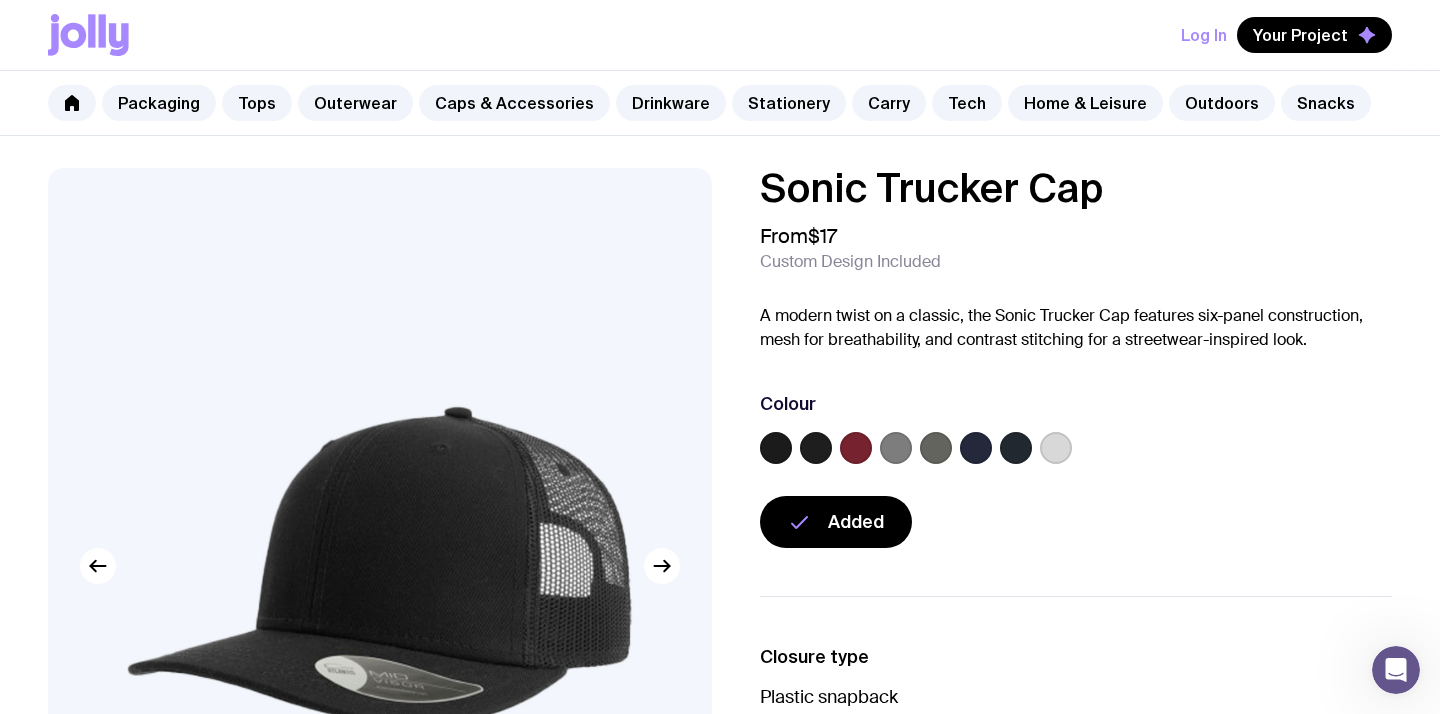 click 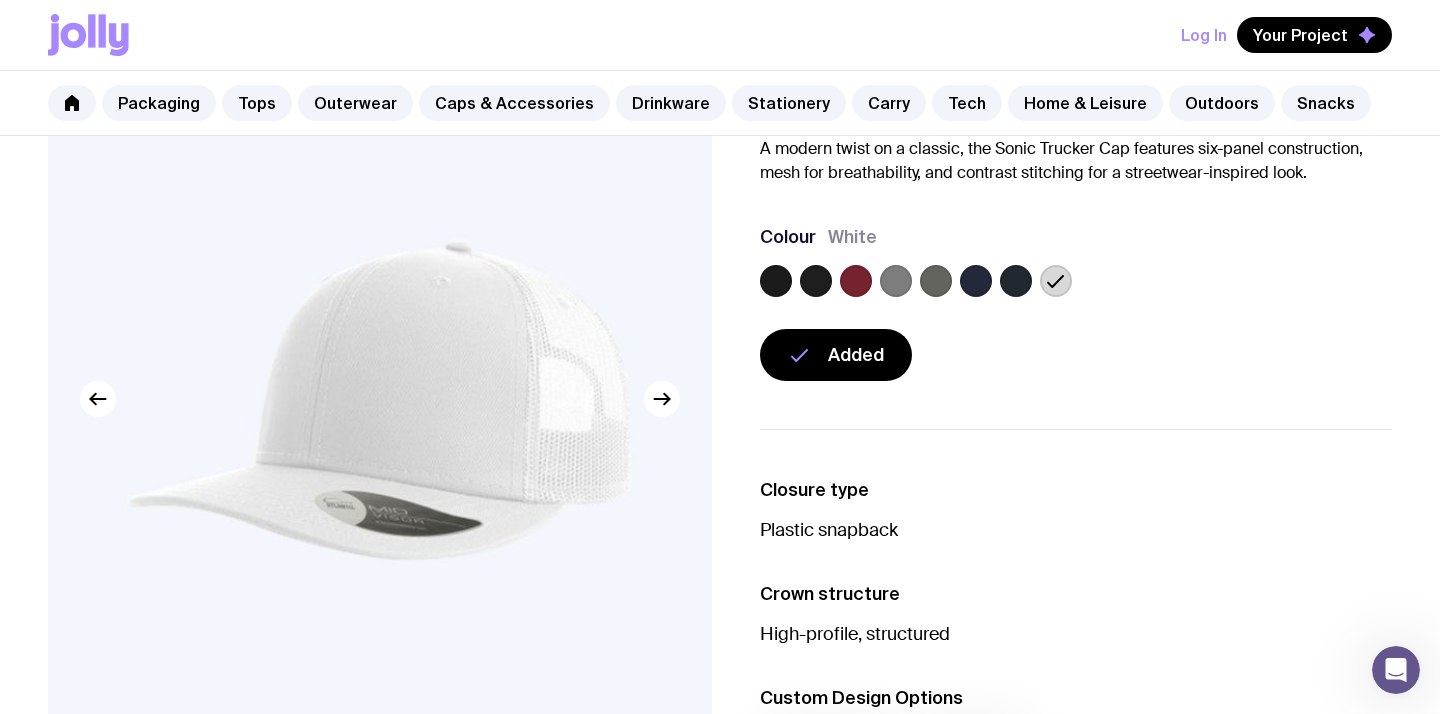 scroll, scrollTop: 168, scrollLeft: 0, axis: vertical 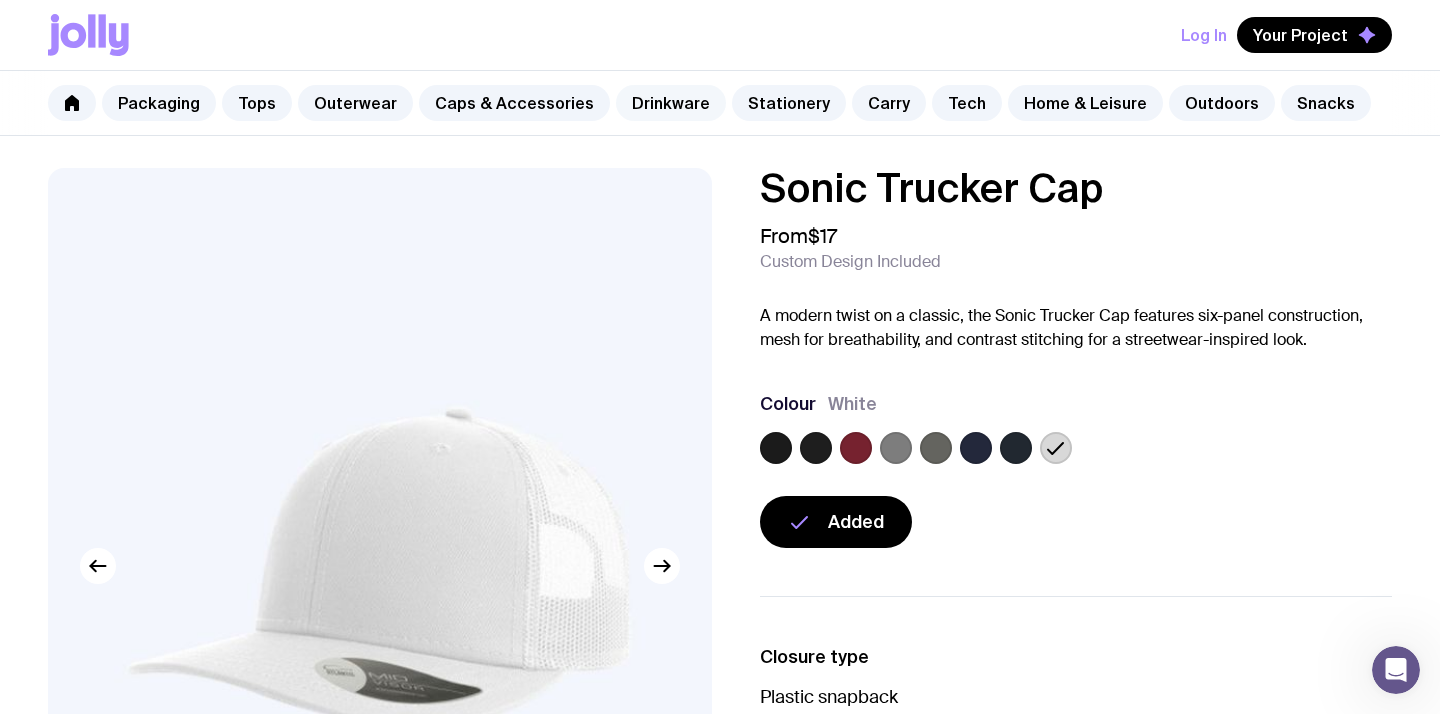 click on "Drinkware" 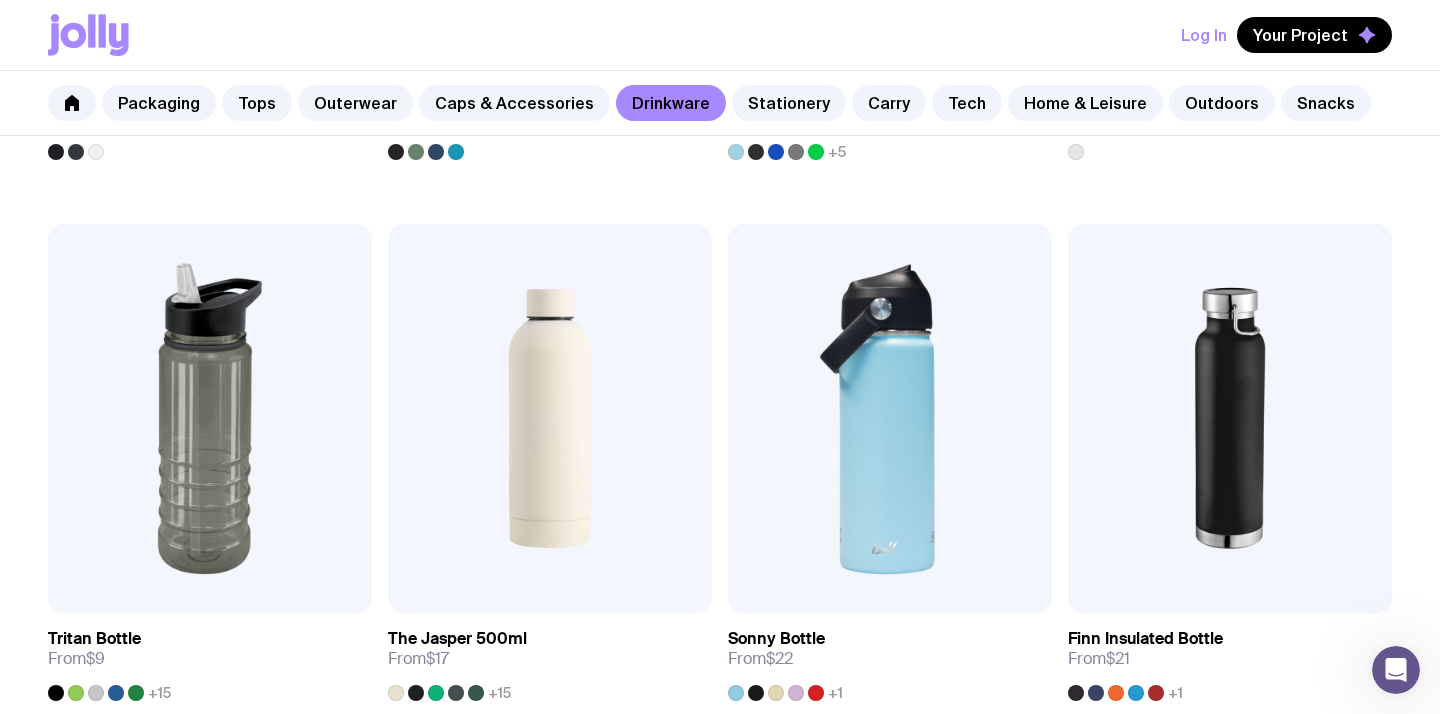 scroll, scrollTop: 1911, scrollLeft: 0, axis: vertical 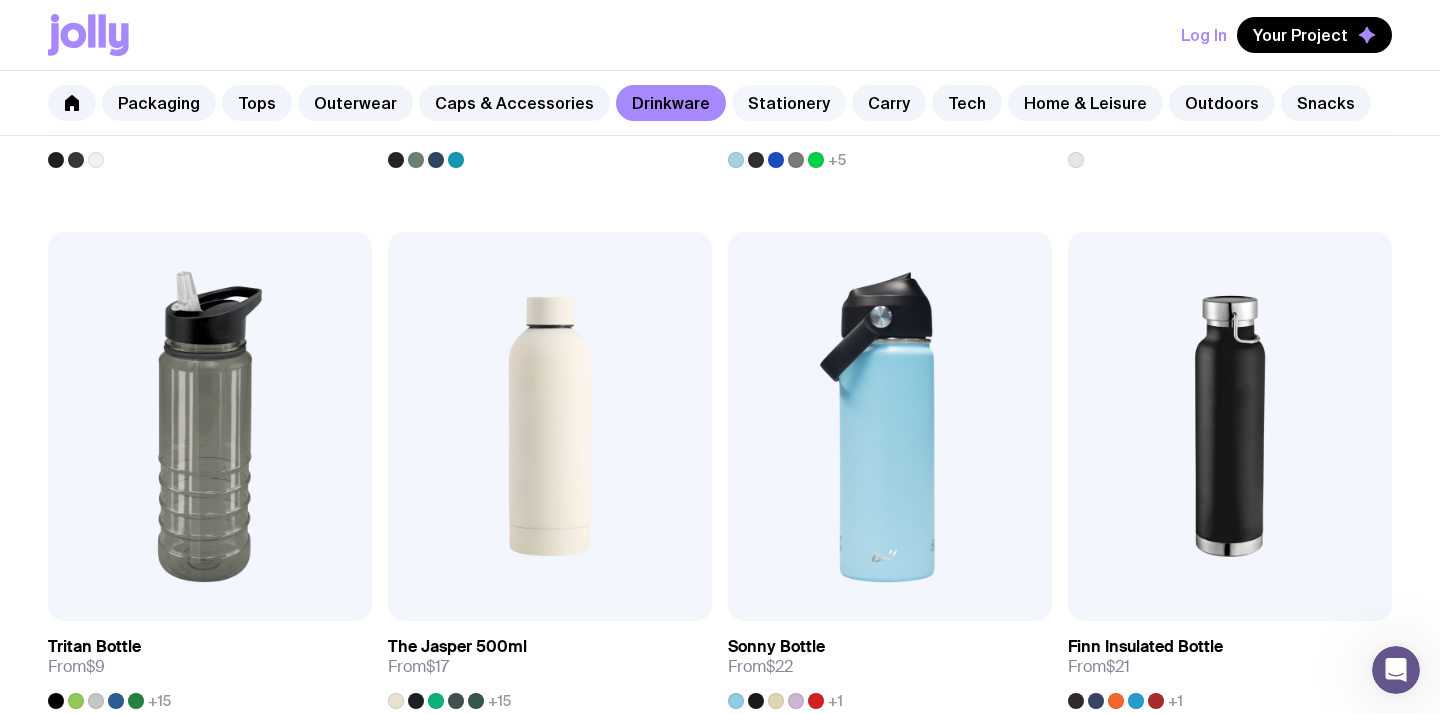 click on "Stationery" 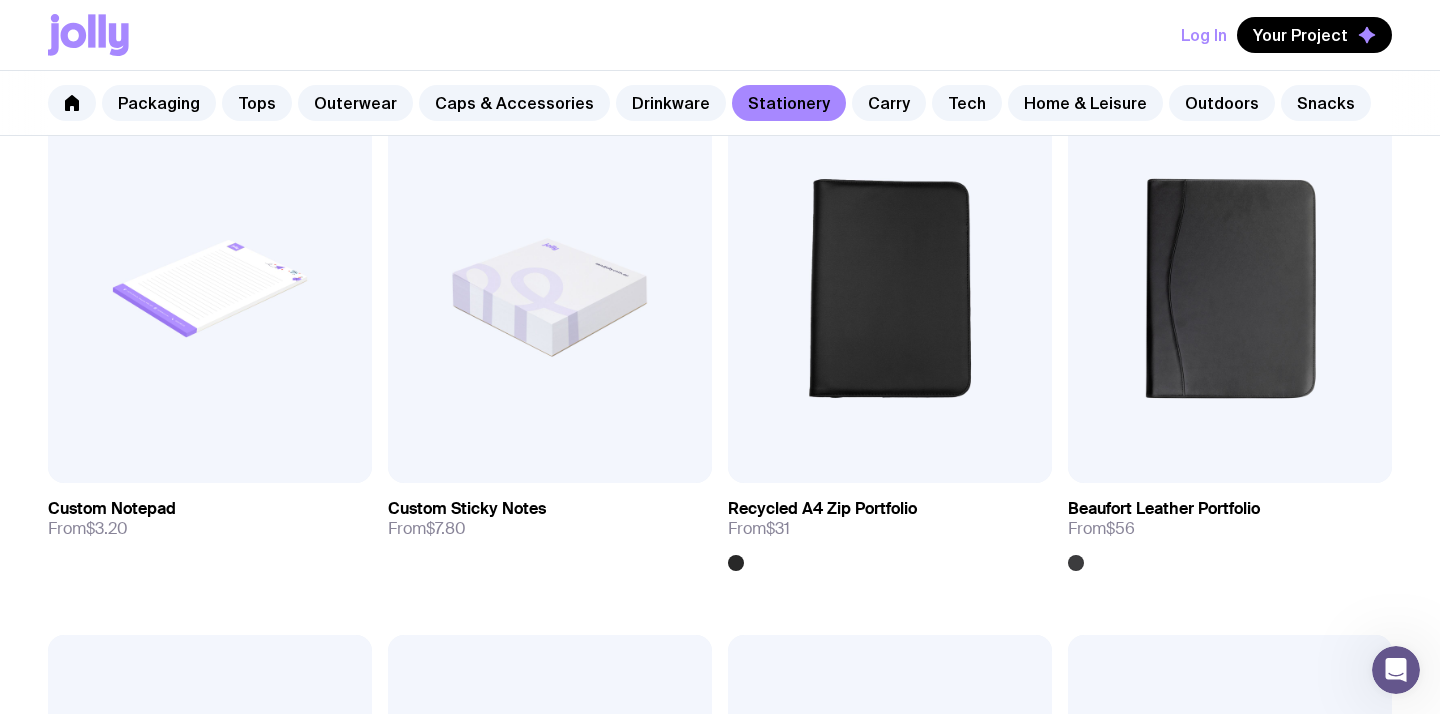 scroll, scrollTop: 2588, scrollLeft: 0, axis: vertical 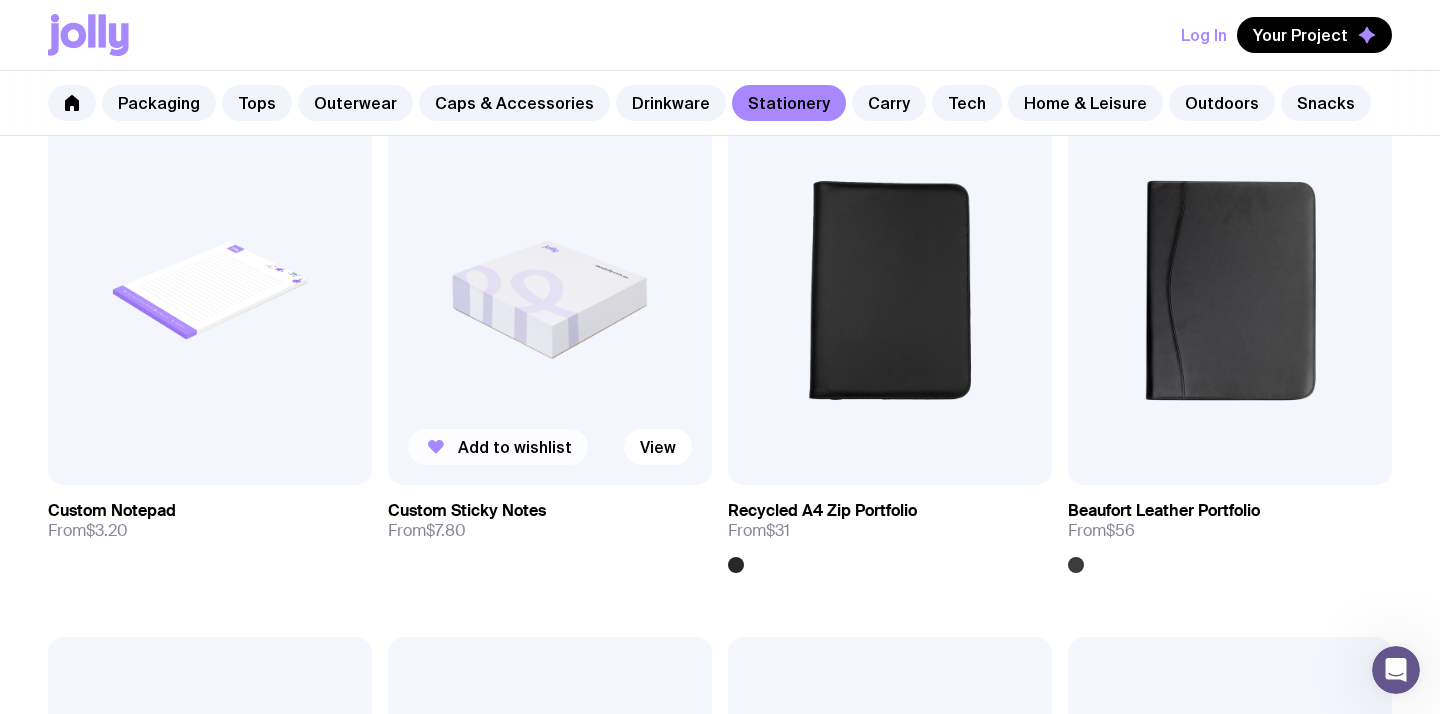 click on "Add to wishlist" 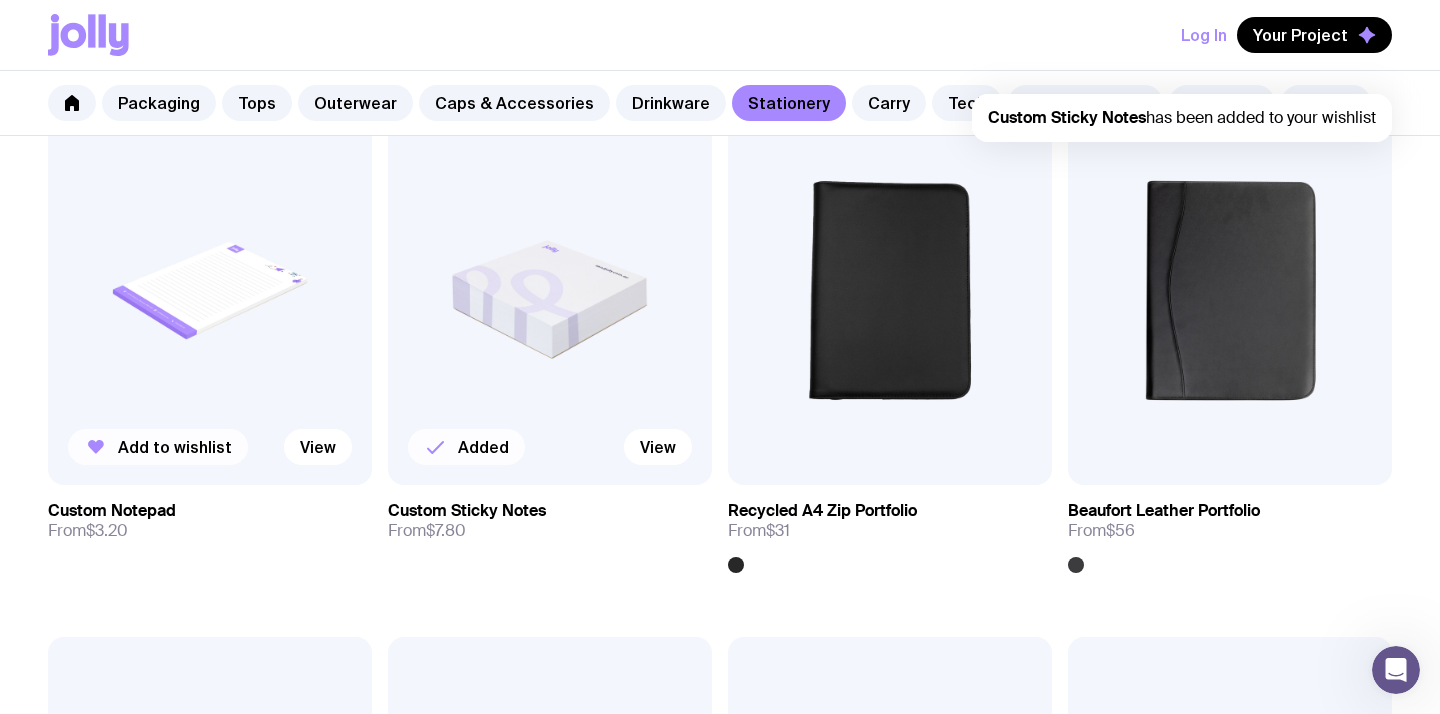 click on "Add to wishlist" 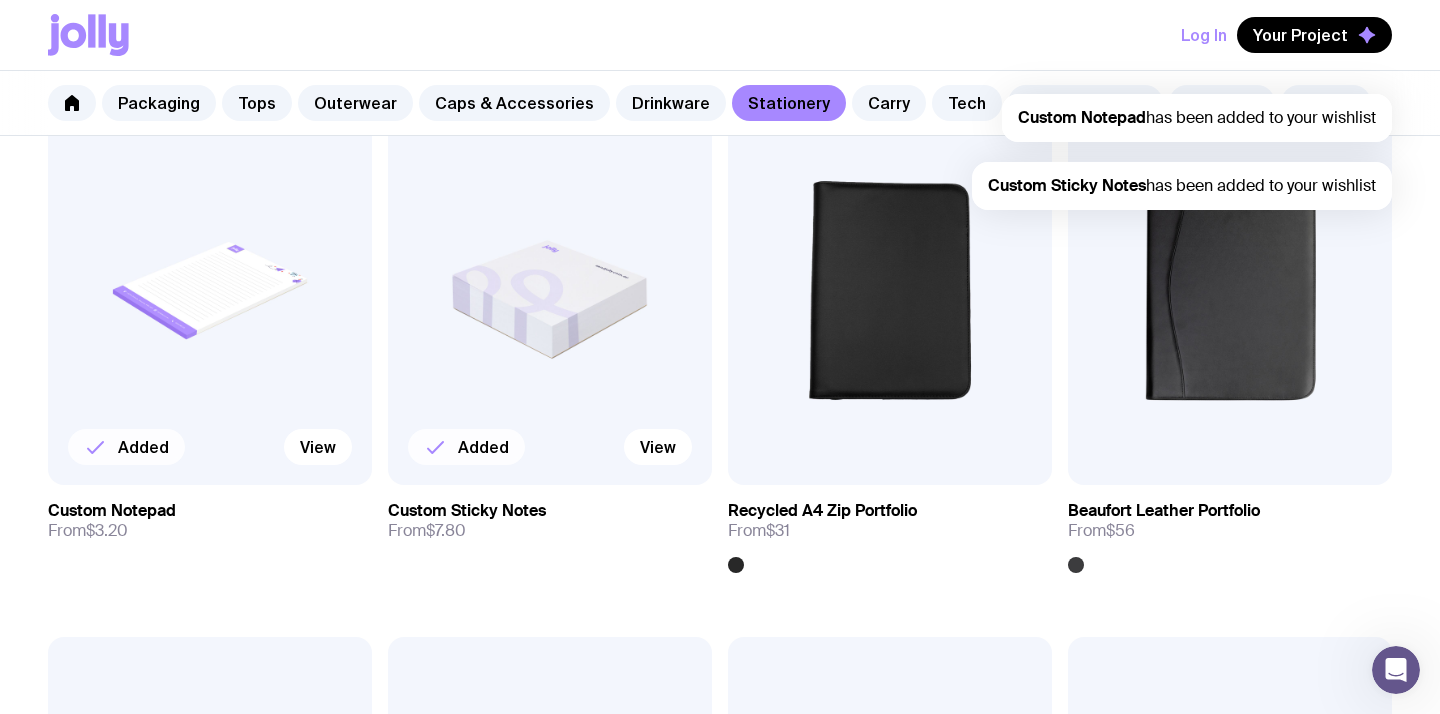 click at bounding box center (550, 290) 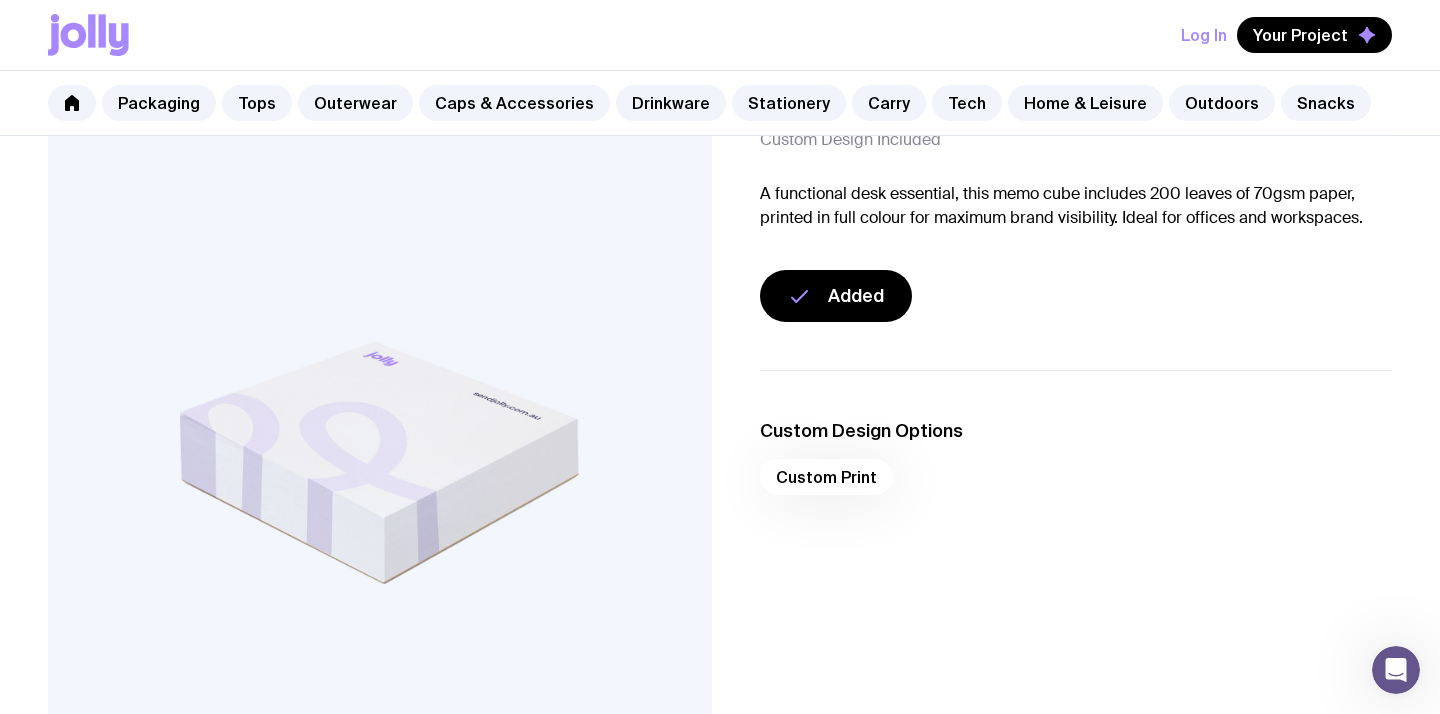 scroll, scrollTop: 0, scrollLeft: 0, axis: both 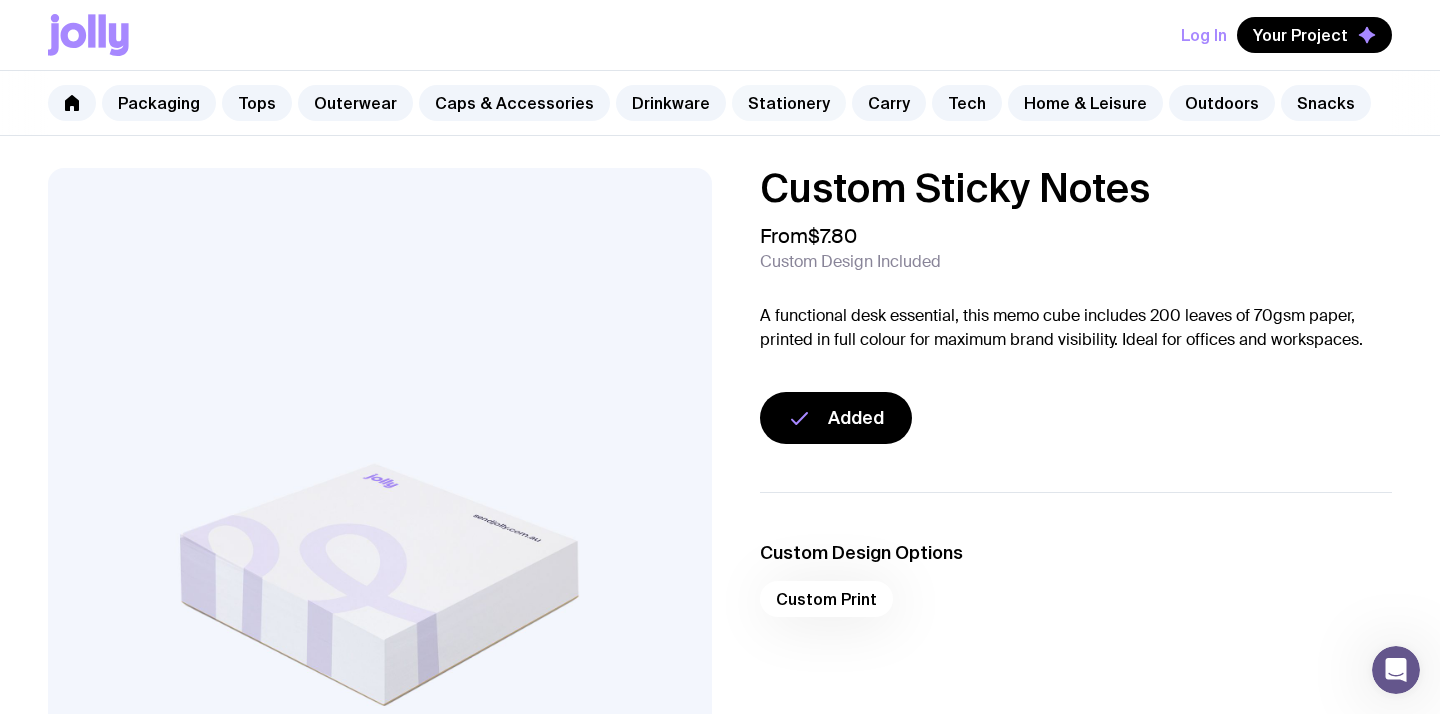 click on "Stationery" 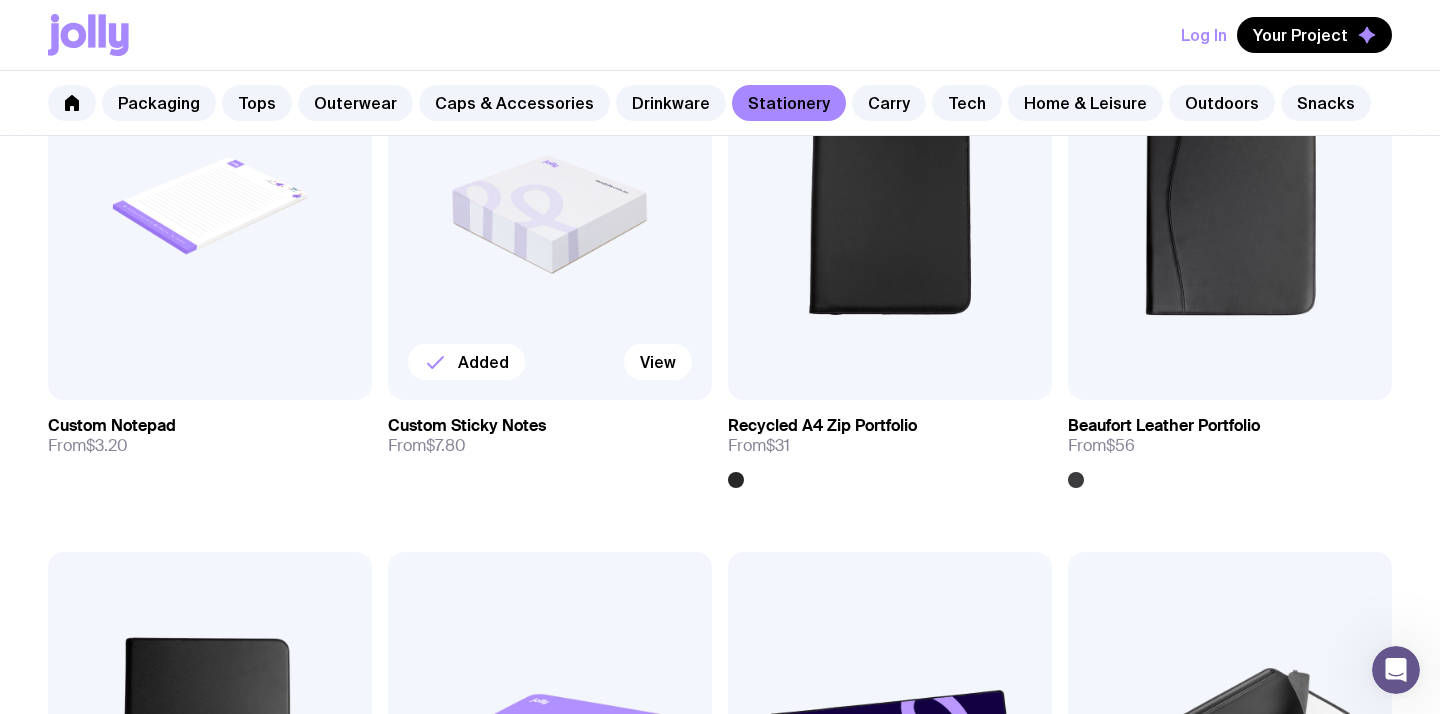 scroll, scrollTop: 2672, scrollLeft: 0, axis: vertical 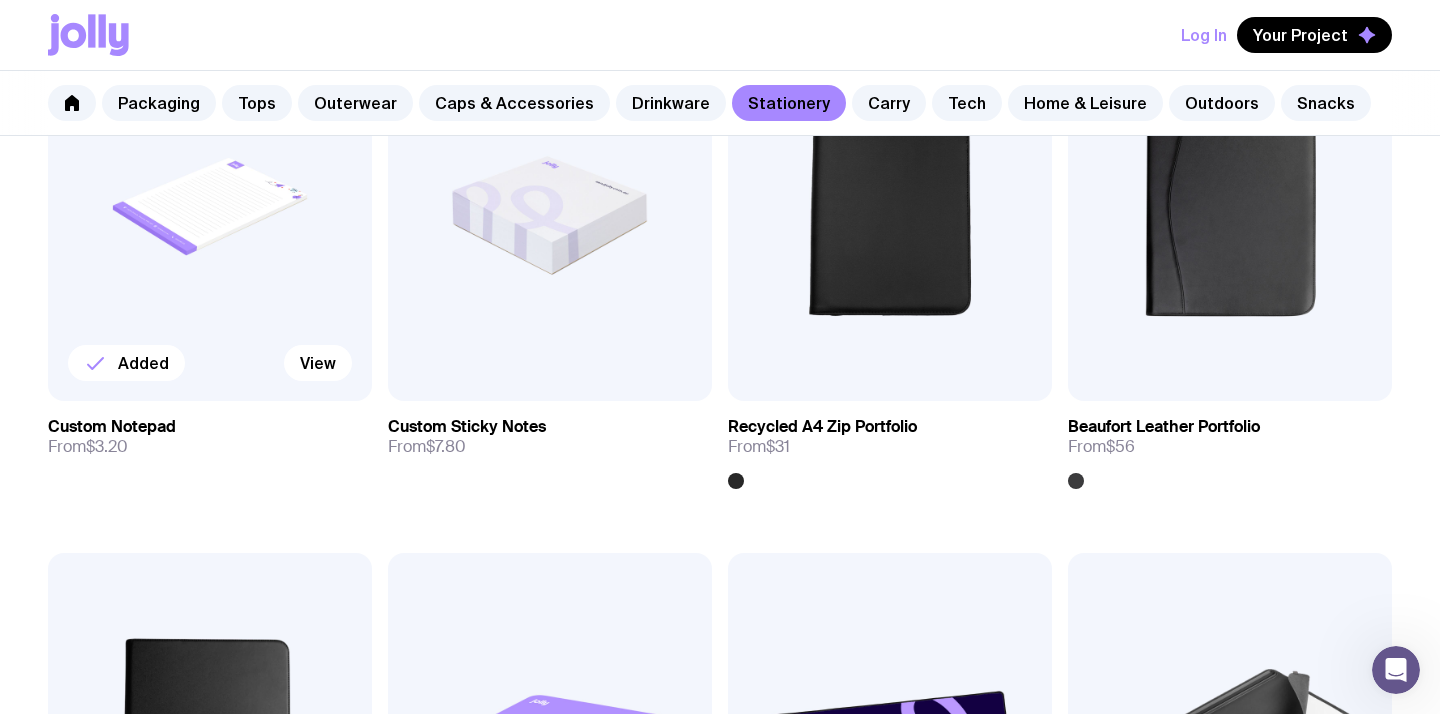 click at bounding box center [210, 206] 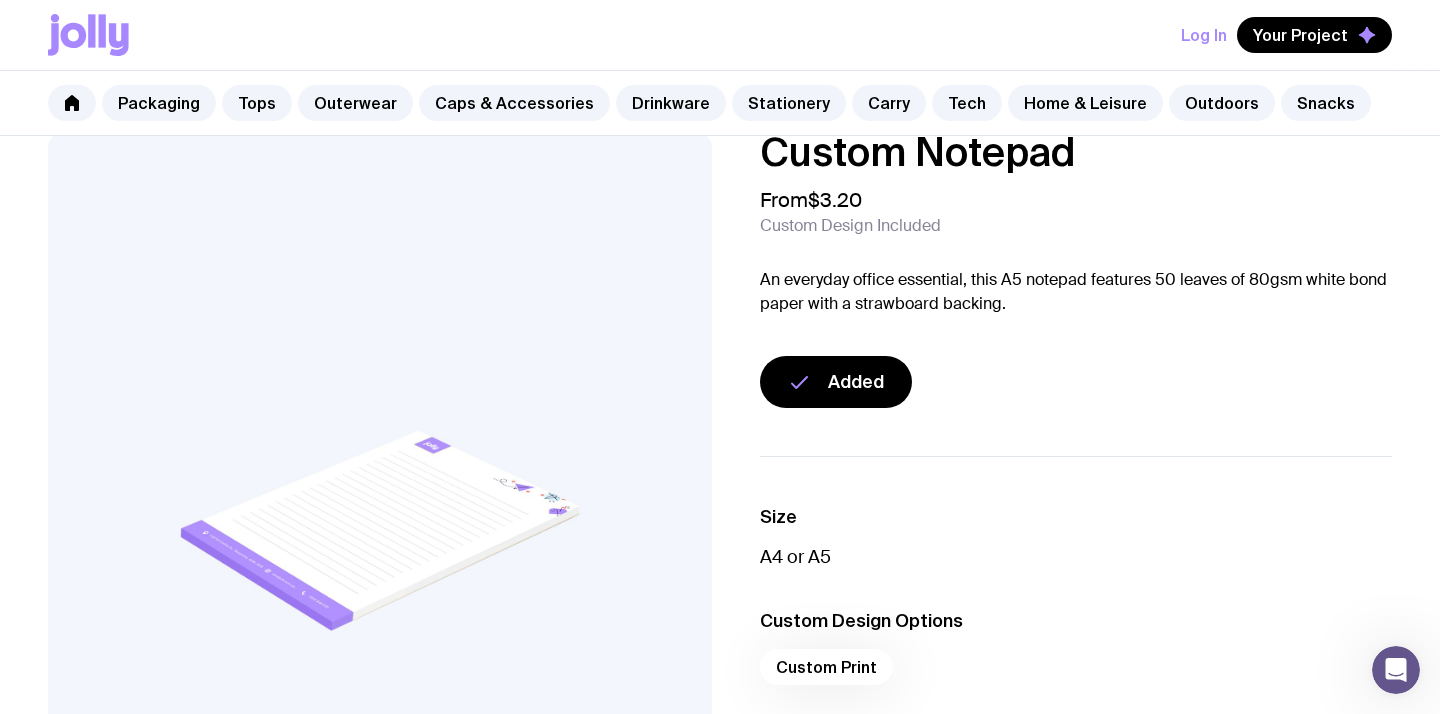 scroll, scrollTop: 42, scrollLeft: 0, axis: vertical 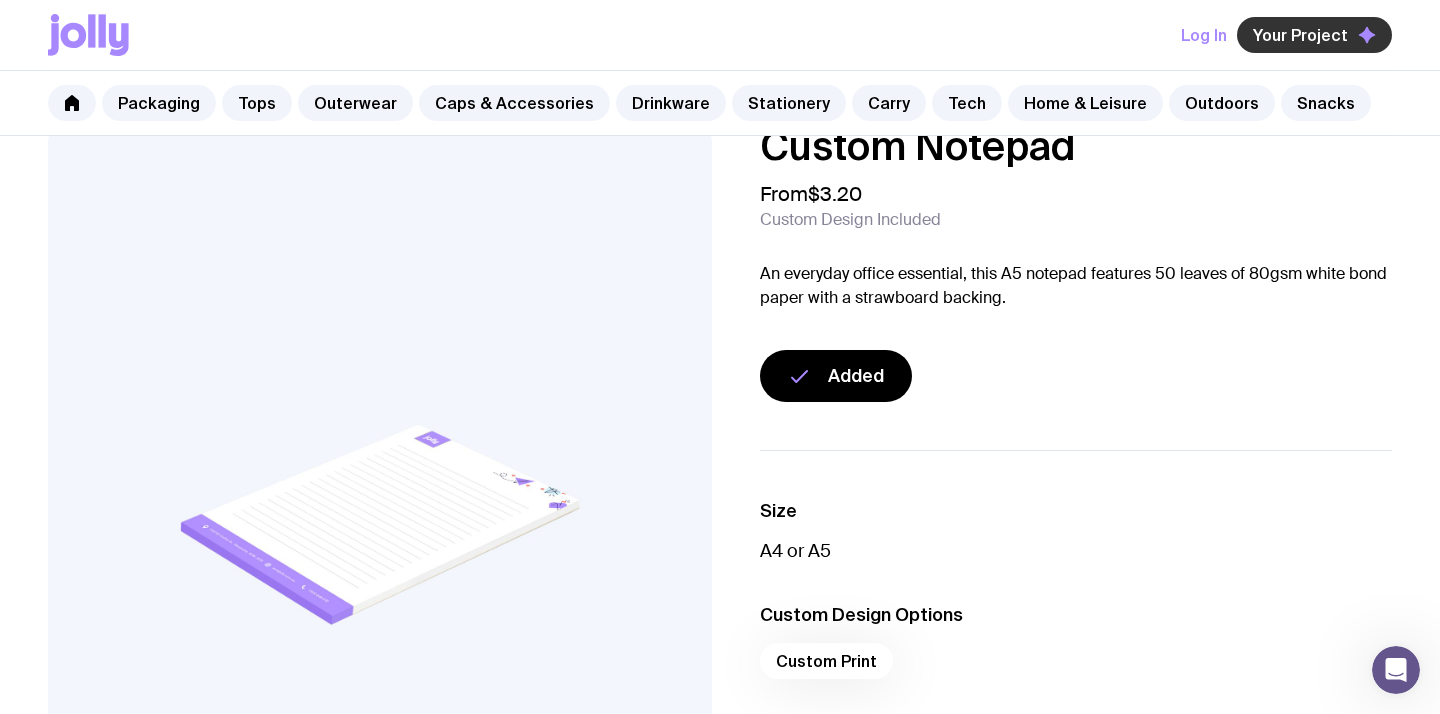 click on "Your Project" 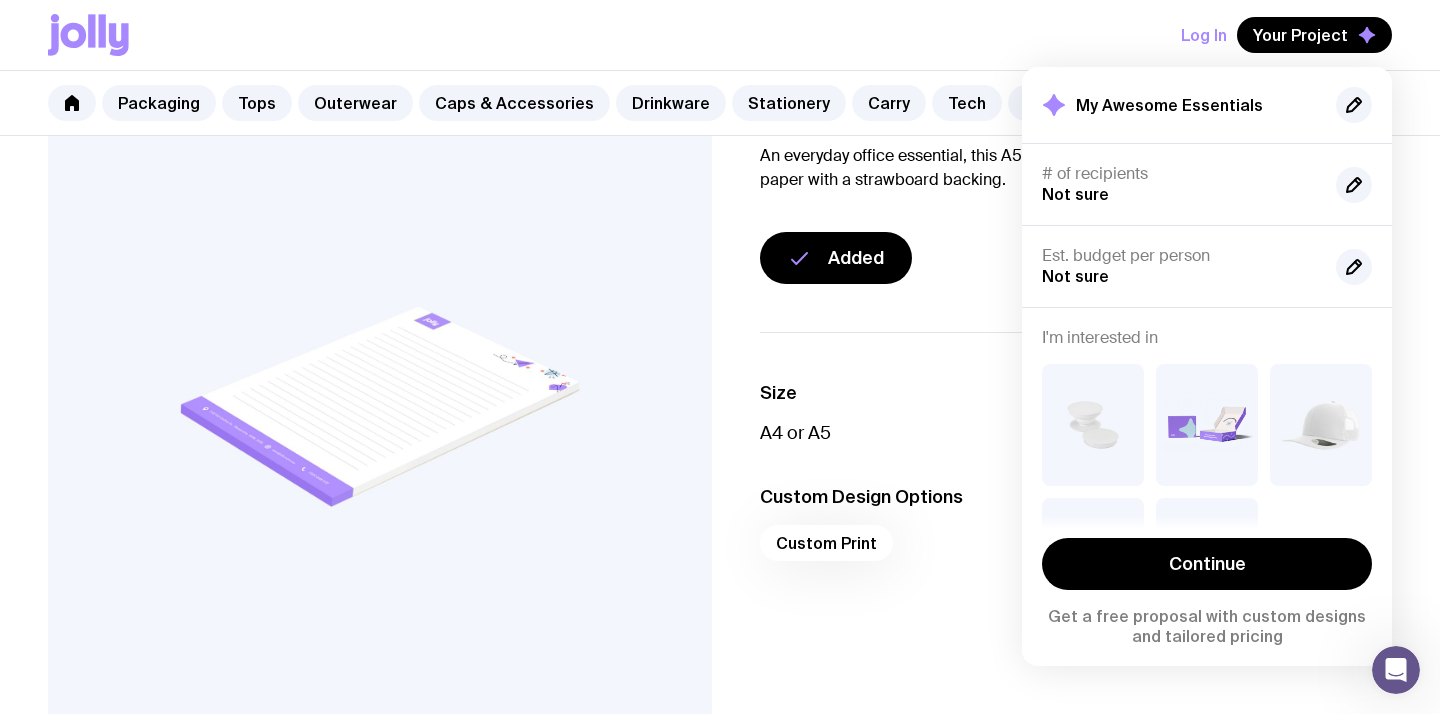 scroll, scrollTop: 161, scrollLeft: 0, axis: vertical 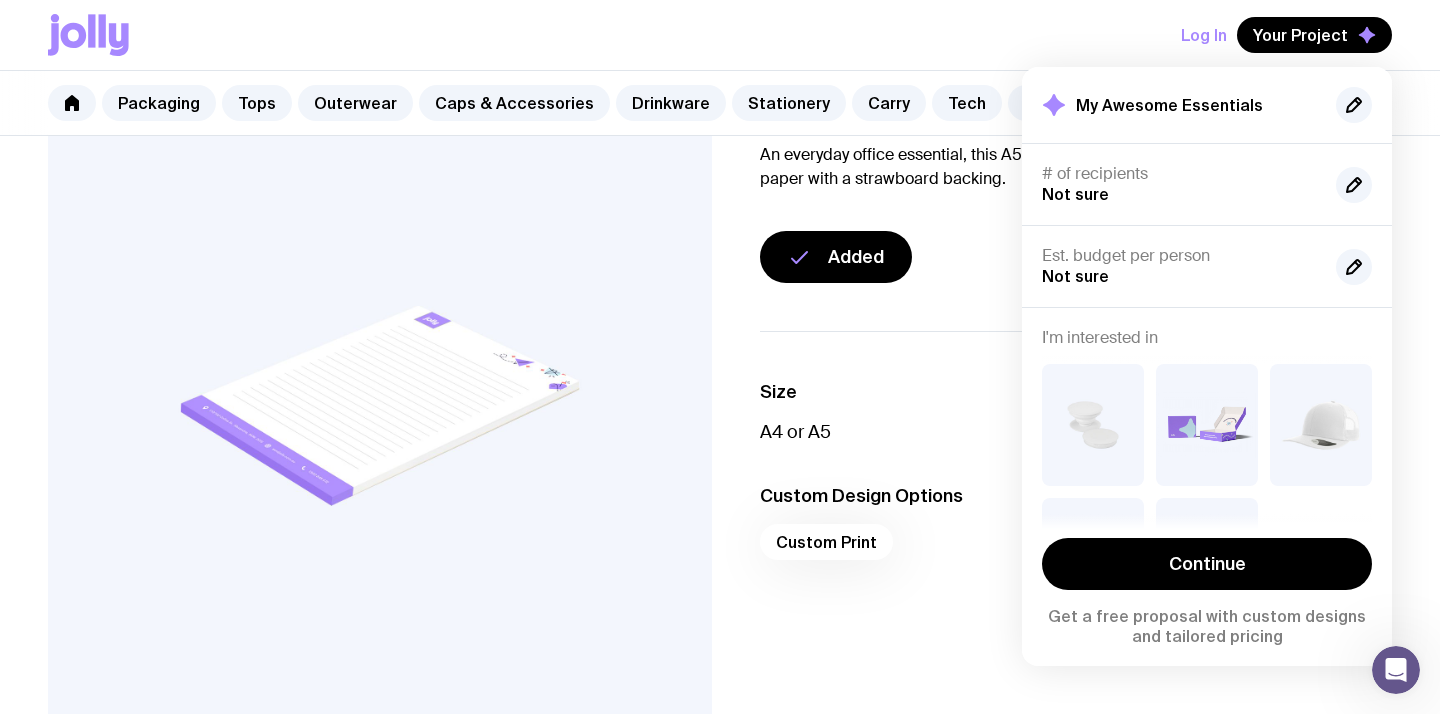 click on "Size A4 or A5 Custom Design Options Custom Print" at bounding box center (1076, 475) 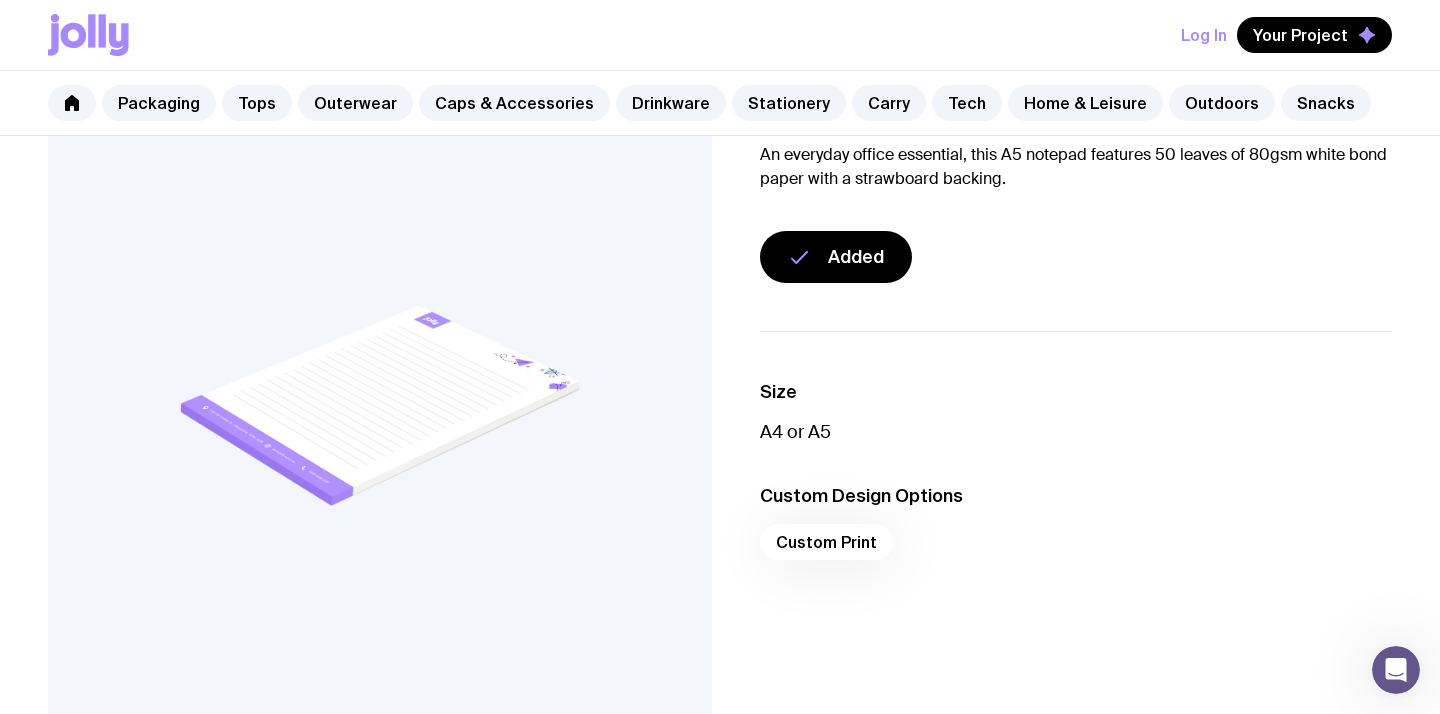 scroll, scrollTop: 0, scrollLeft: 0, axis: both 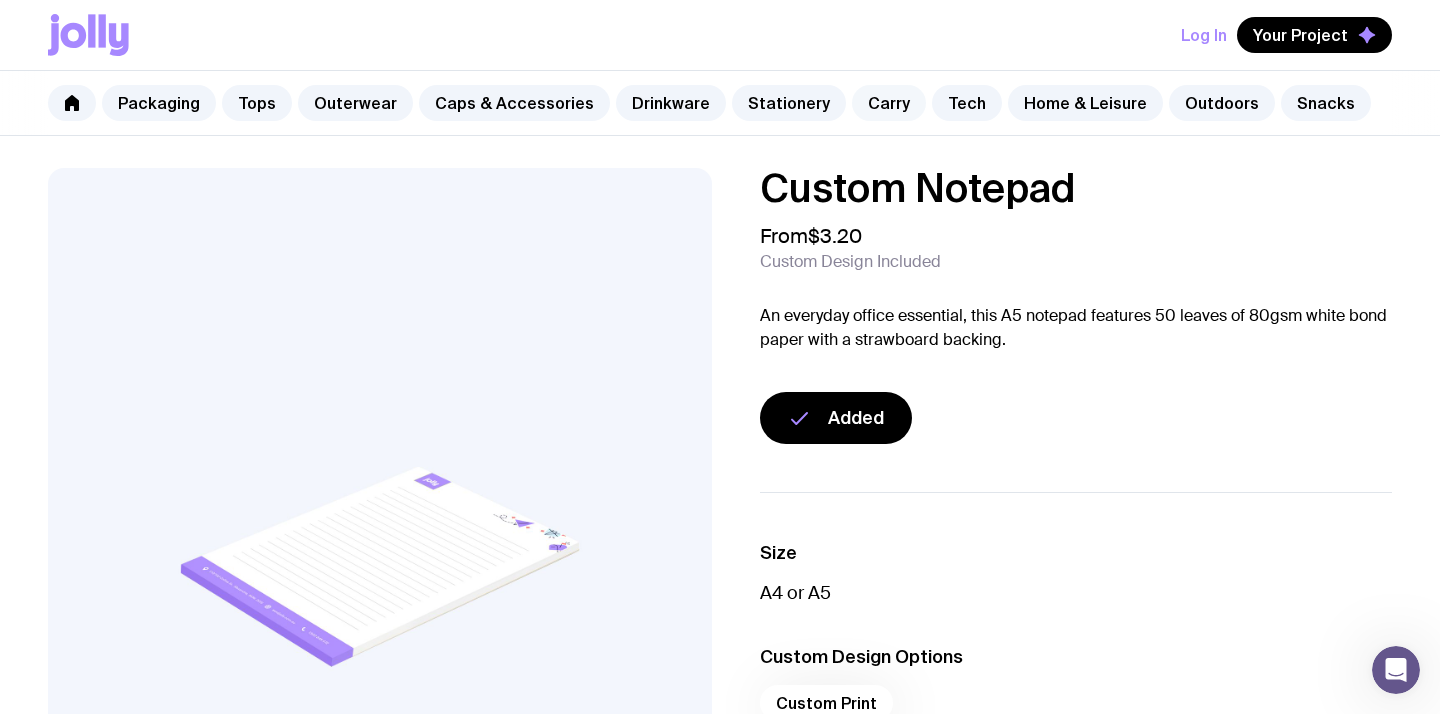 click on "Carry" 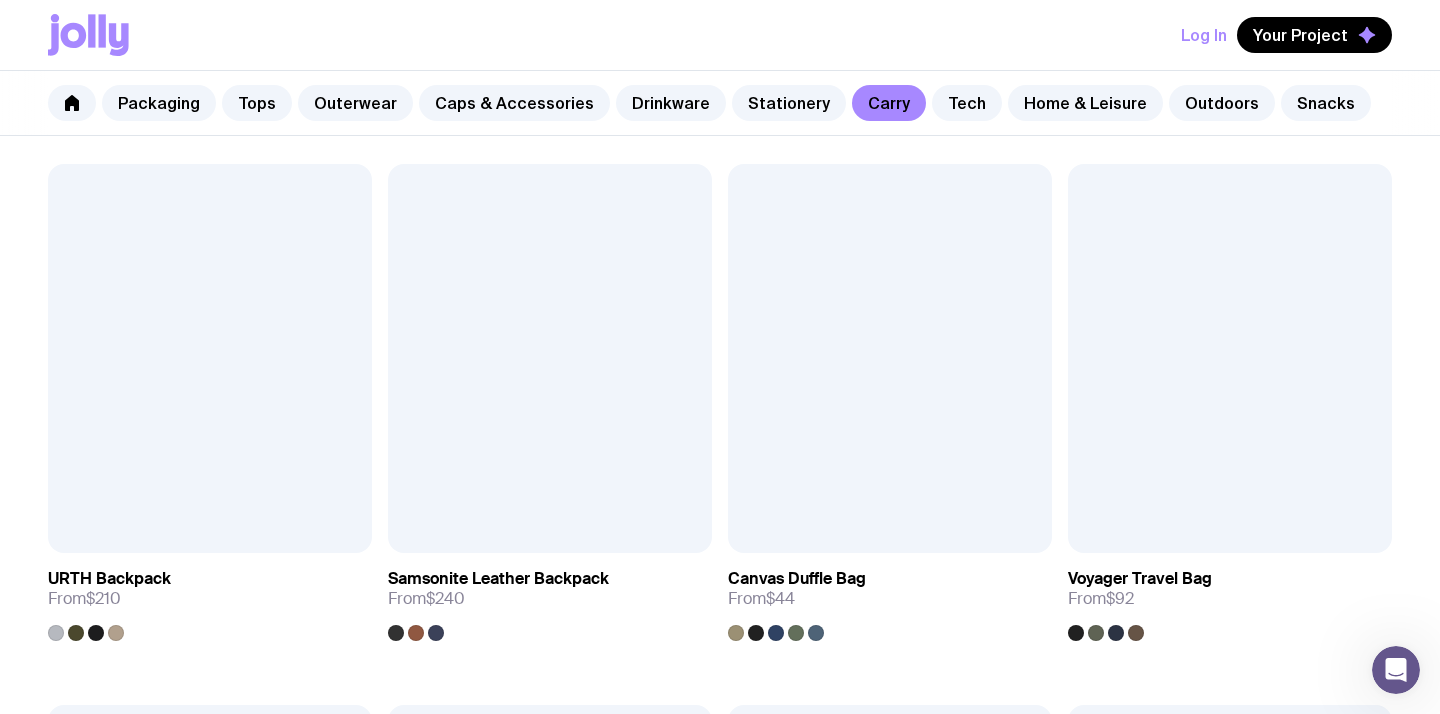 scroll, scrollTop: 2293, scrollLeft: 0, axis: vertical 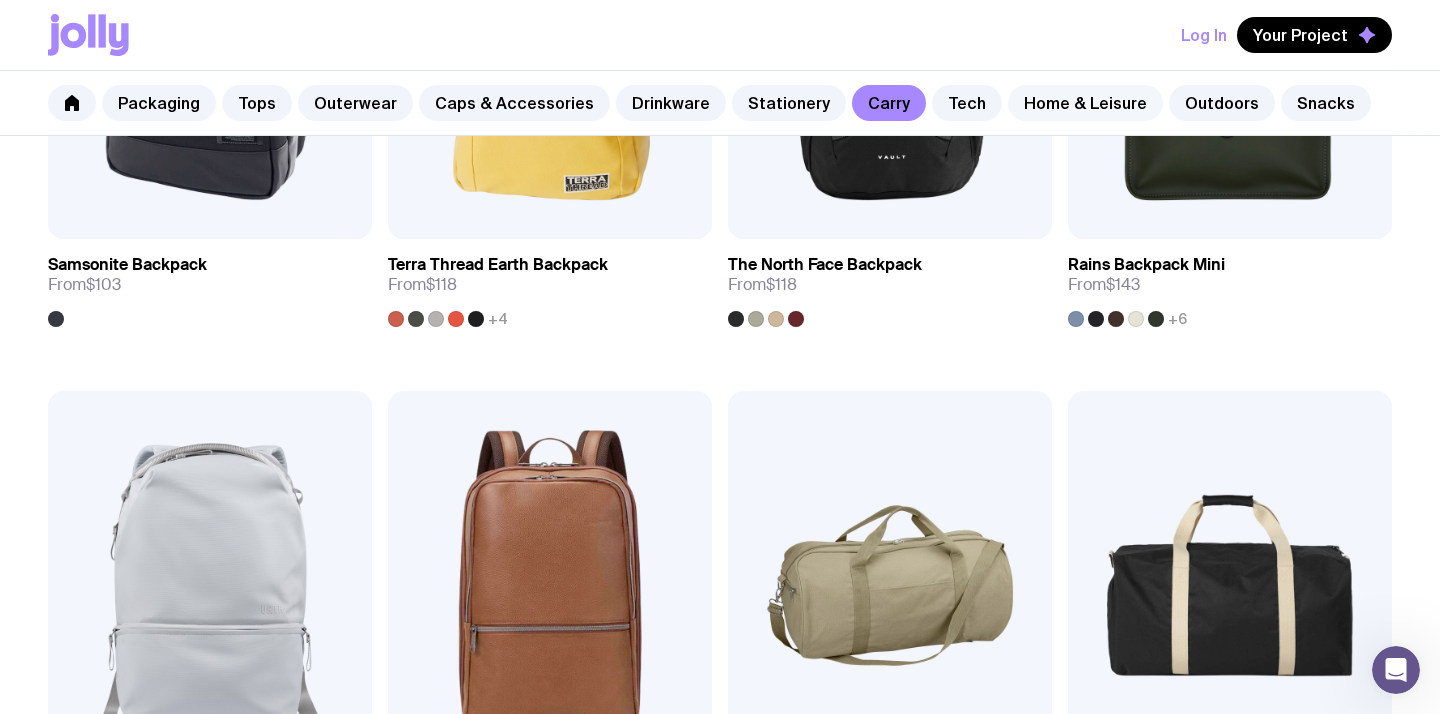 click on "Home & Leisure" 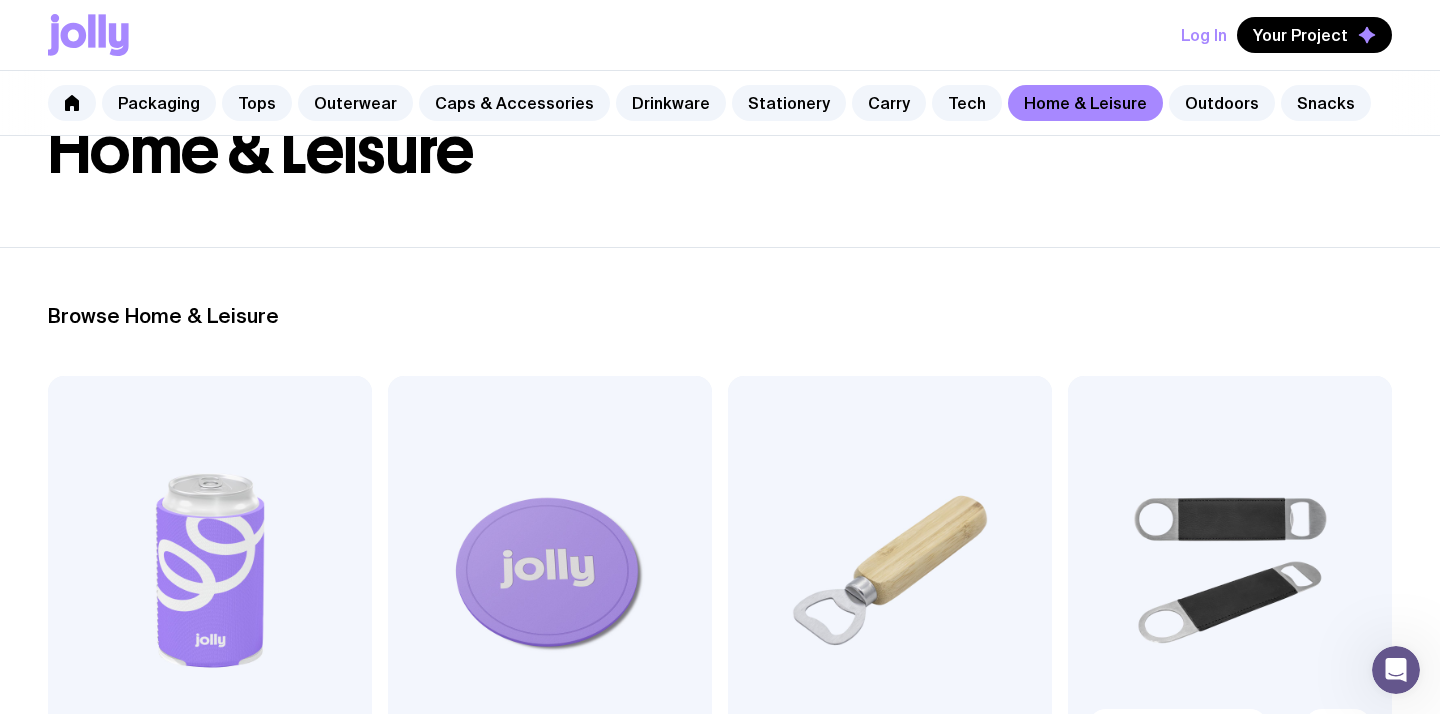 scroll, scrollTop: 0, scrollLeft: 0, axis: both 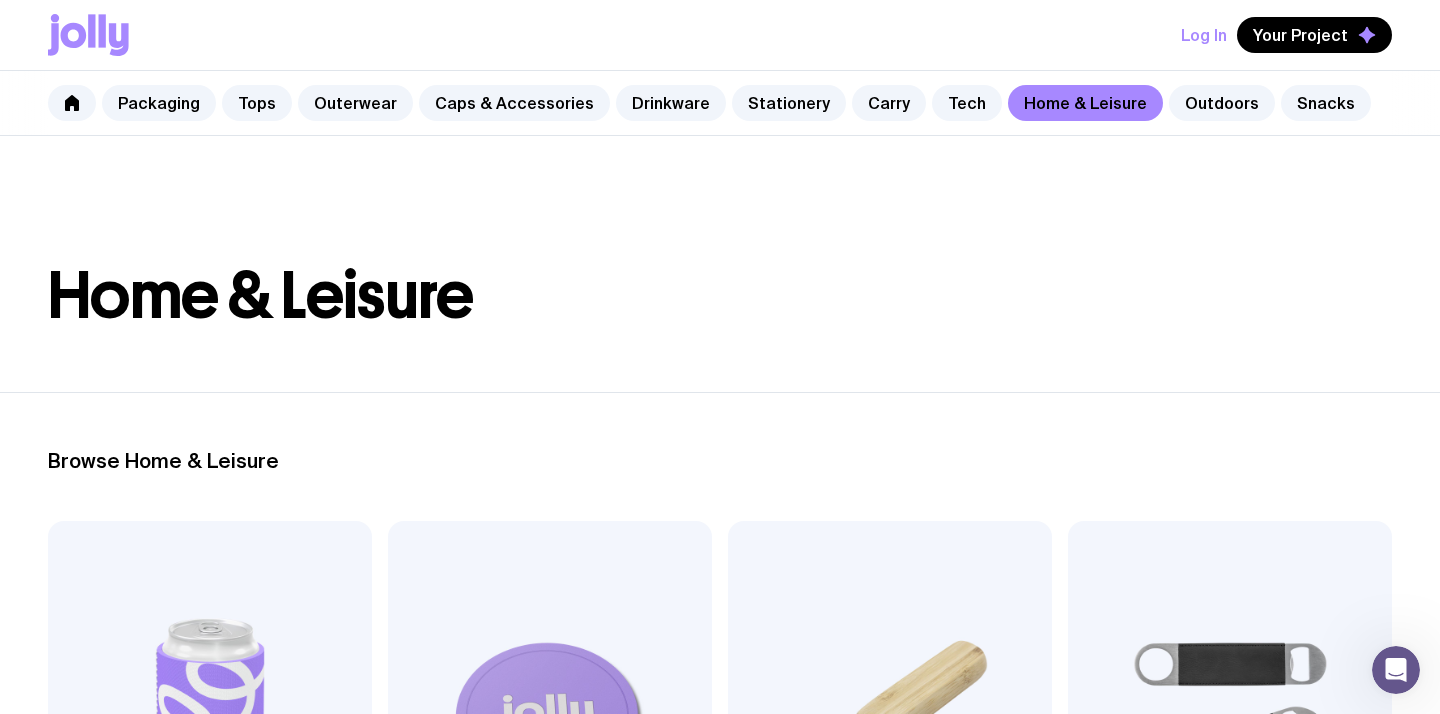click 